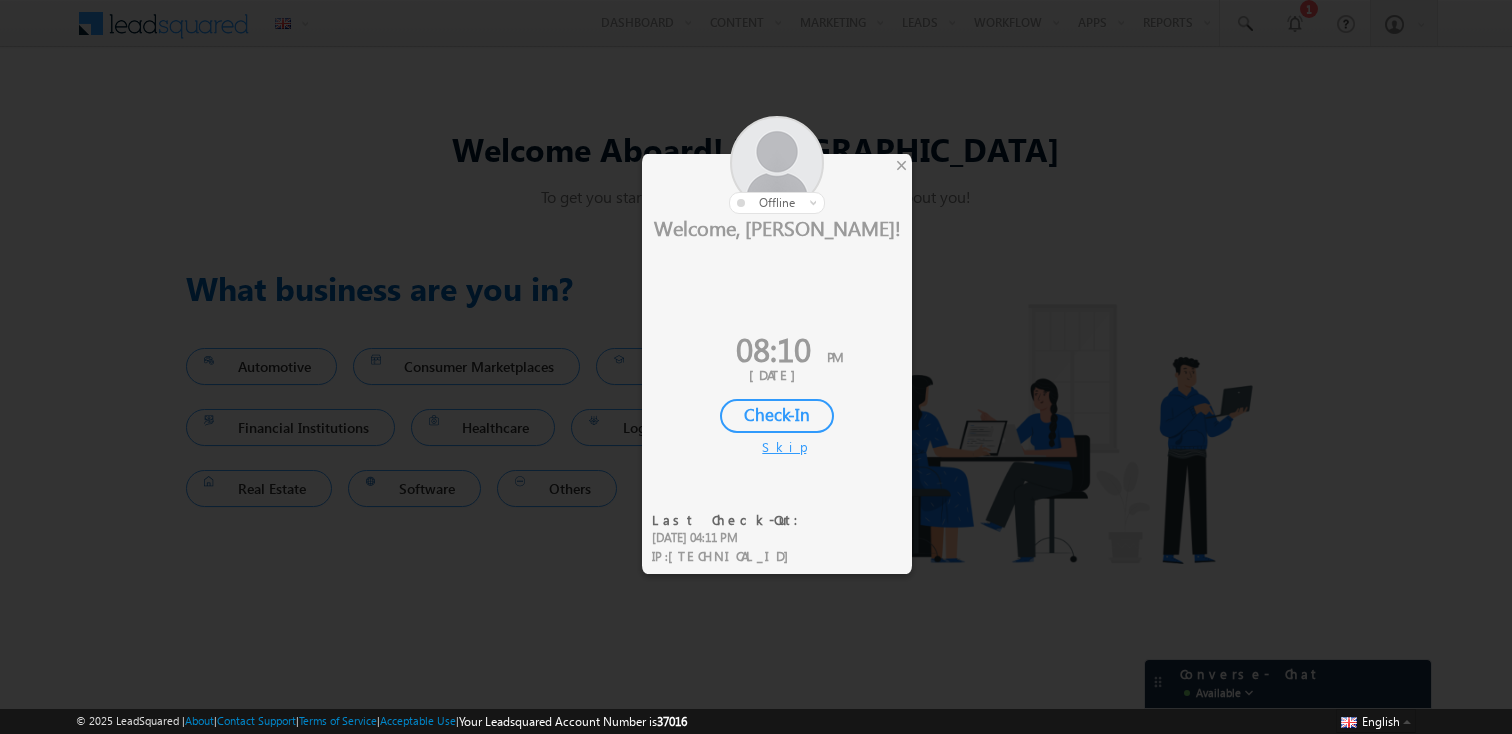 scroll, scrollTop: 0, scrollLeft: 0, axis: both 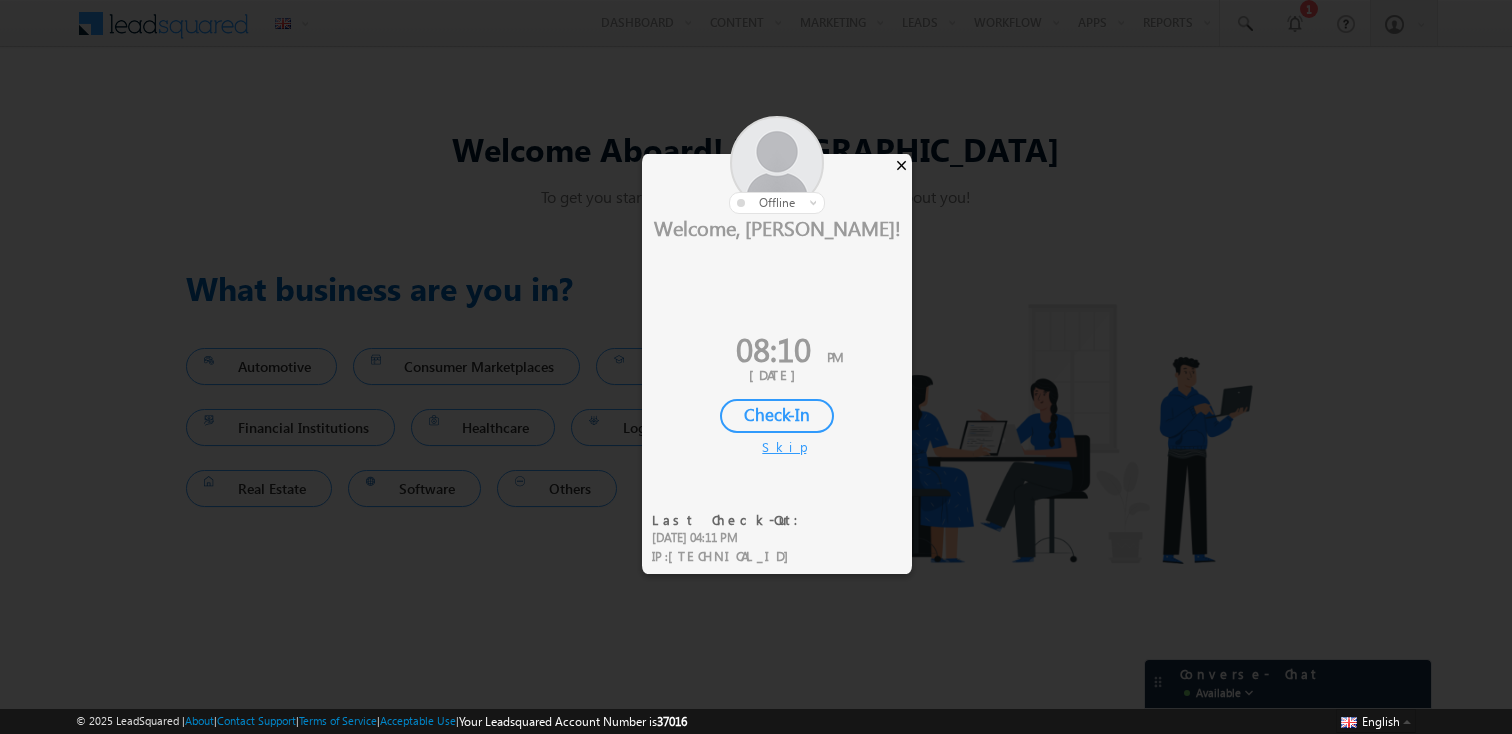 click on "×" at bounding box center [901, 165] 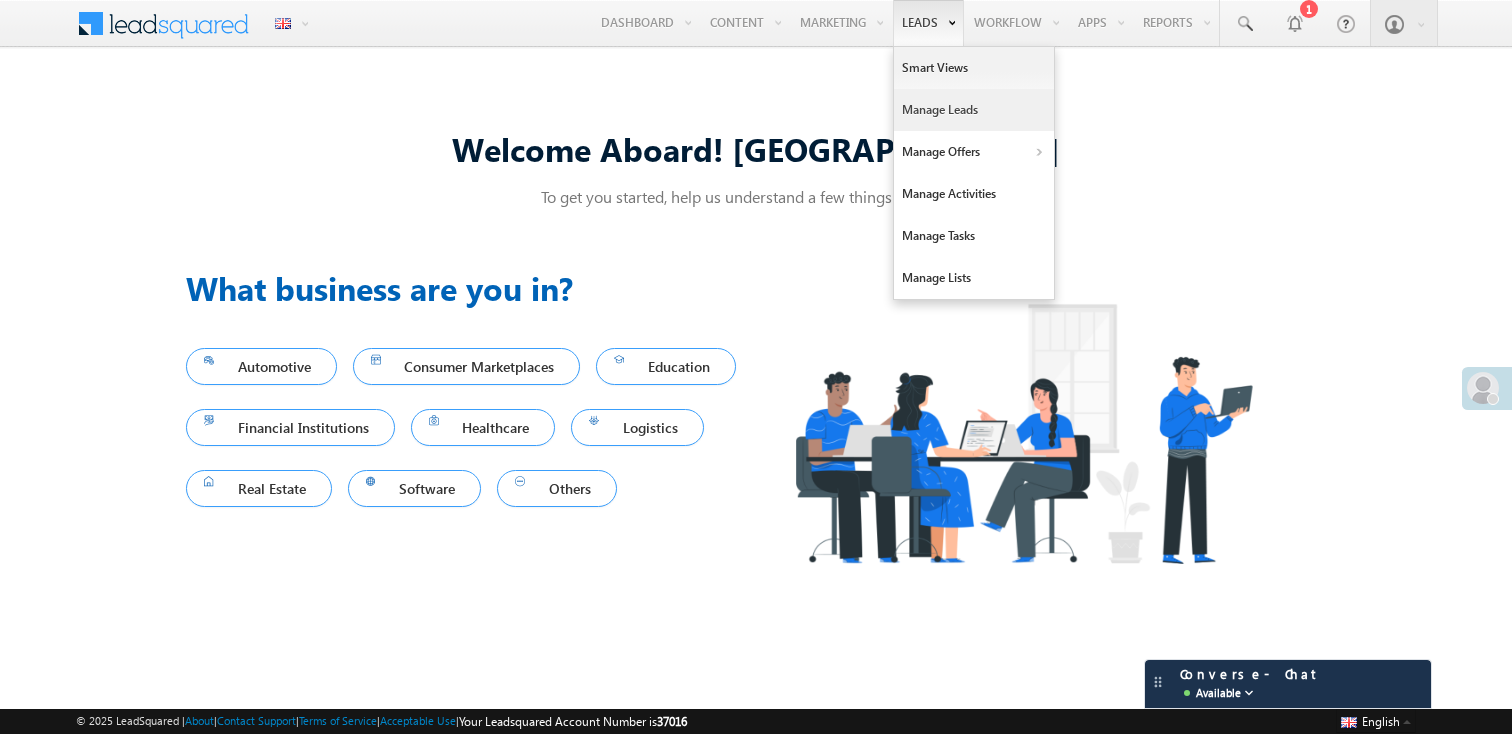 click on "Manage Leads" at bounding box center [974, 110] 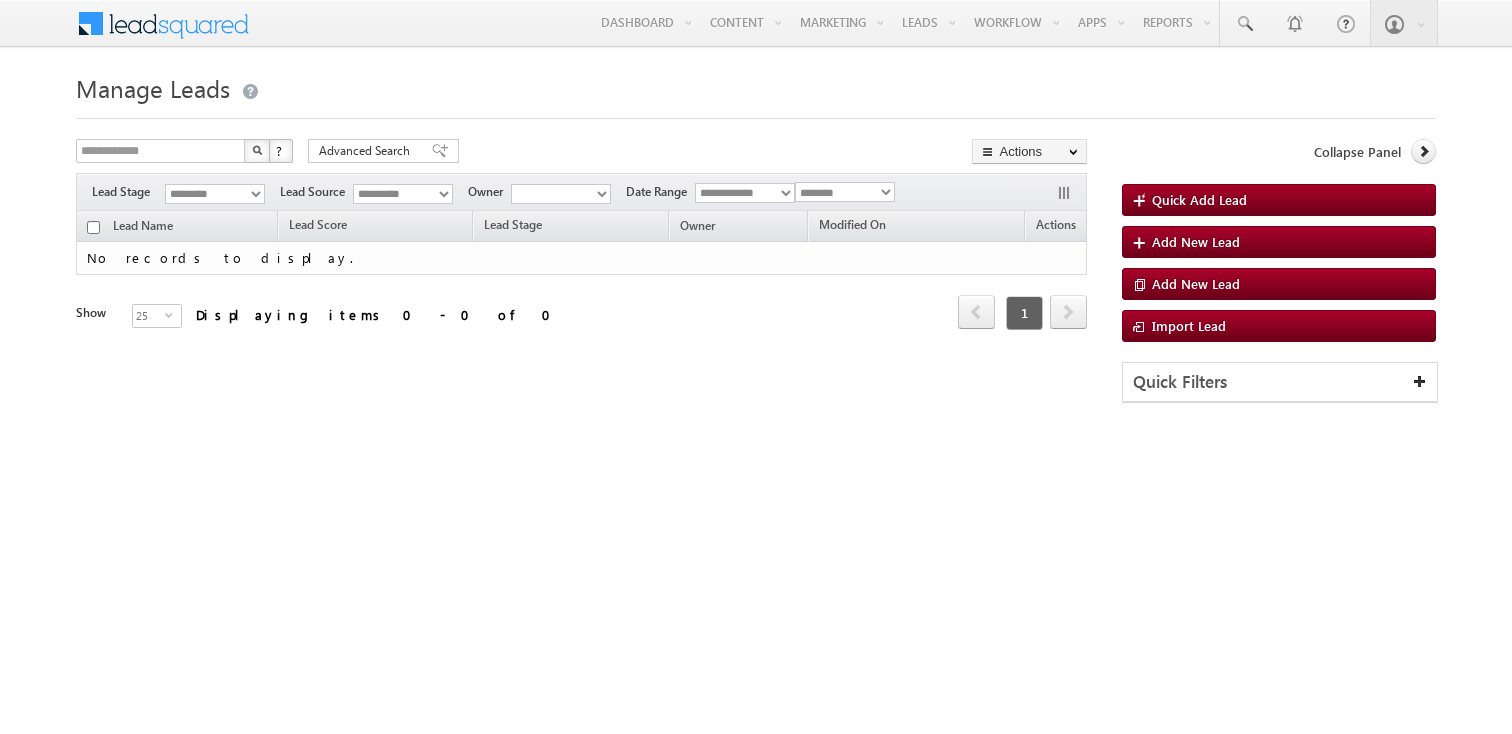 scroll, scrollTop: 0, scrollLeft: 0, axis: both 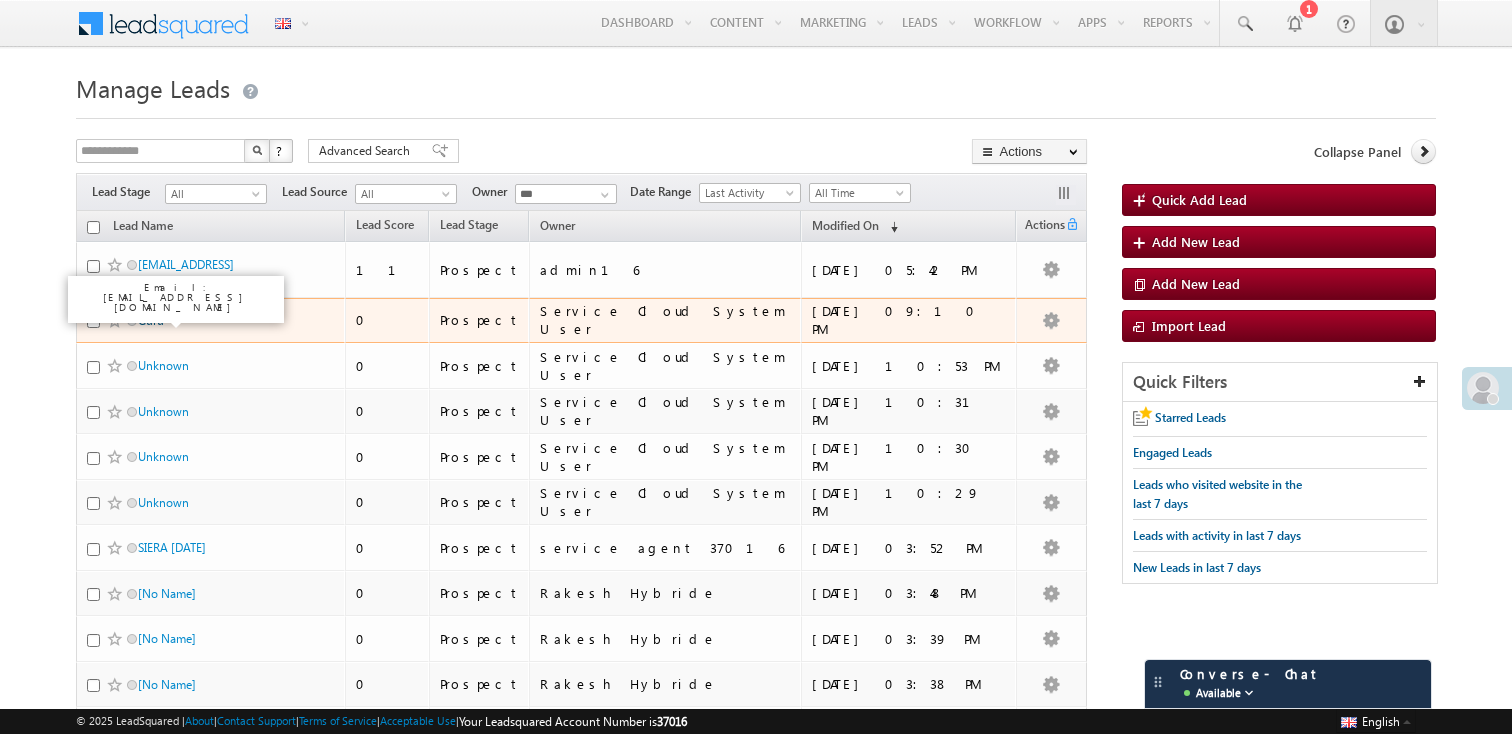 click on "Guru" at bounding box center [151, 320] 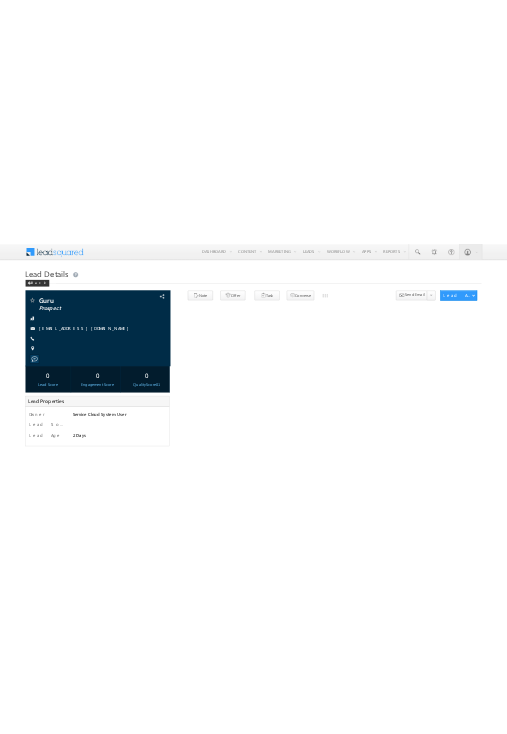 scroll, scrollTop: 0, scrollLeft: 0, axis: both 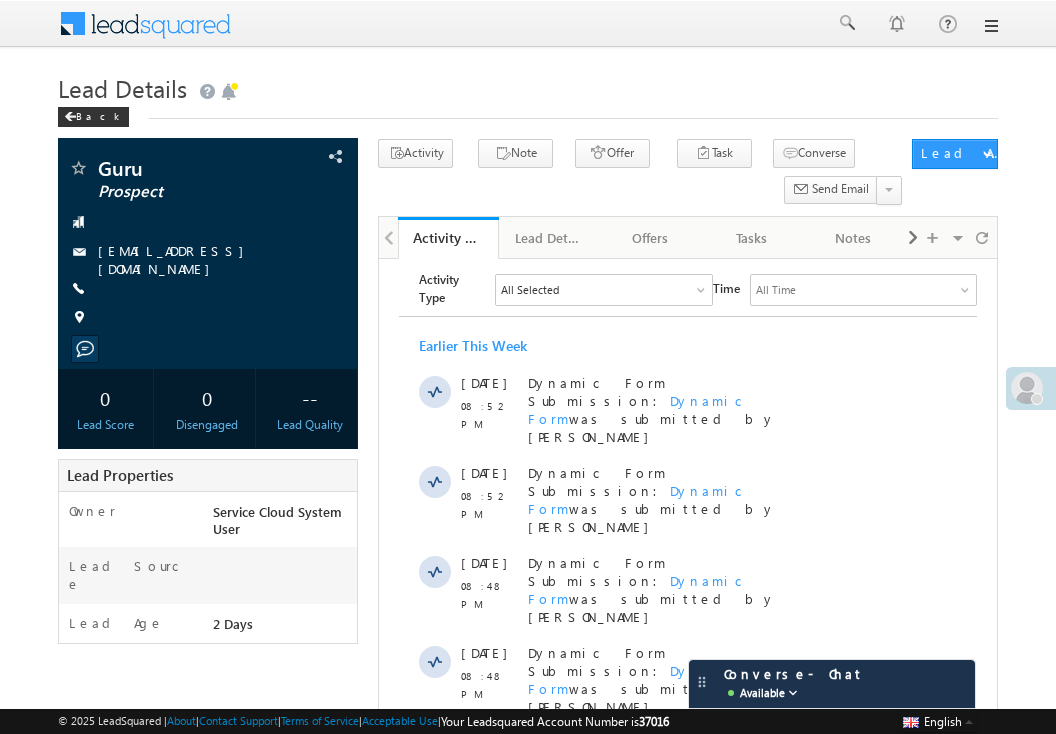 click on "All Selected" at bounding box center [604, 290] 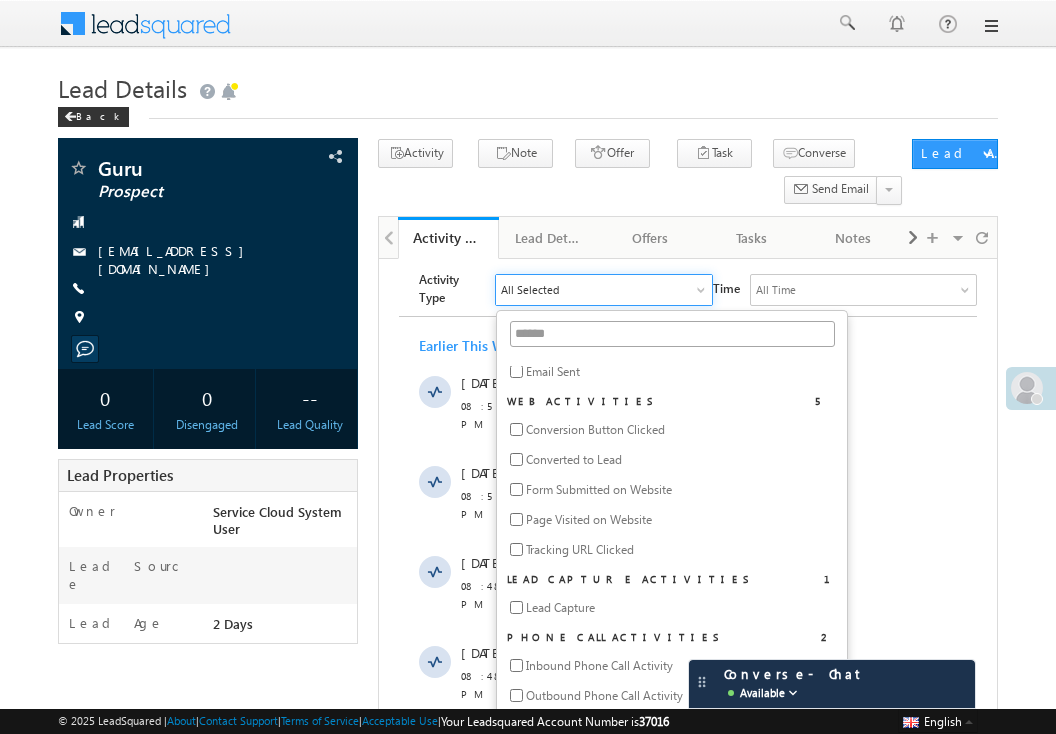 scroll, scrollTop: 860, scrollLeft: 0, axis: vertical 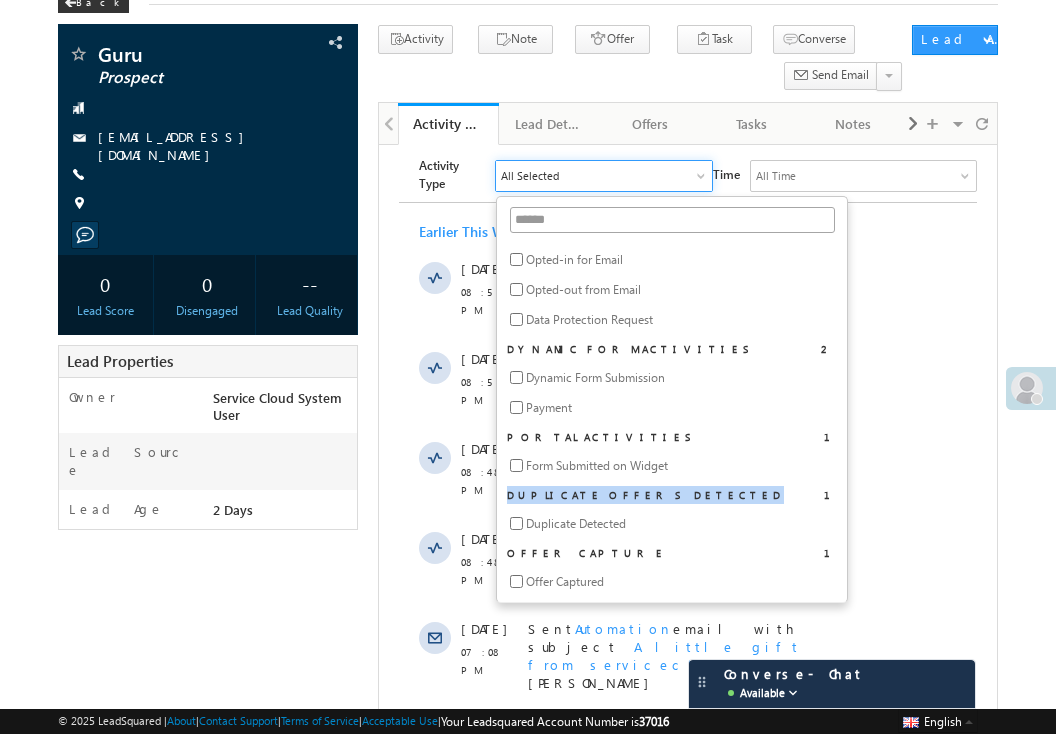 drag, startPoint x: 510, startPoint y: 498, endPoint x: 688, endPoint y: 497, distance: 178.0028 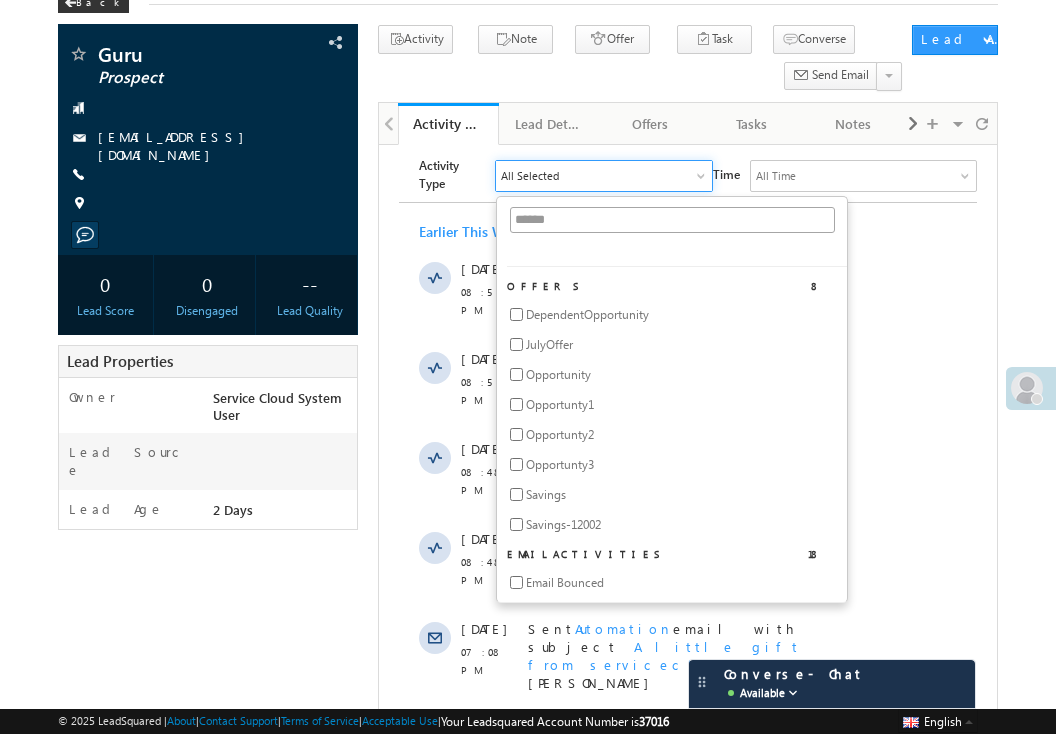 scroll, scrollTop: 0, scrollLeft: 0, axis: both 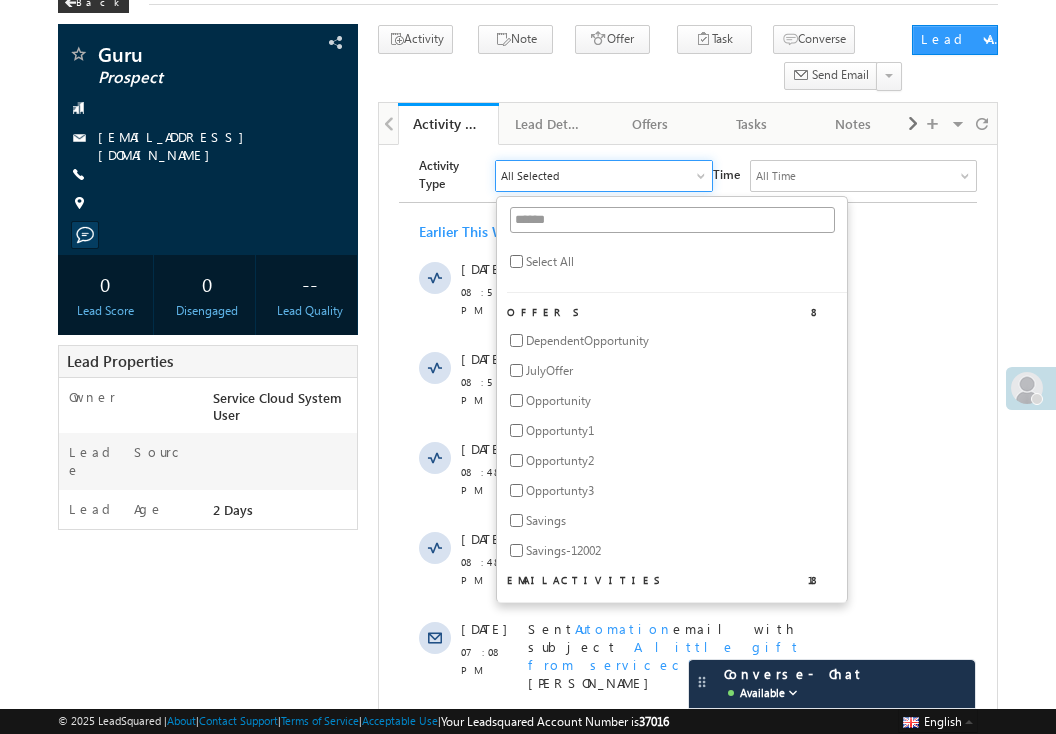 click on "All Selected" at bounding box center (604, 176) 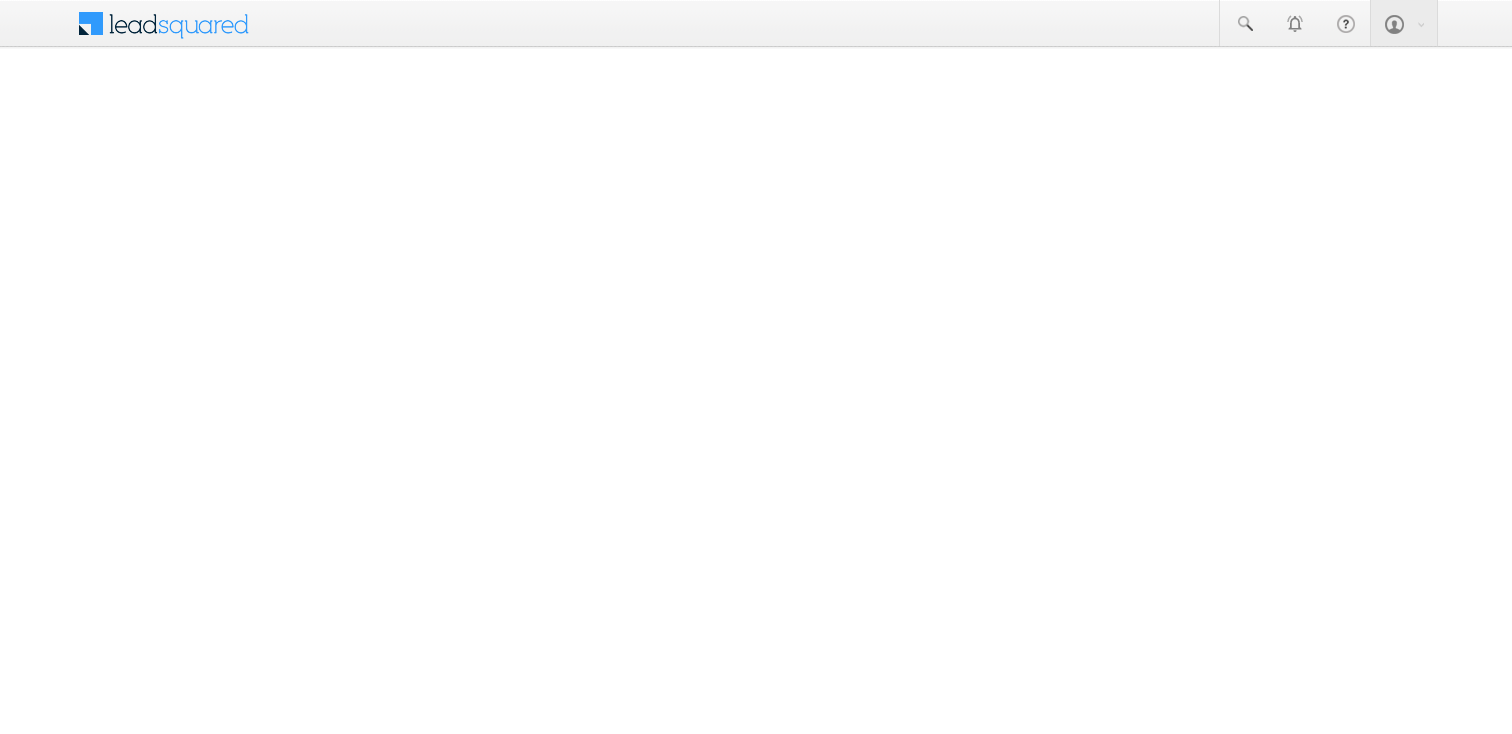 scroll, scrollTop: 0, scrollLeft: 0, axis: both 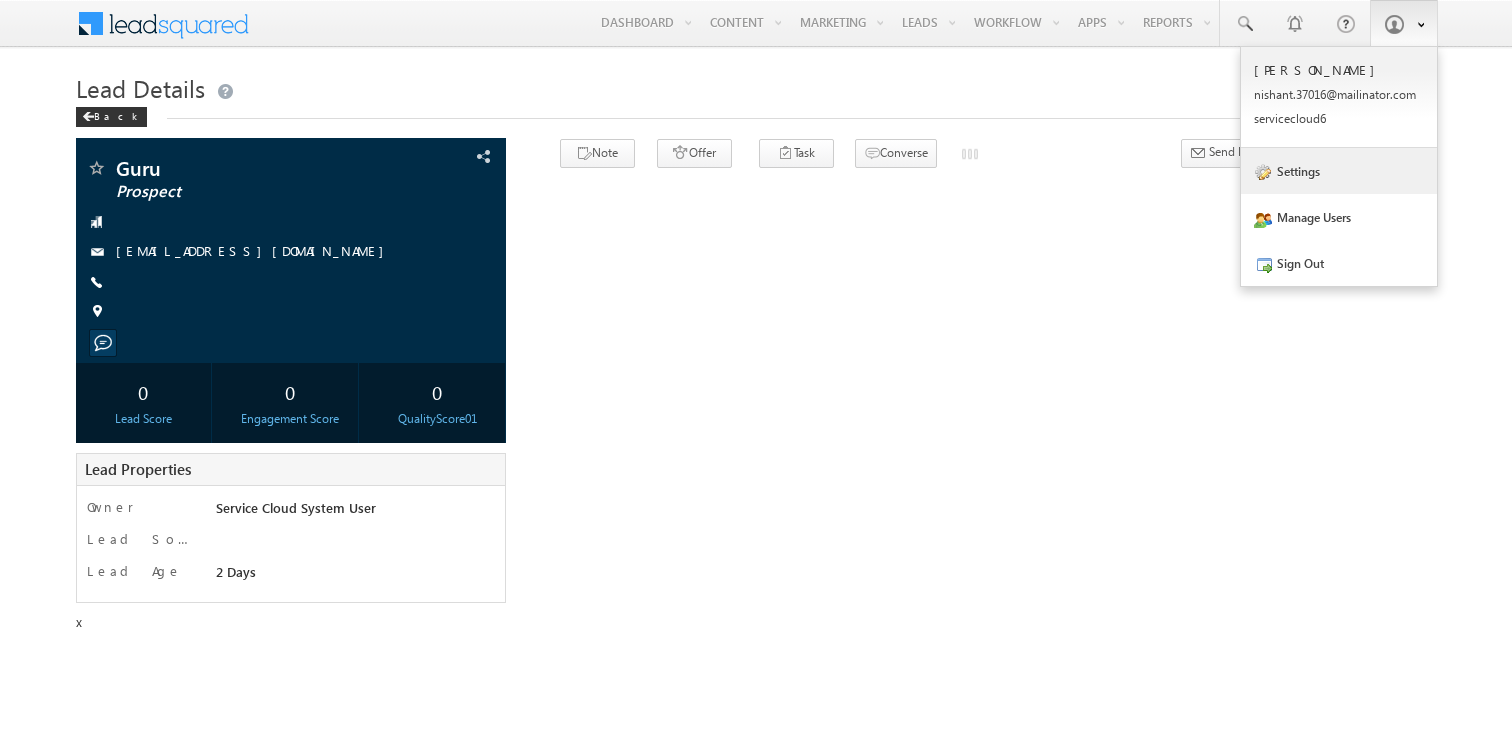 click on "Settings" at bounding box center (1339, 171) 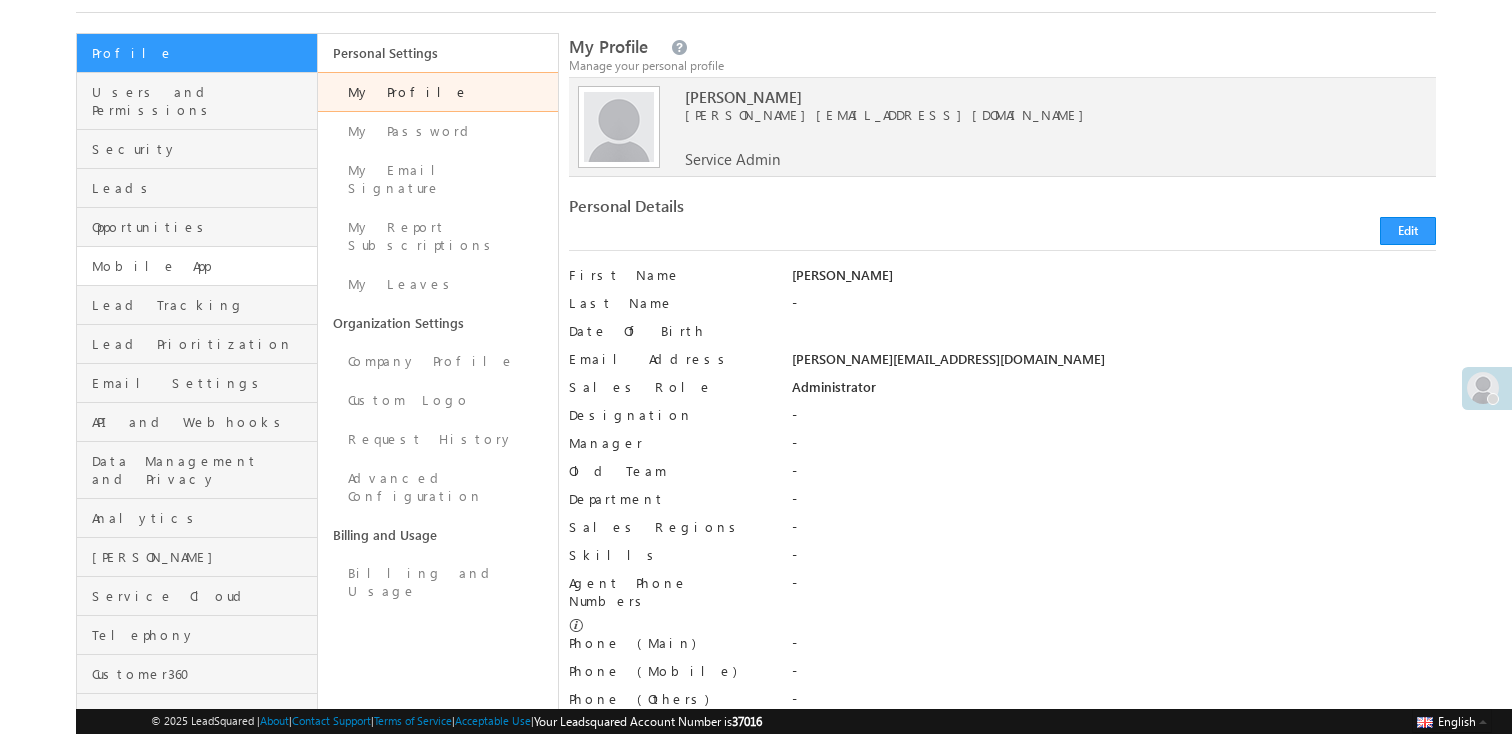 scroll, scrollTop: 118, scrollLeft: 0, axis: vertical 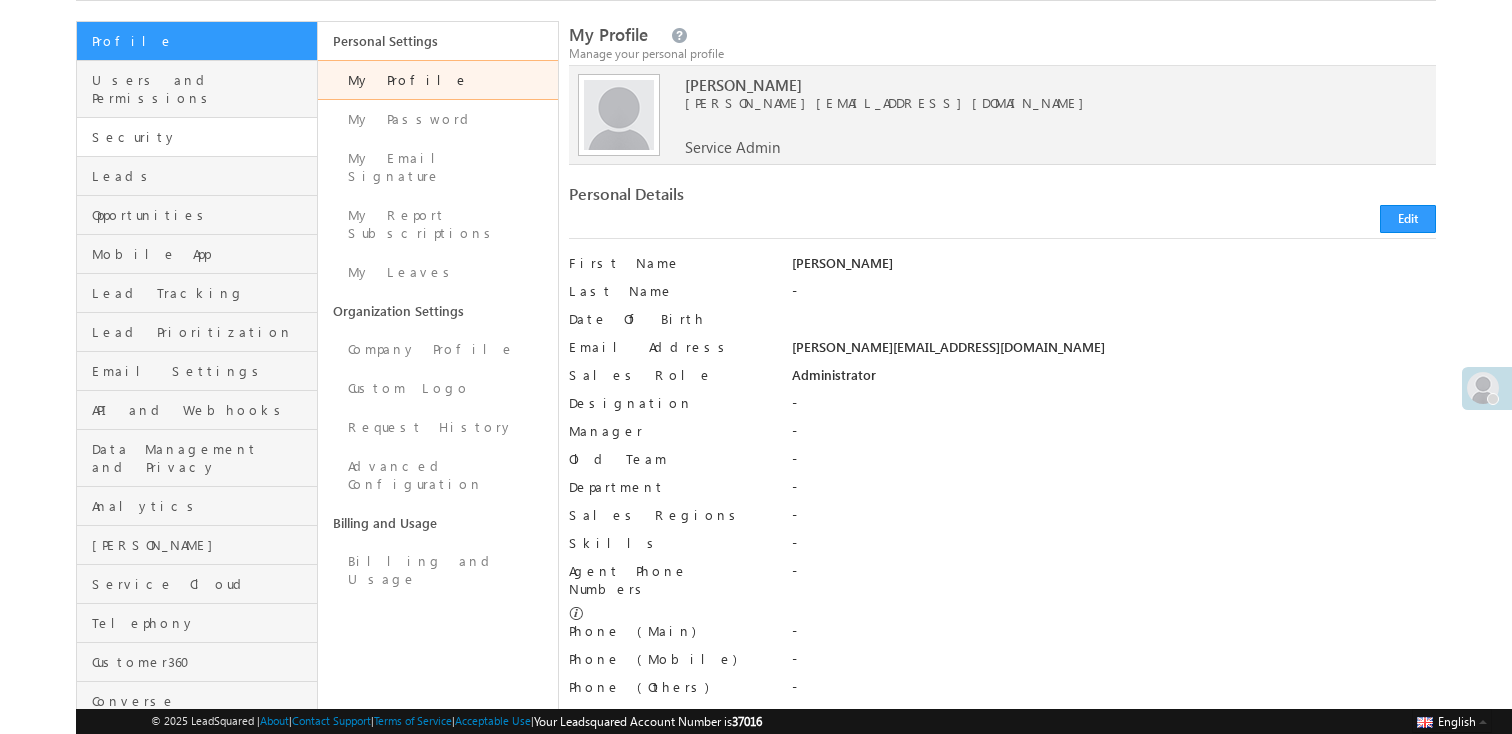 click on "Security" at bounding box center [202, 137] 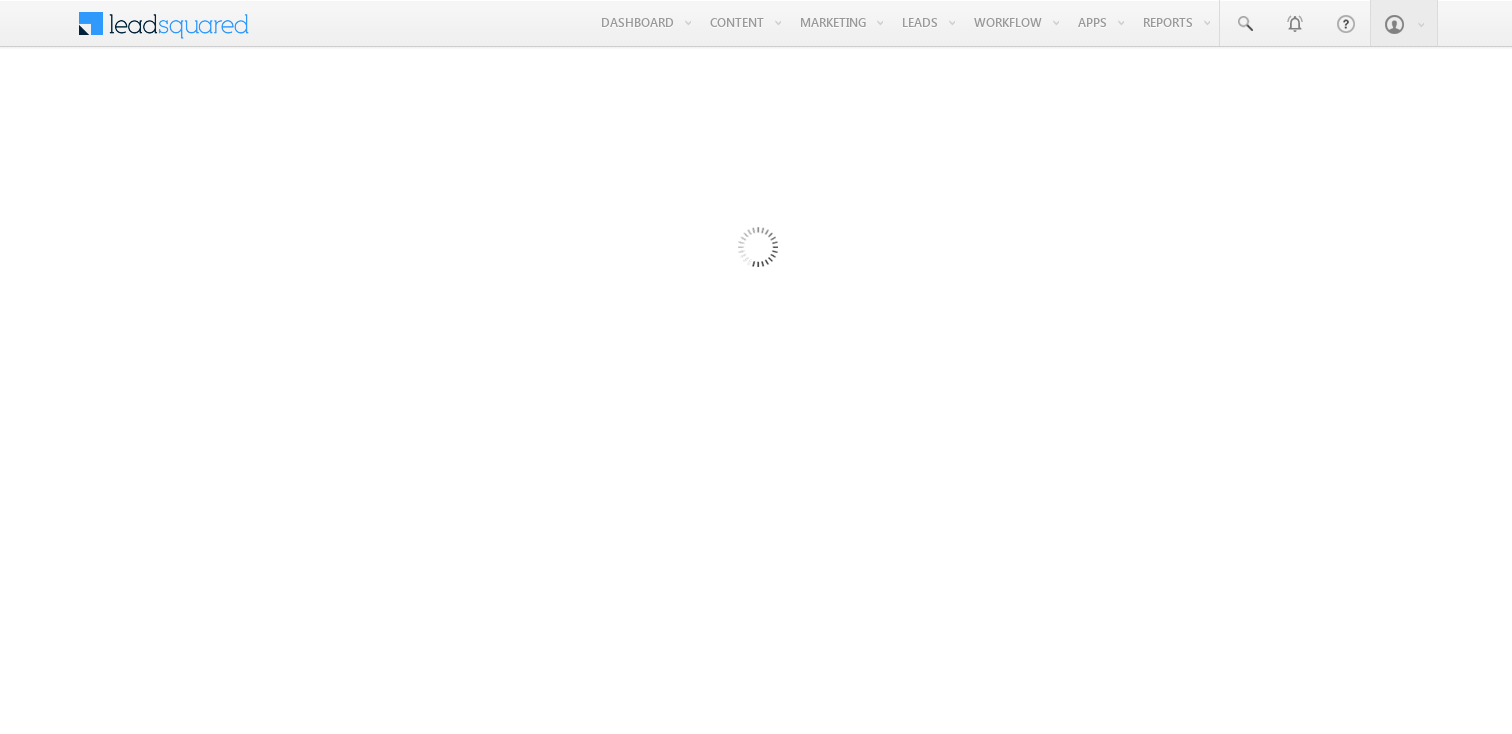 scroll, scrollTop: 0, scrollLeft: 0, axis: both 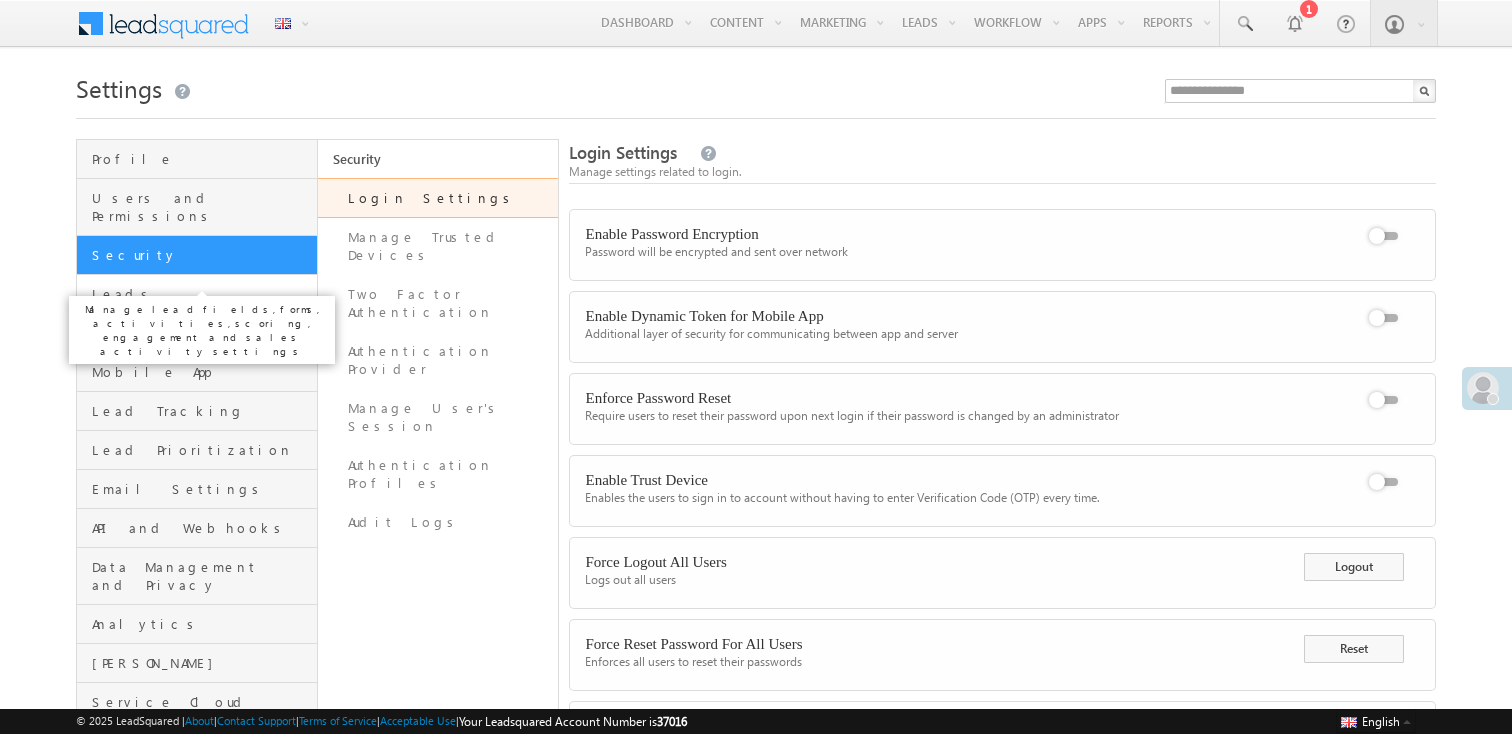 click on "Leads" at bounding box center (202, 294) 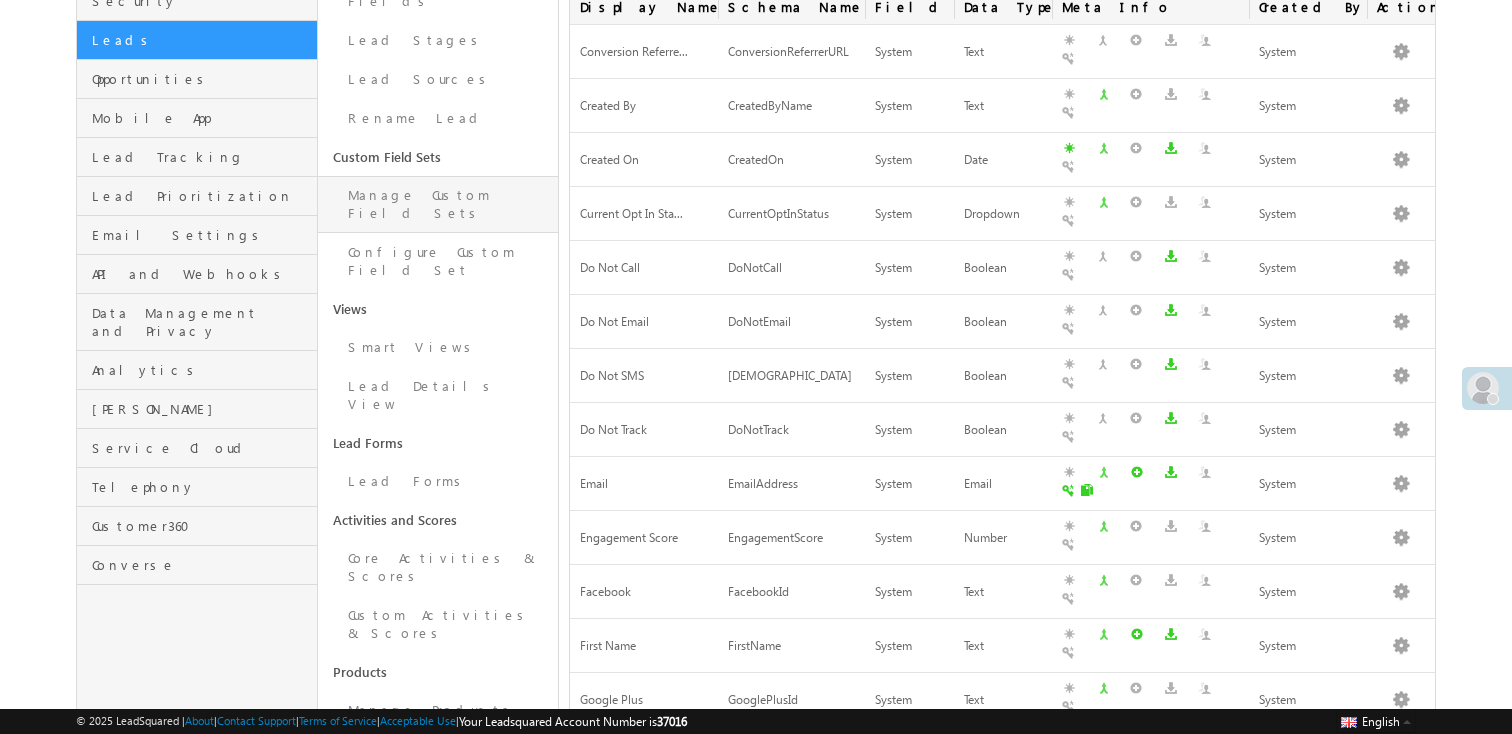 scroll, scrollTop: 257, scrollLeft: 0, axis: vertical 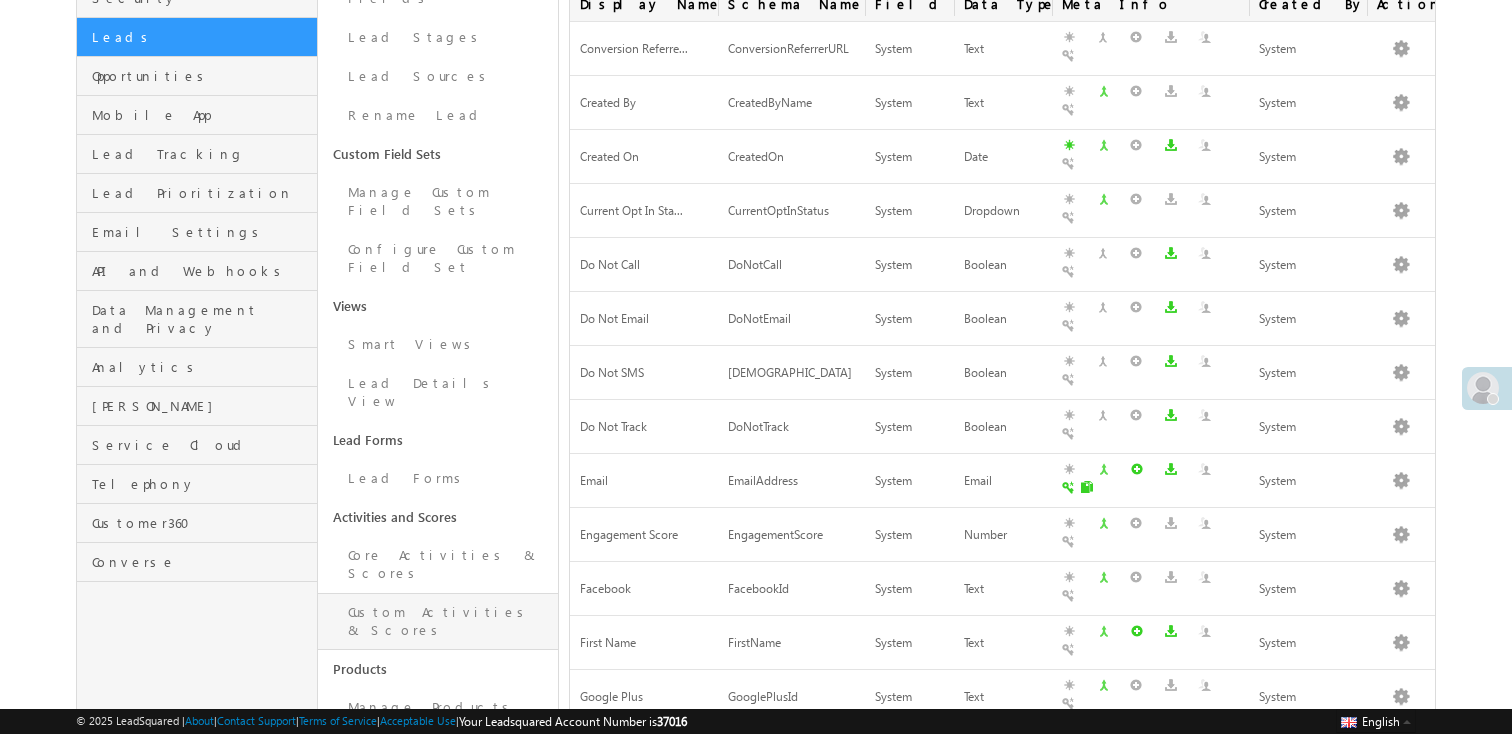 click on "Custom Activities & Scores" at bounding box center [438, 621] 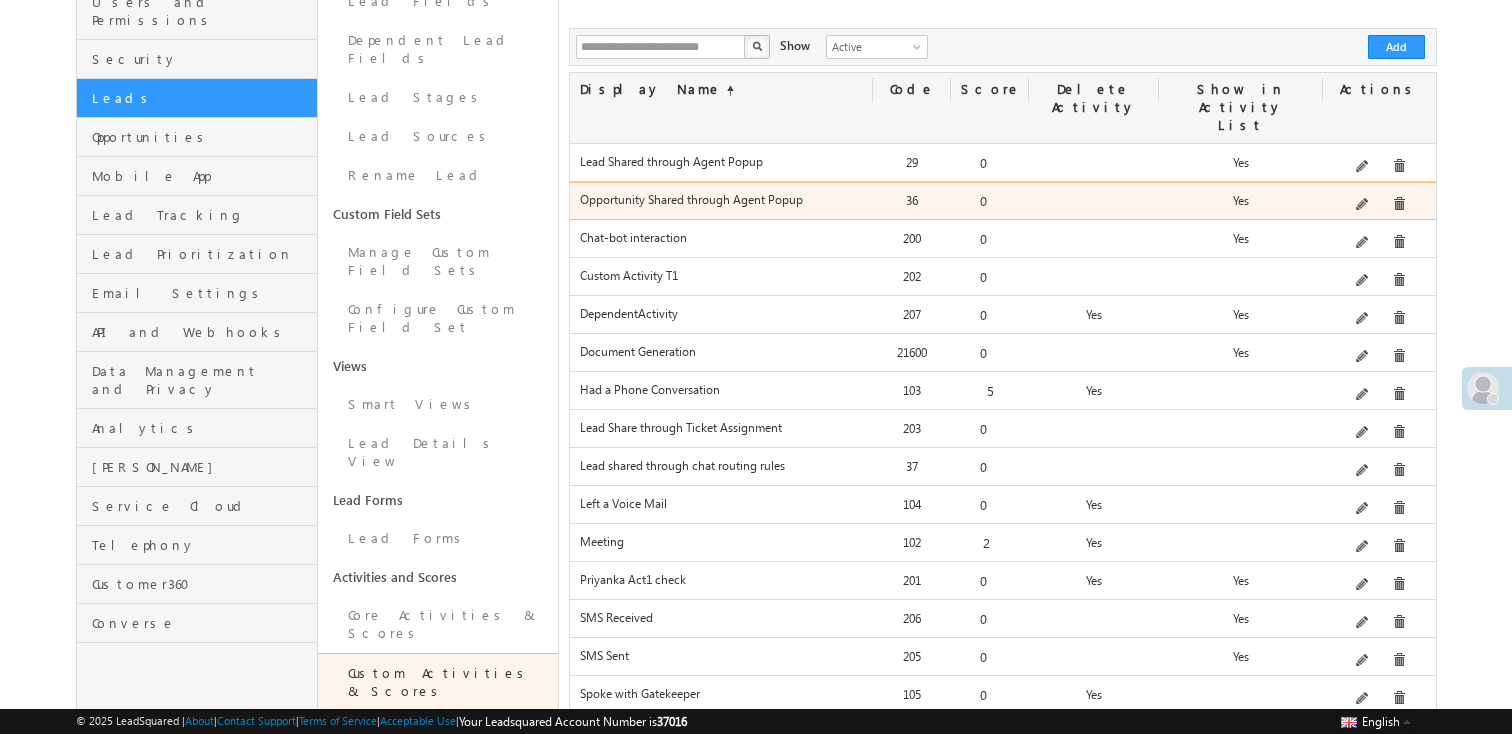 scroll, scrollTop: 187, scrollLeft: 0, axis: vertical 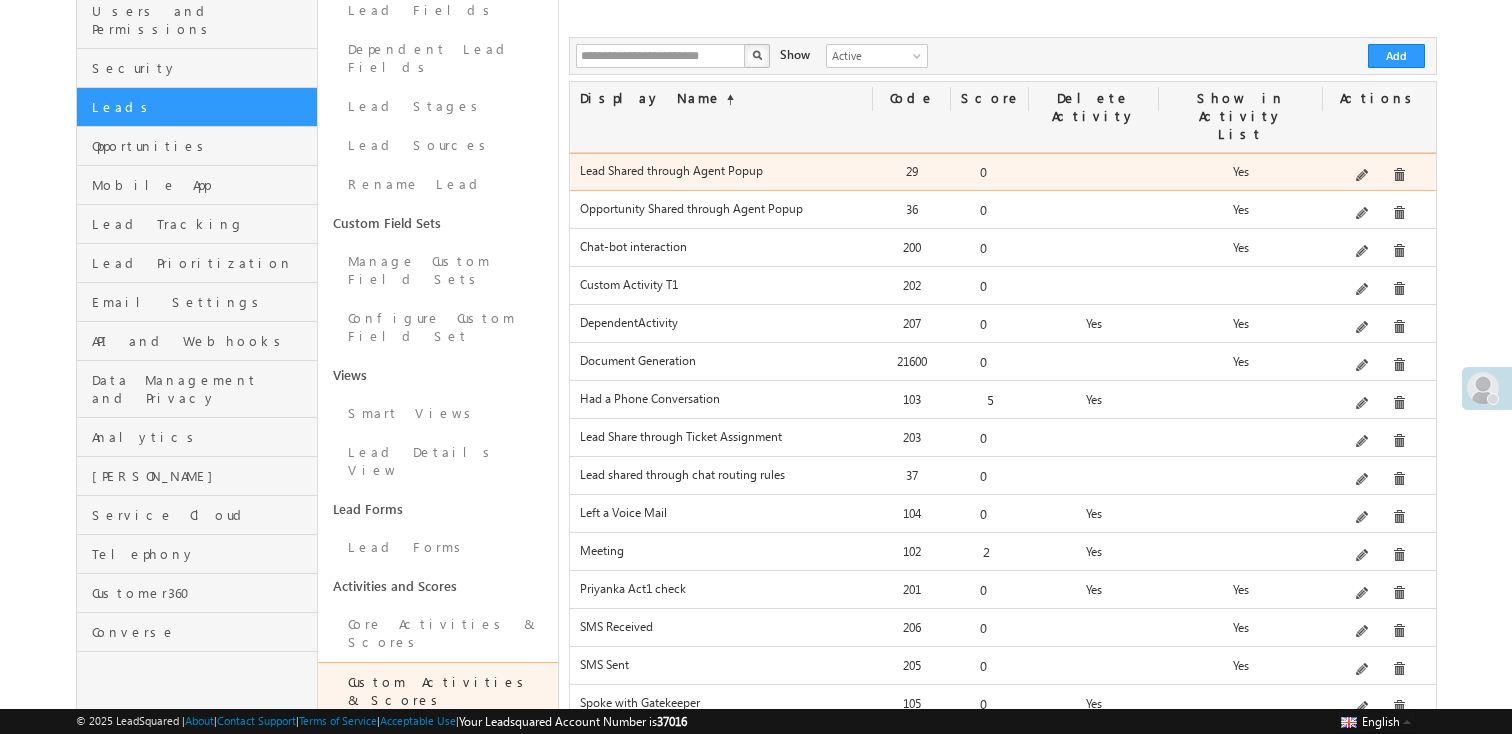 drag, startPoint x: 579, startPoint y: 131, endPoint x: 792, endPoint y: 131, distance: 213 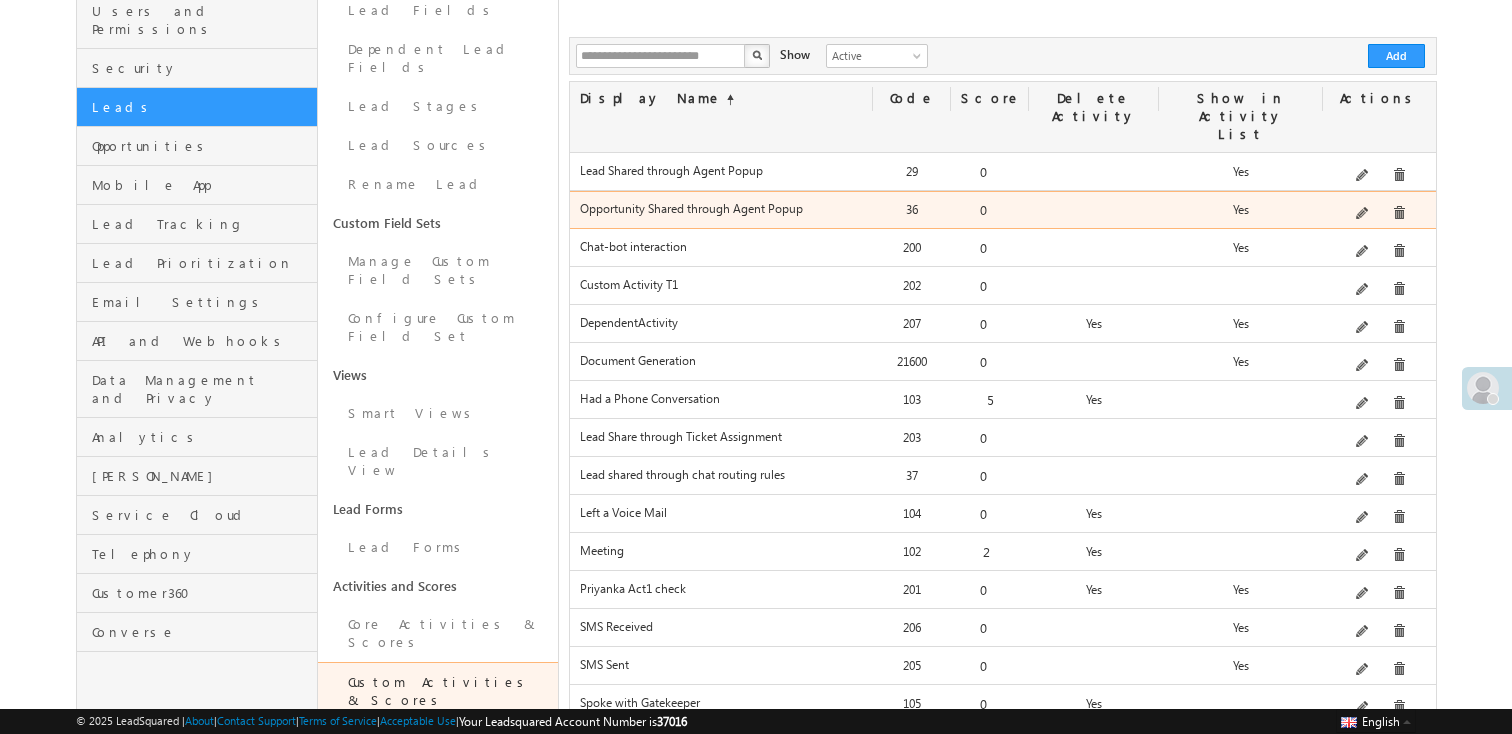 drag, startPoint x: 576, startPoint y: 178, endPoint x: 845, endPoint y: 176, distance: 269.00745 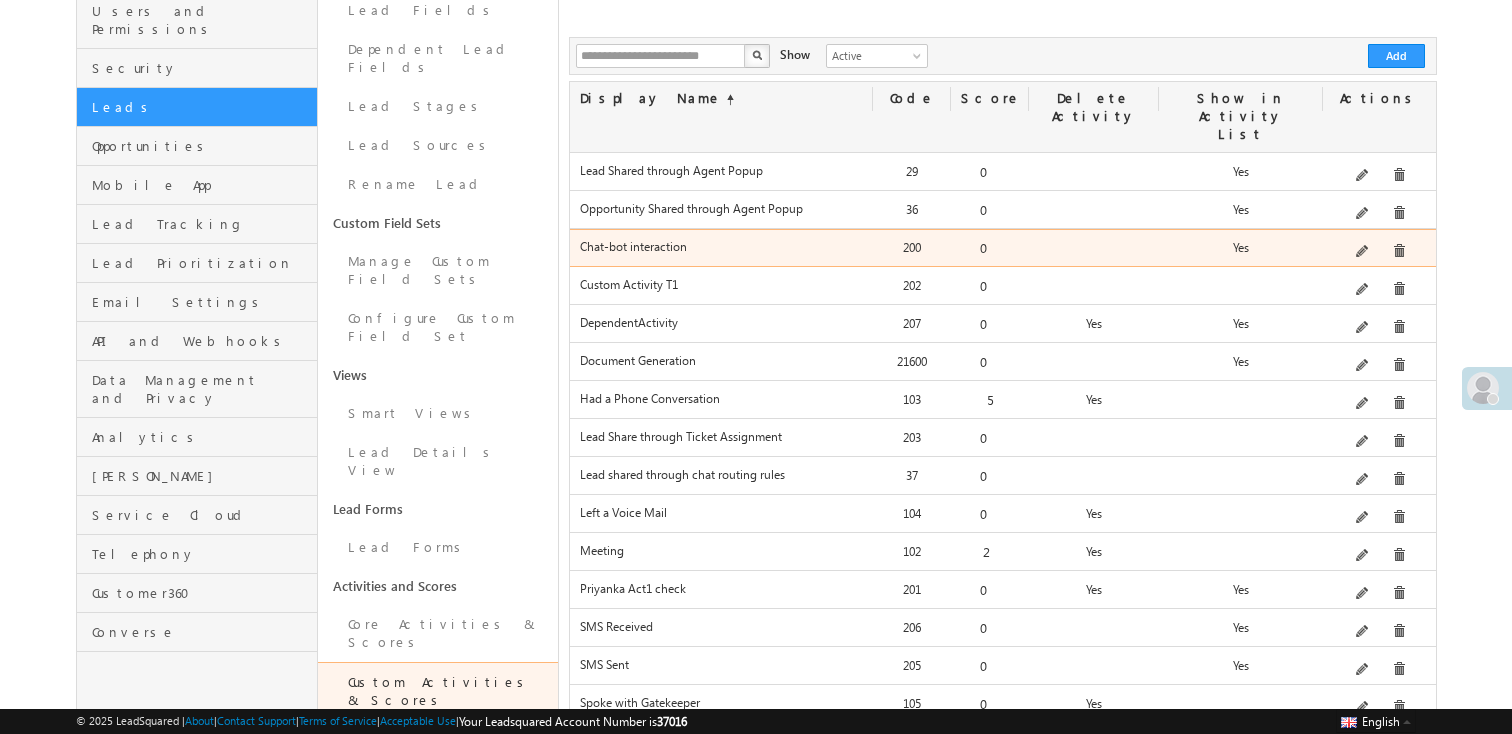 drag, startPoint x: 577, startPoint y: 214, endPoint x: 720, endPoint y: 214, distance: 143 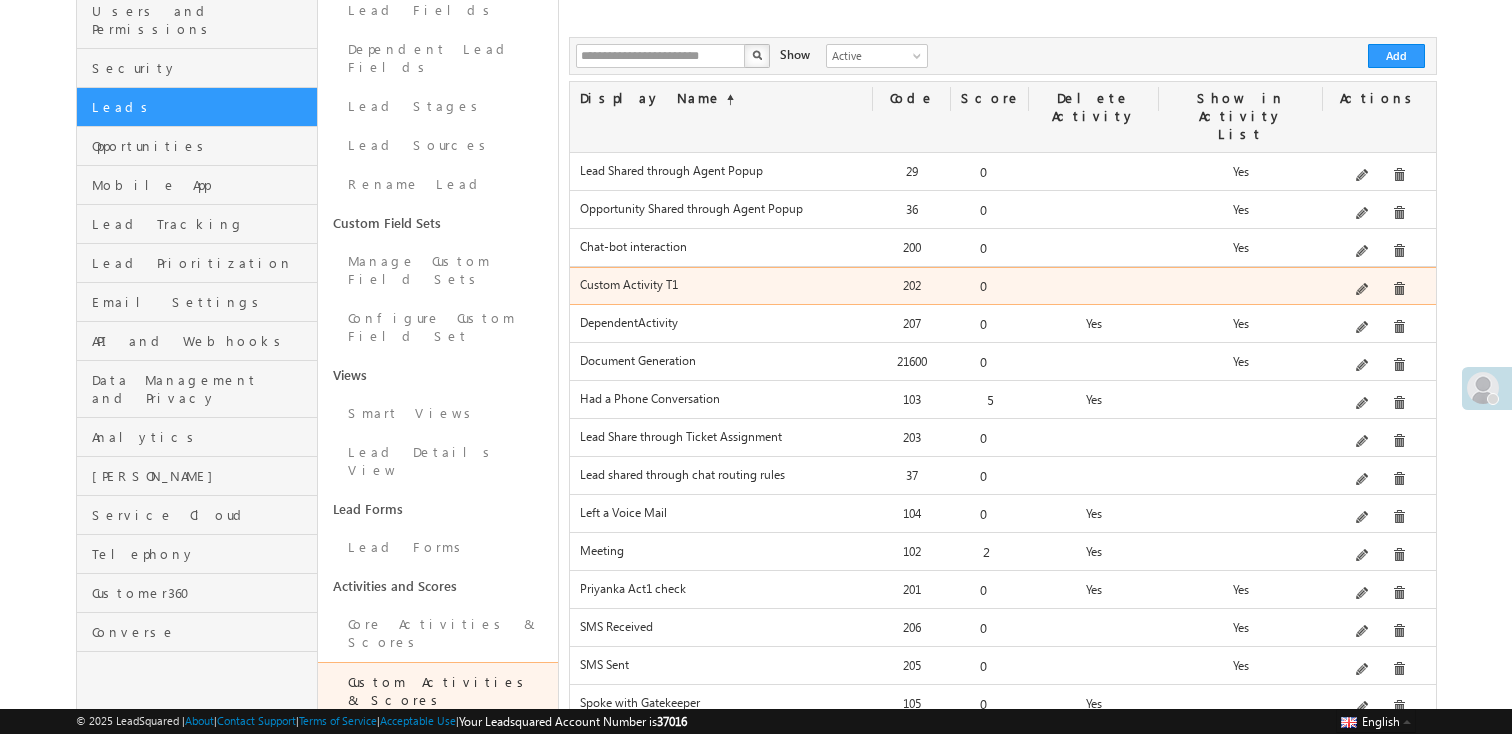 drag, startPoint x: 581, startPoint y: 244, endPoint x: 719, endPoint y: 244, distance: 138 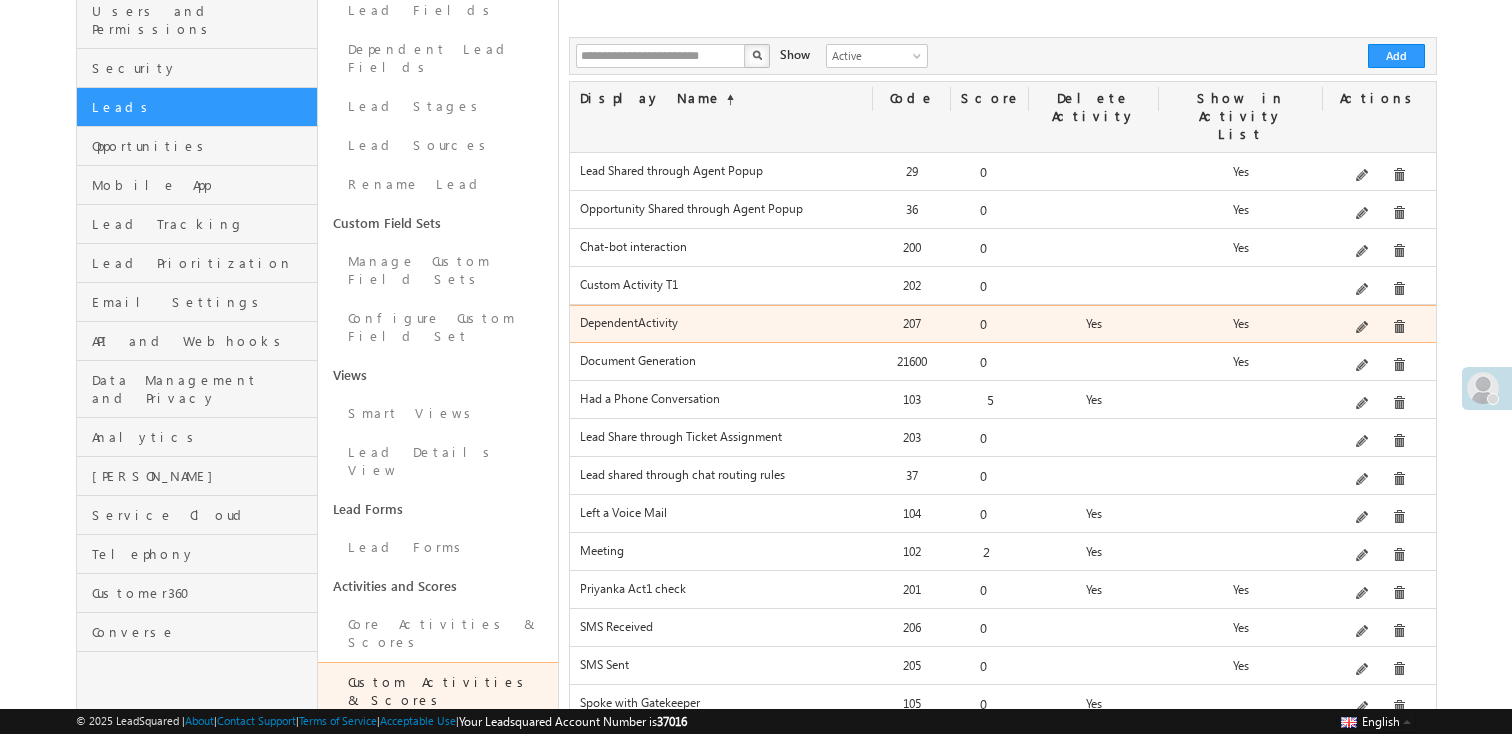 drag, startPoint x: 577, startPoint y: 289, endPoint x: 702, endPoint y: 288, distance: 125.004 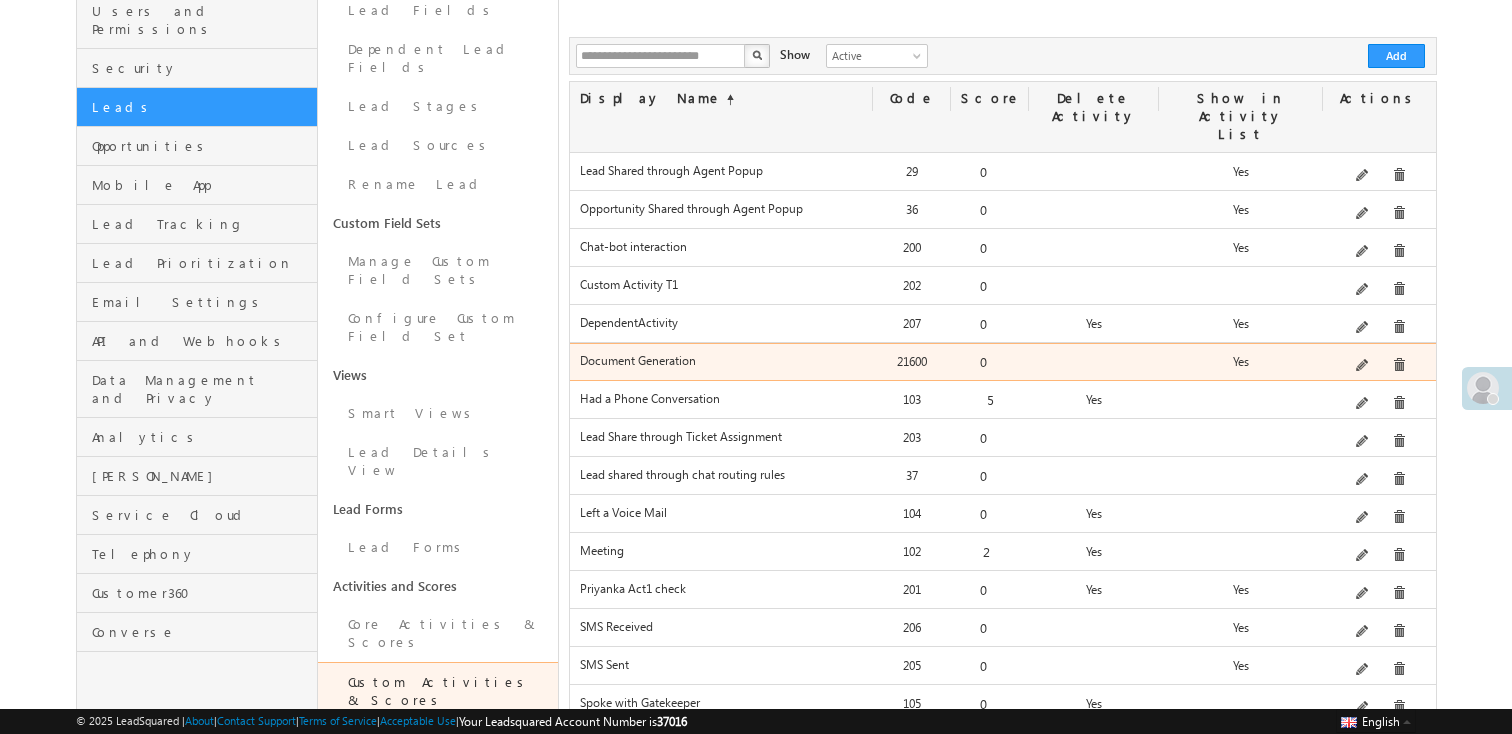 drag, startPoint x: 576, startPoint y: 328, endPoint x: 719, endPoint y: 327, distance: 143.0035 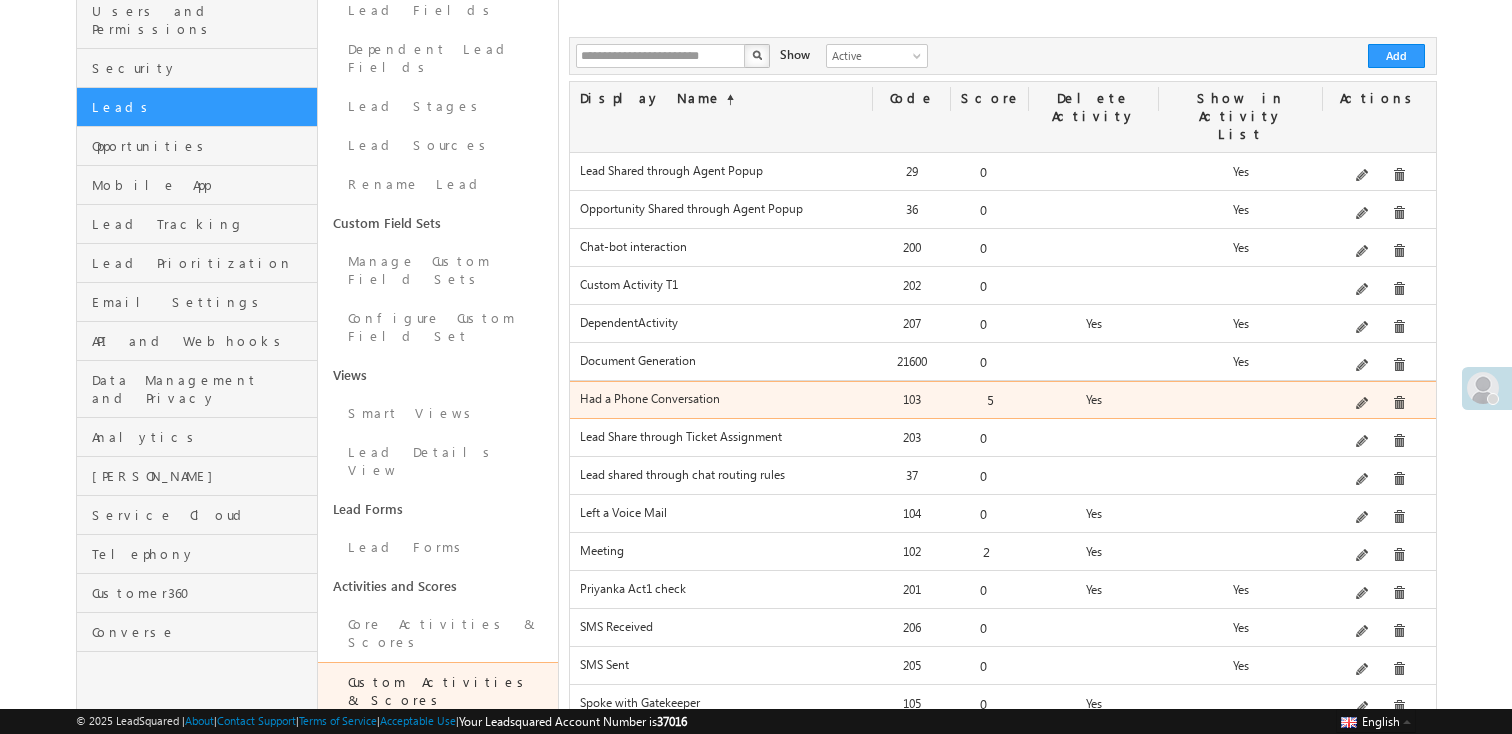 drag, startPoint x: 578, startPoint y: 359, endPoint x: 765, endPoint y: 357, distance: 187.0107 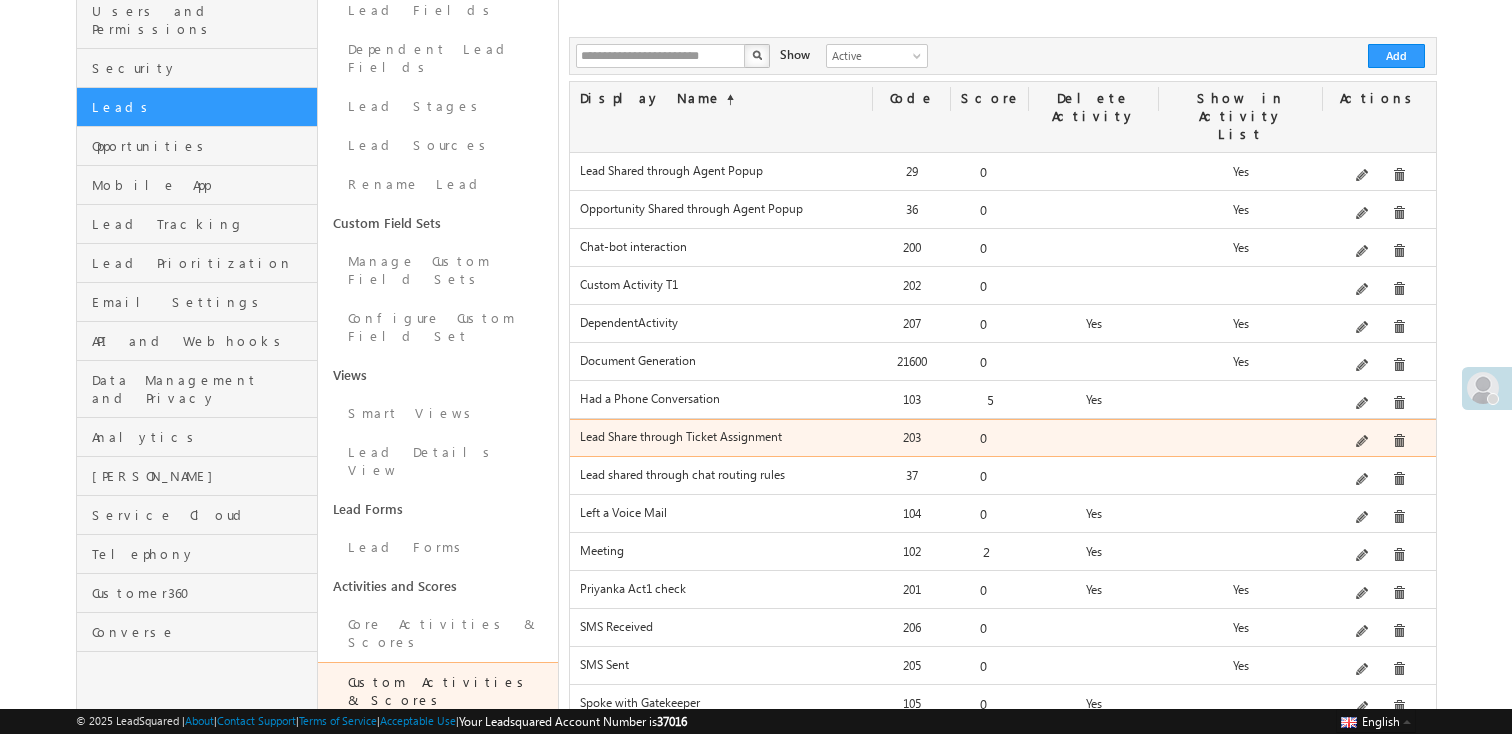 drag, startPoint x: 585, startPoint y: 405, endPoint x: 805, endPoint y: 407, distance: 220.0091 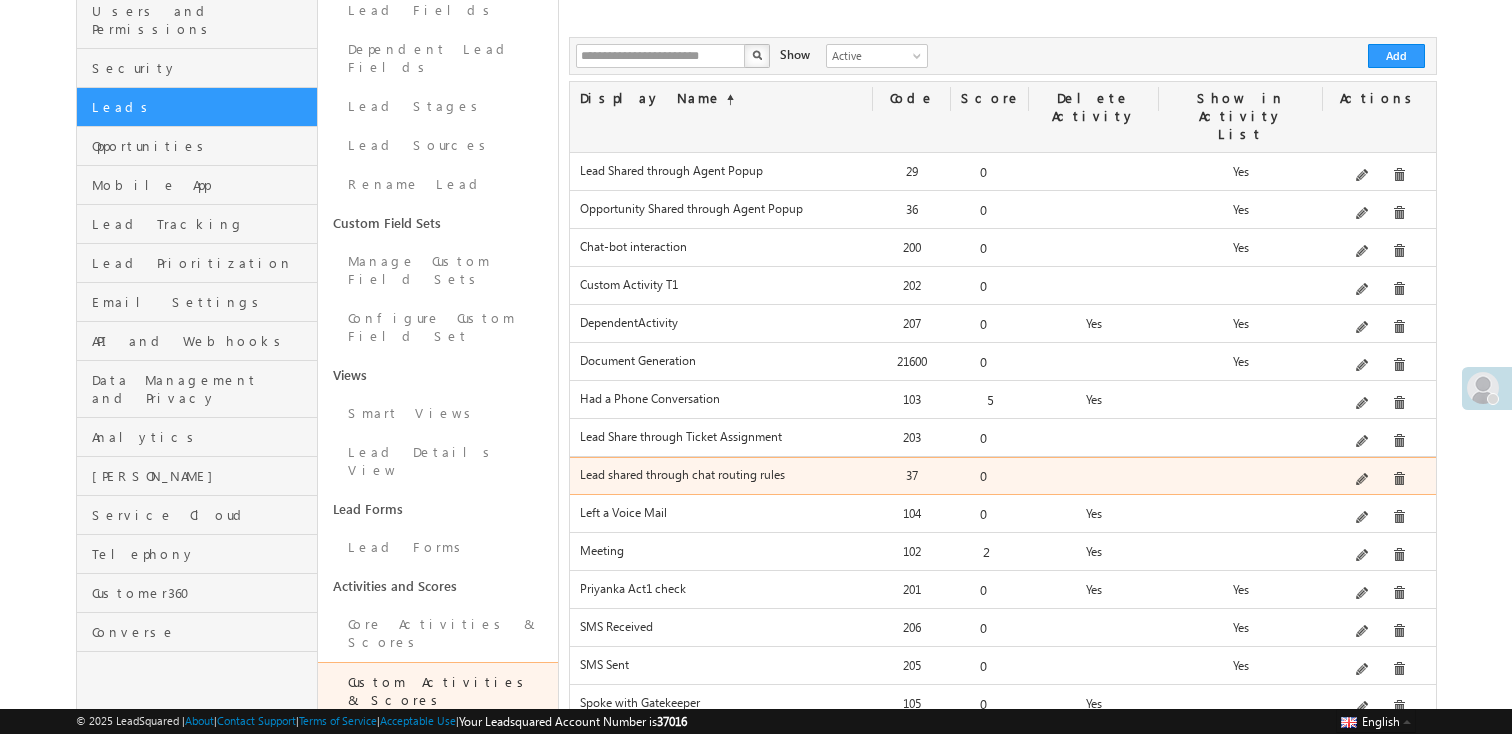 drag, startPoint x: 578, startPoint y: 445, endPoint x: 855, endPoint y: 444, distance: 277.0018 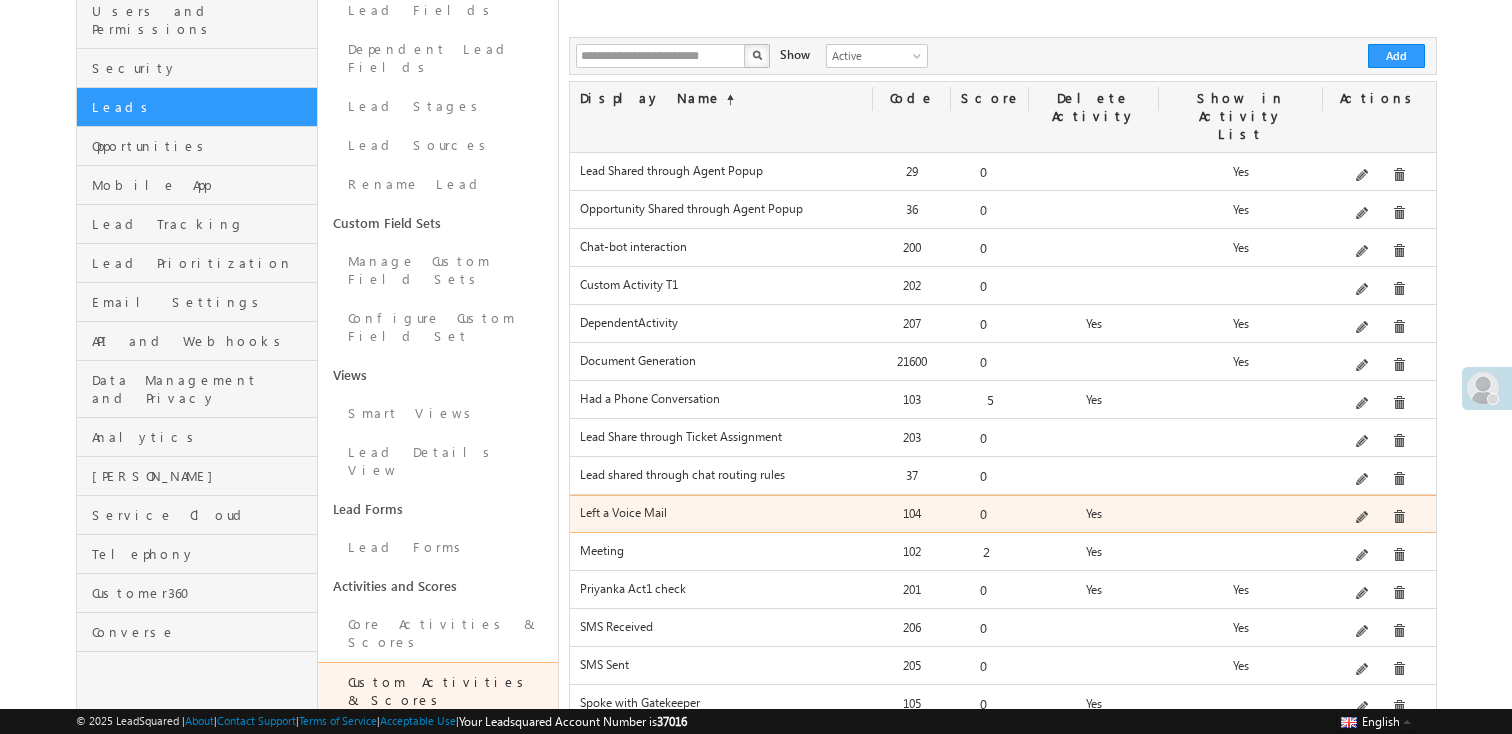 drag, startPoint x: 577, startPoint y: 480, endPoint x: 702, endPoint y: 479, distance: 125.004 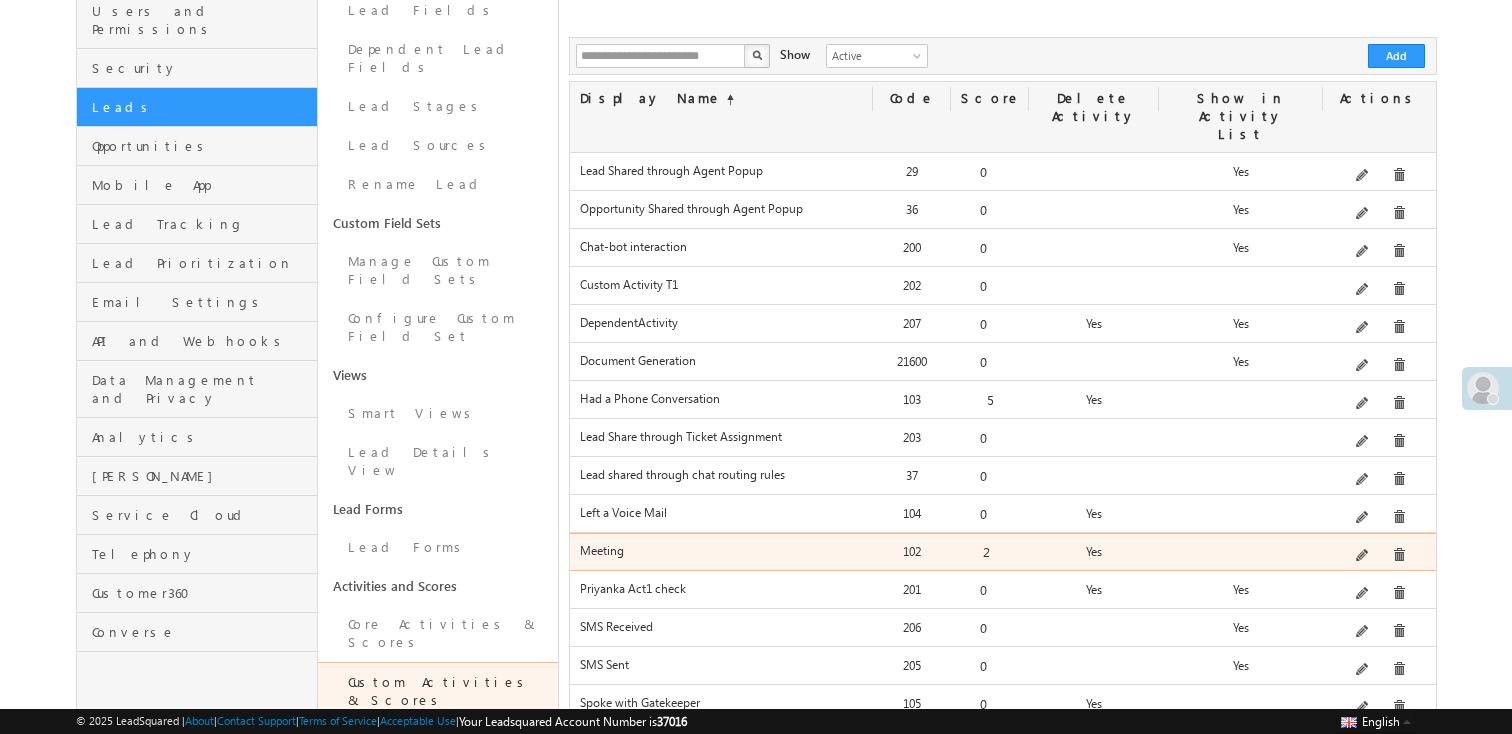 drag, startPoint x: 575, startPoint y: 525, endPoint x: 649, endPoint y: 525, distance: 74 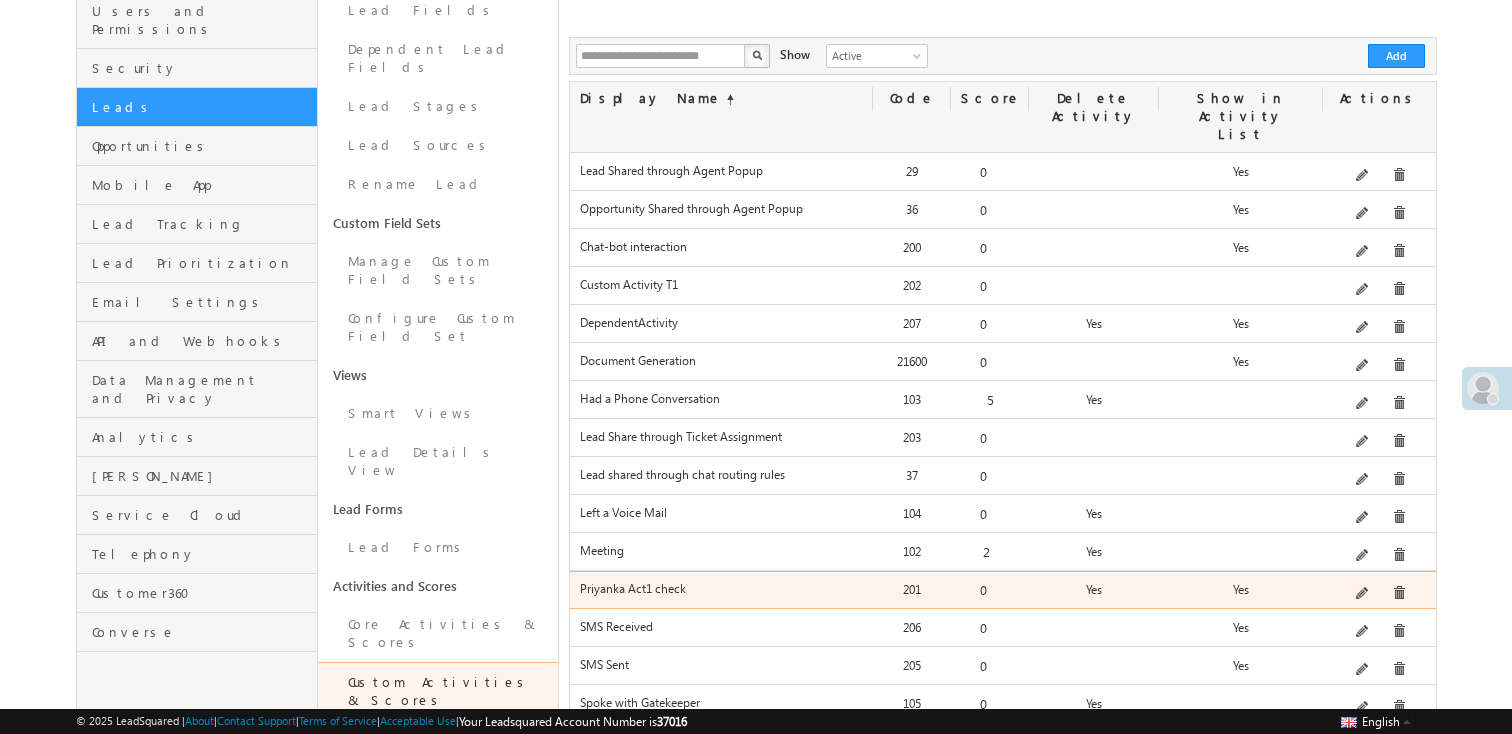 drag, startPoint x: 577, startPoint y: 551, endPoint x: 716, endPoint y: 551, distance: 139 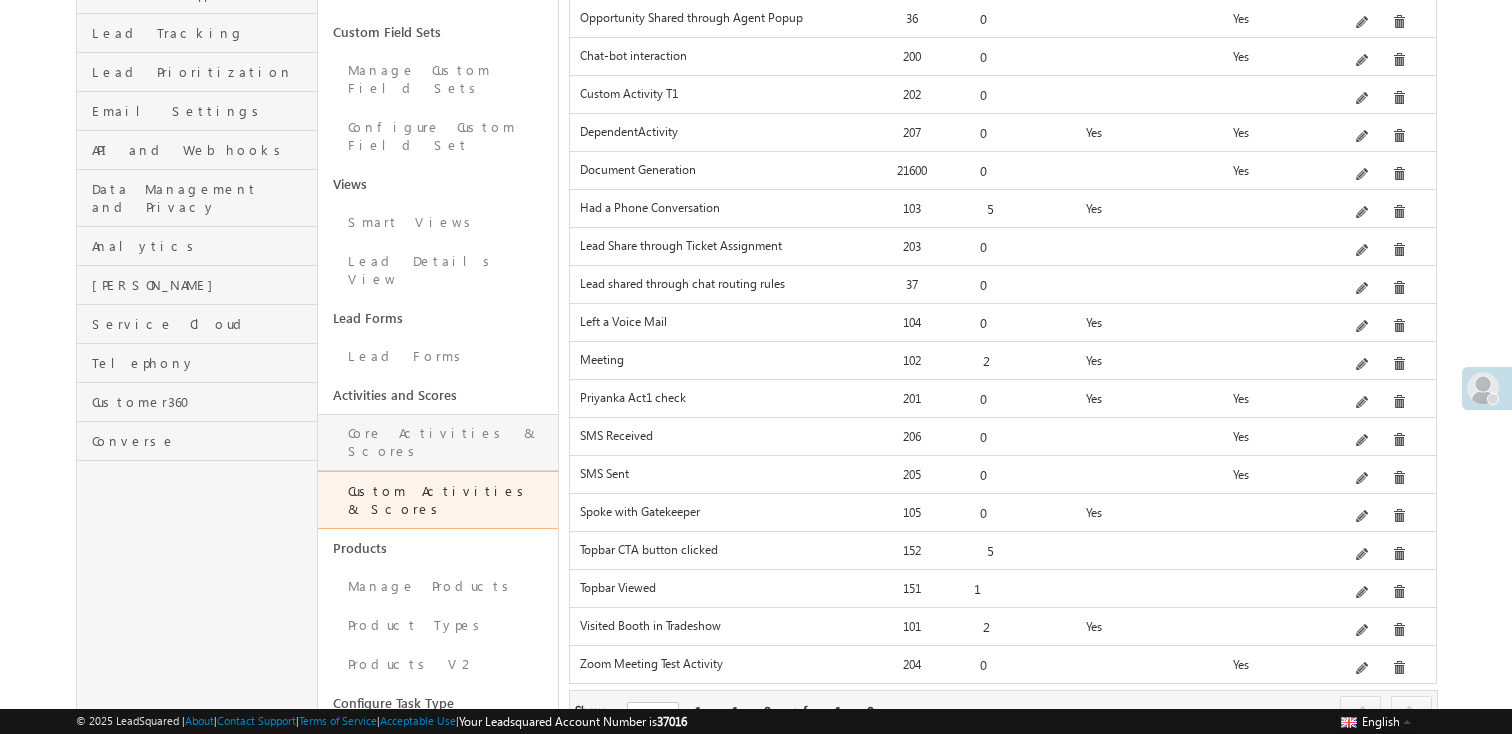scroll, scrollTop: 396, scrollLeft: 0, axis: vertical 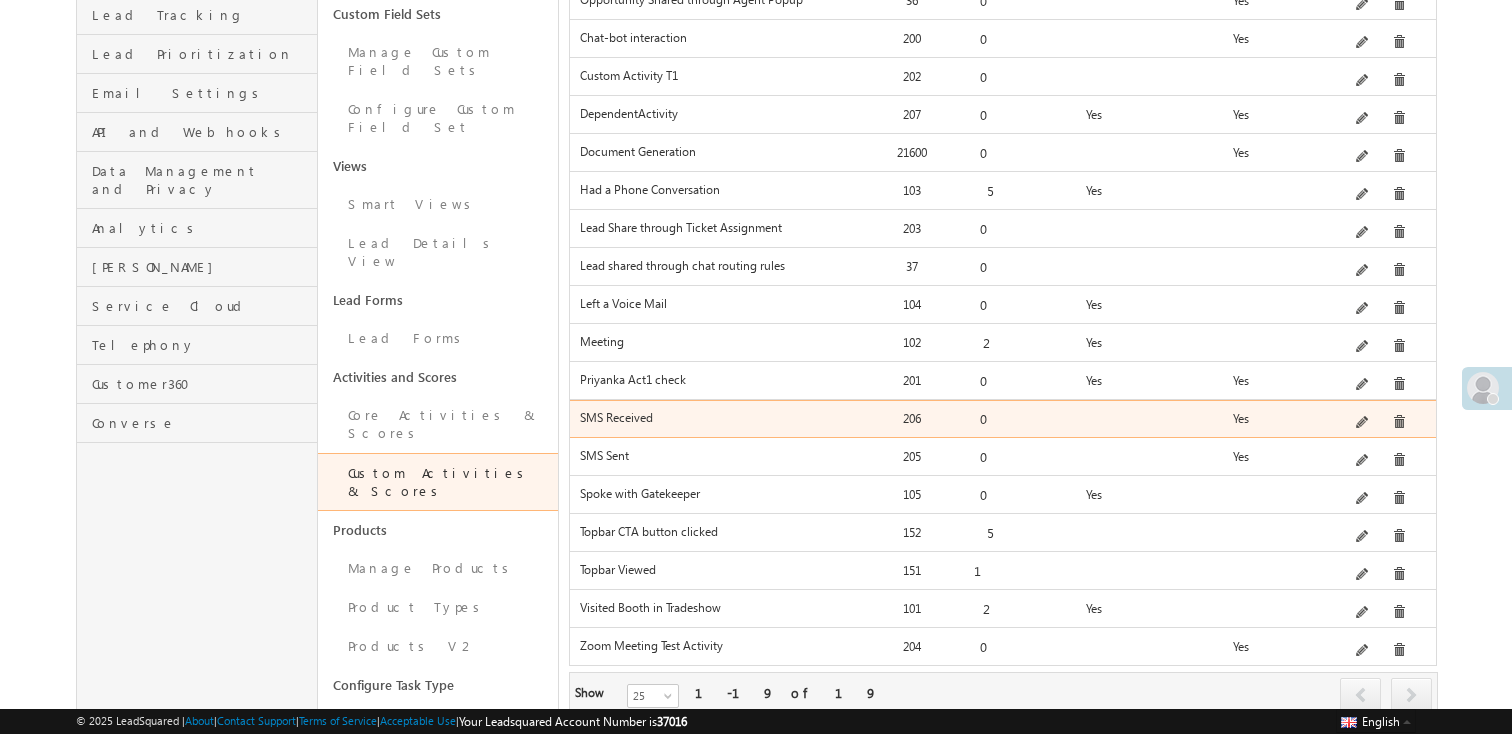 drag, startPoint x: 637, startPoint y: 389, endPoint x: 670, endPoint y: 389, distance: 33 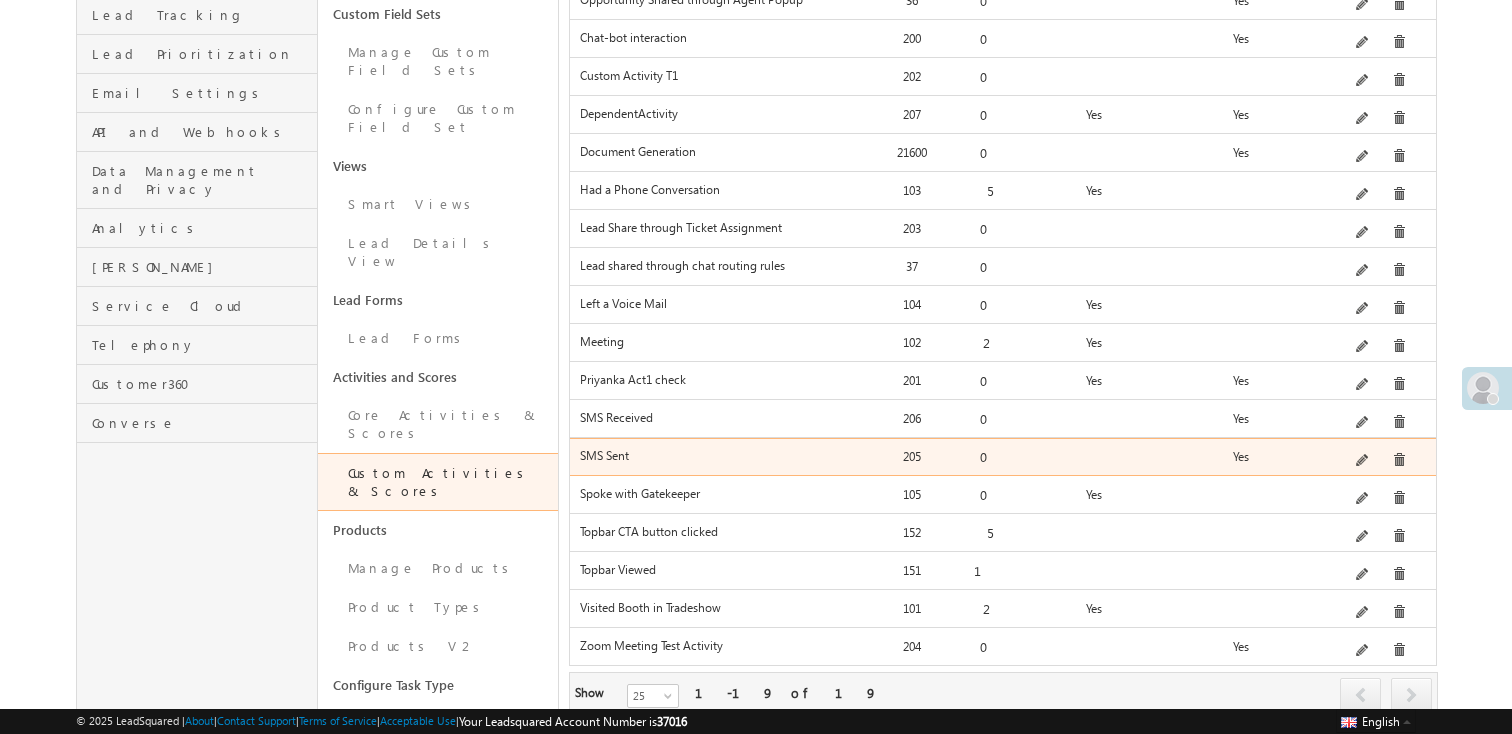 drag, startPoint x: 580, startPoint y: 425, endPoint x: 683, endPoint y: 425, distance: 103 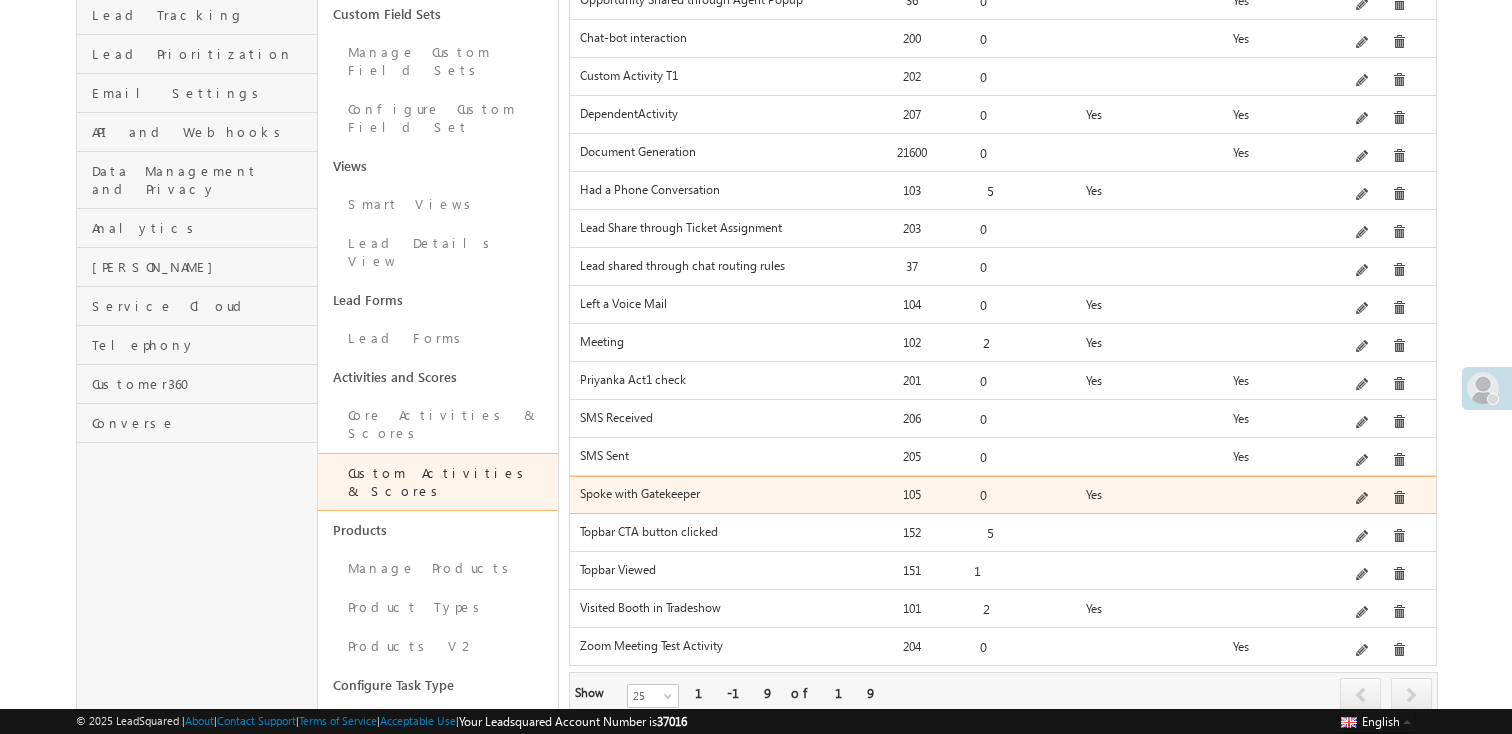 drag, startPoint x: 619, startPoint y: 462, endPoint x: 707, endPoint y: 462, distance: 88 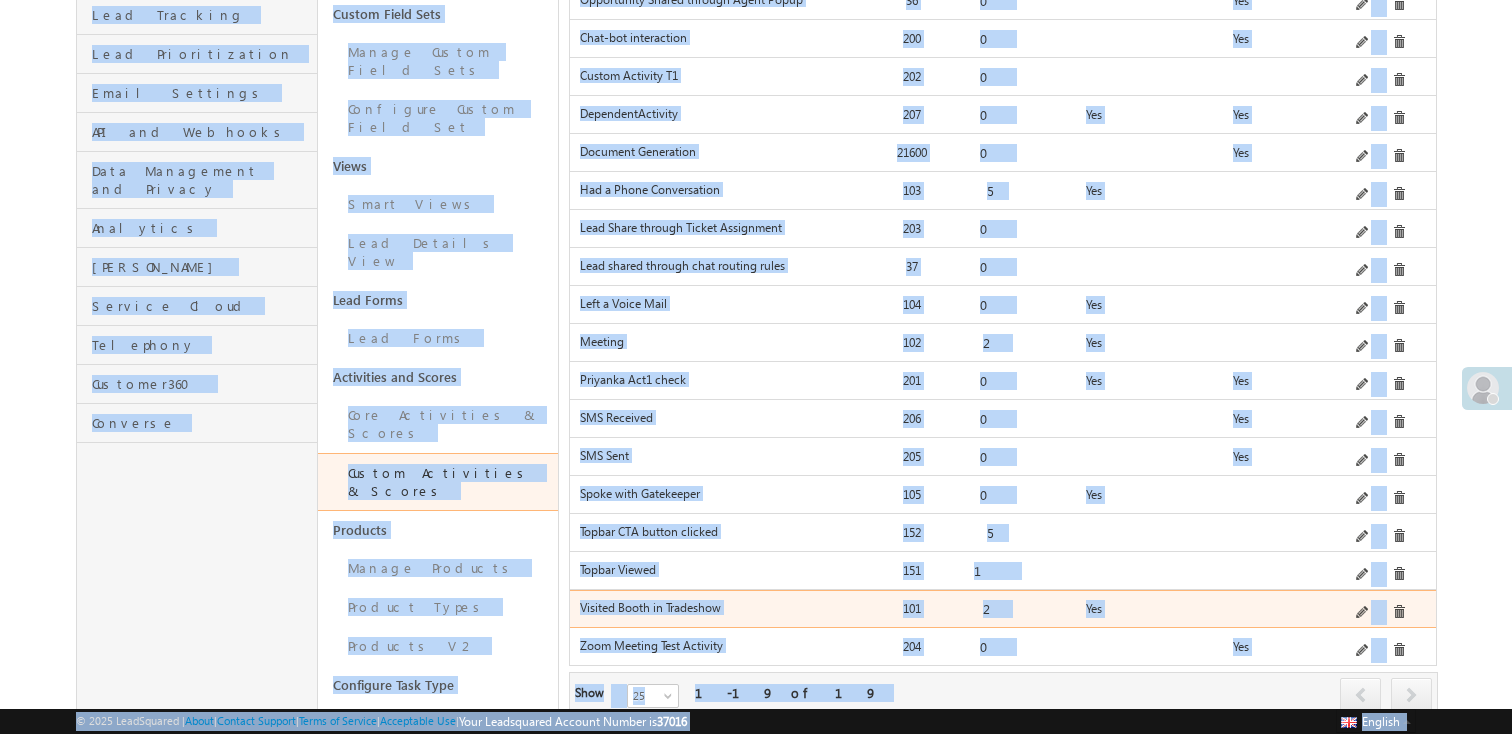 click on "Visited Booth in Tradeshow" at bounding box center [721, 607] 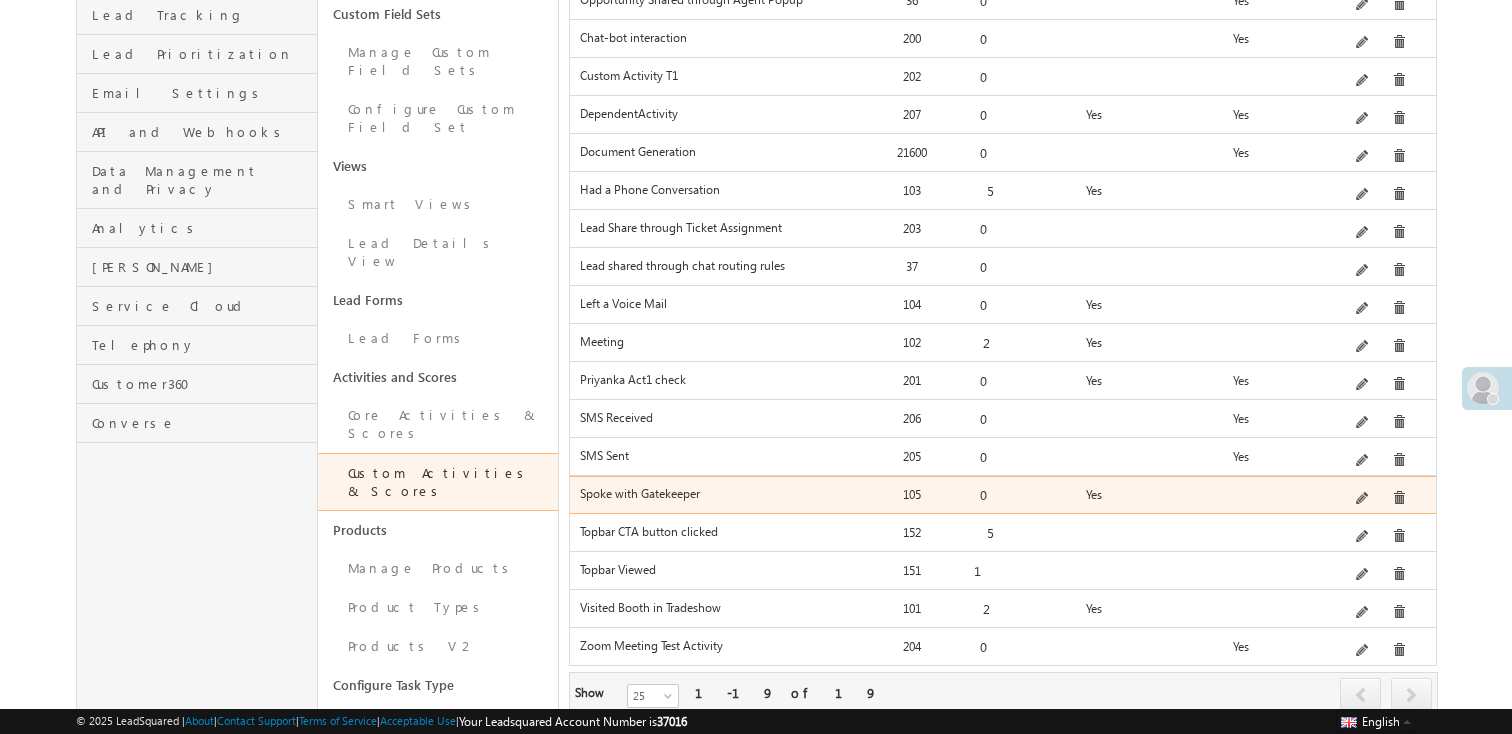 drag, startPoint x: 725, startPoint y: 454, endPoint x: 579, endPoint y: 456, distance: 146.0137 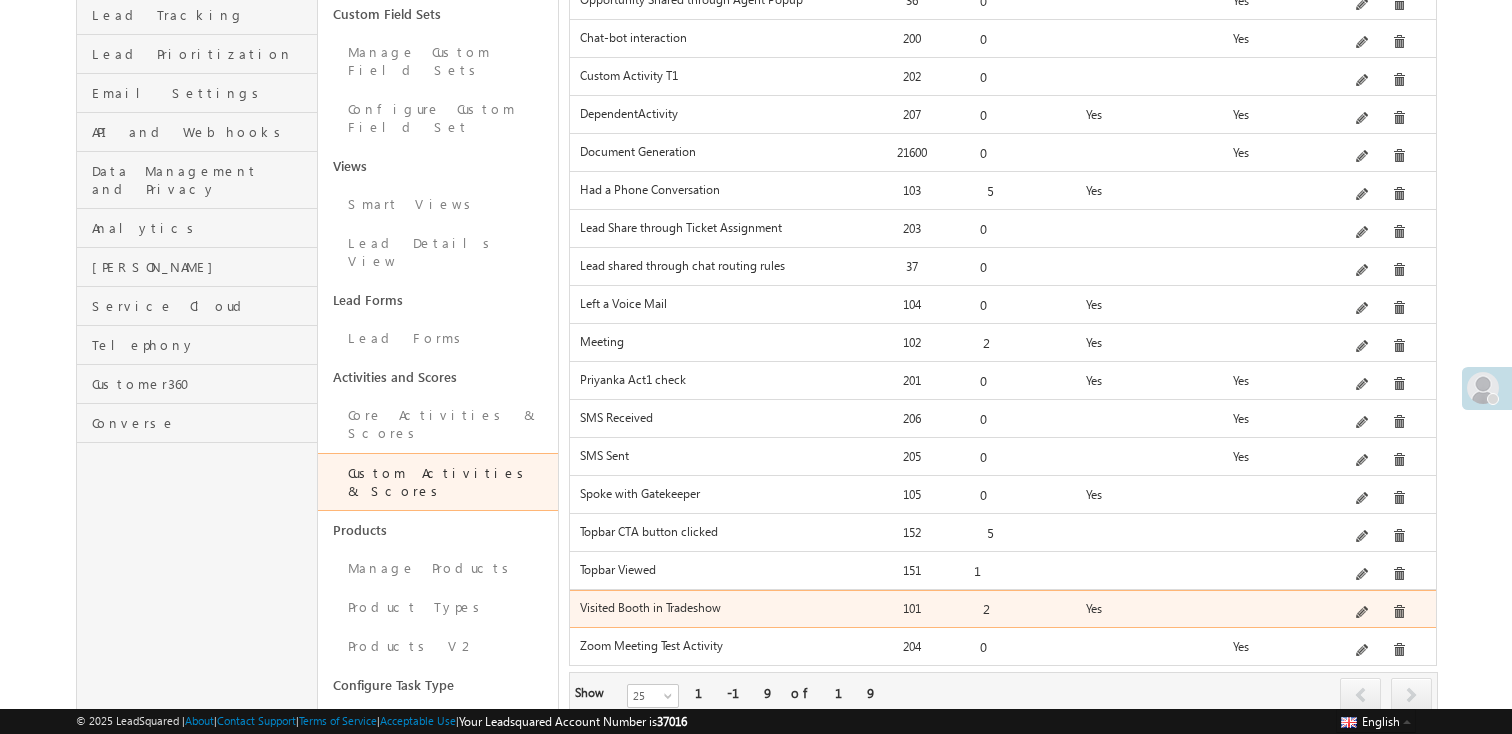 click on "Visited Booth in Tradeshow" at bounding box center (721, 613) 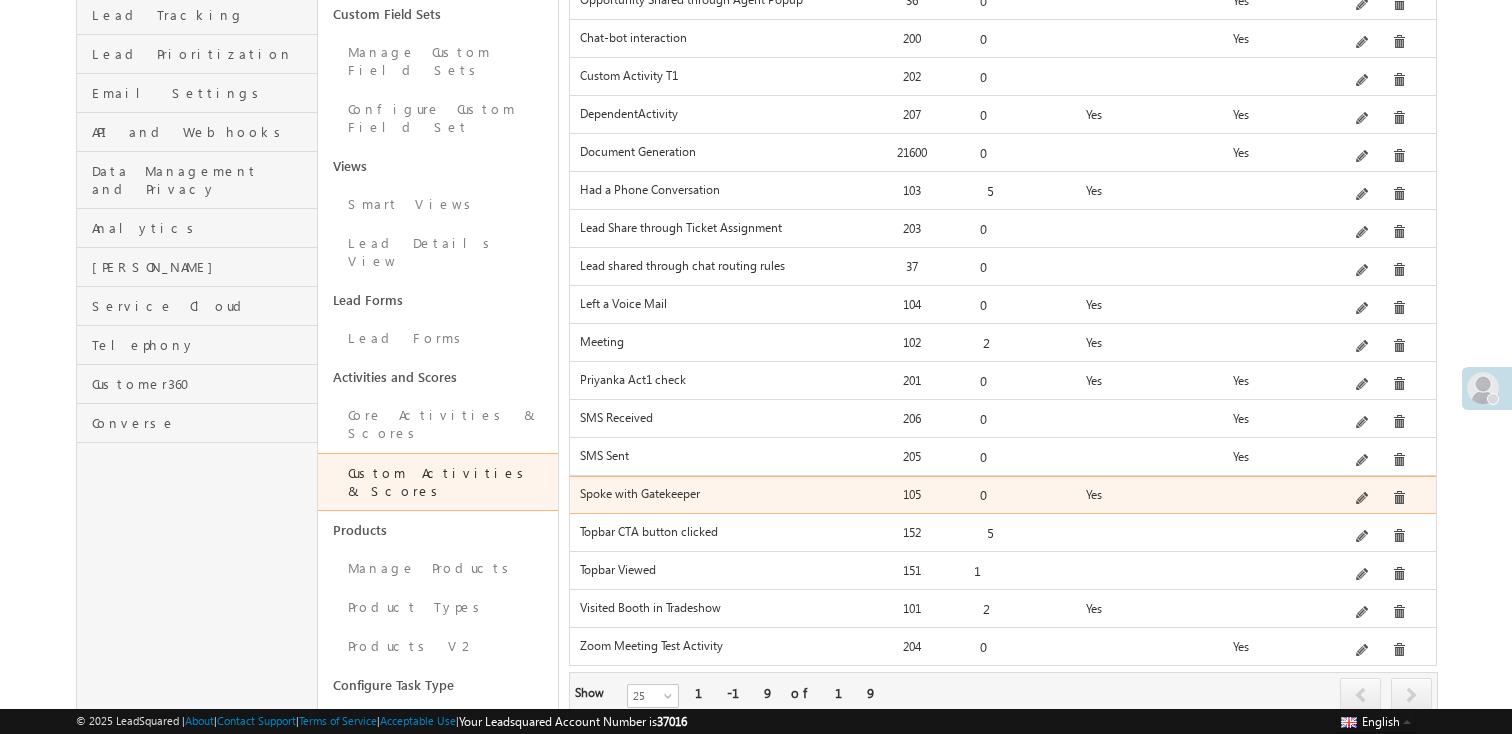 drag, startPoint x: 573, startPoint y: 457, endPoint x: 718, endPoint y: 458, distance: 145.00345 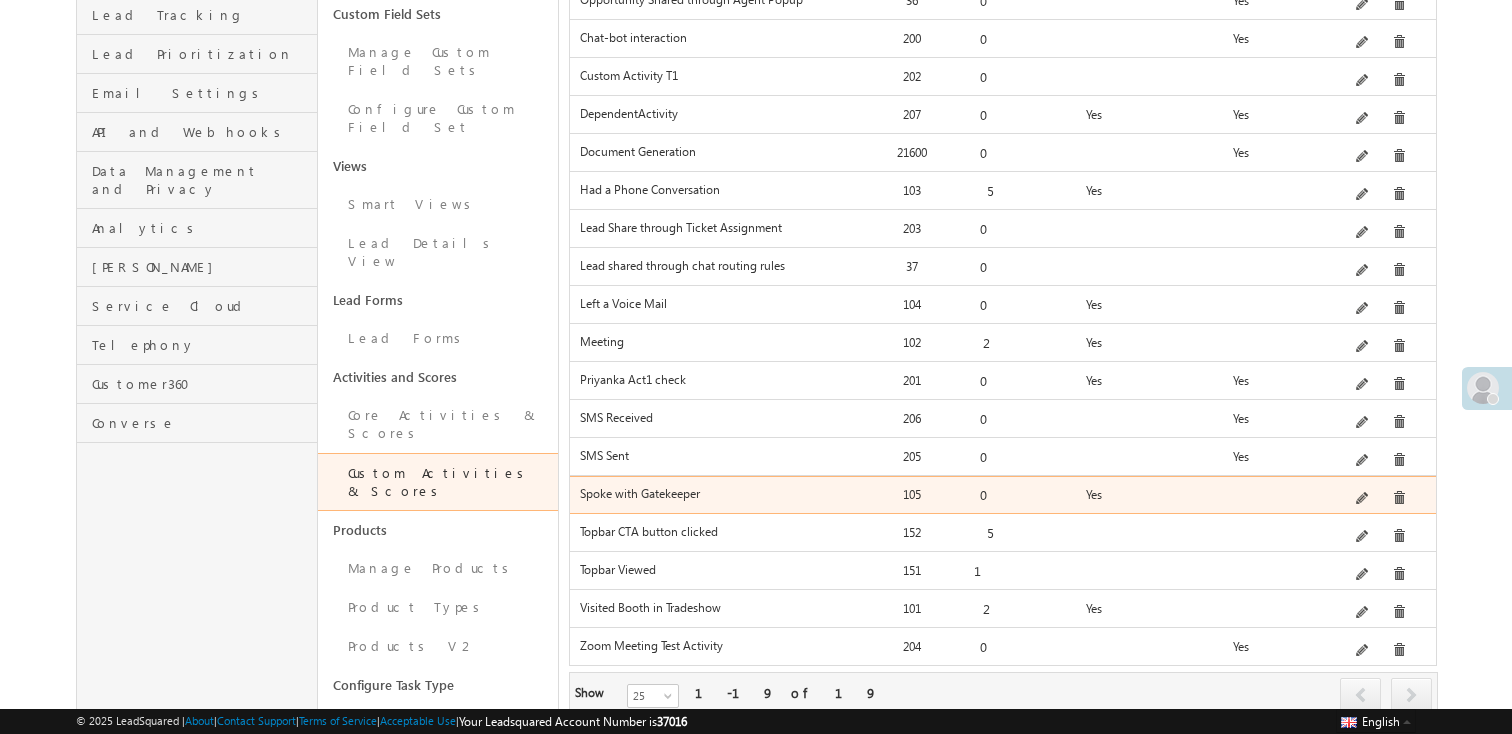 click on "Spoke with Gatekeeper" at bounding box center (721, 499) 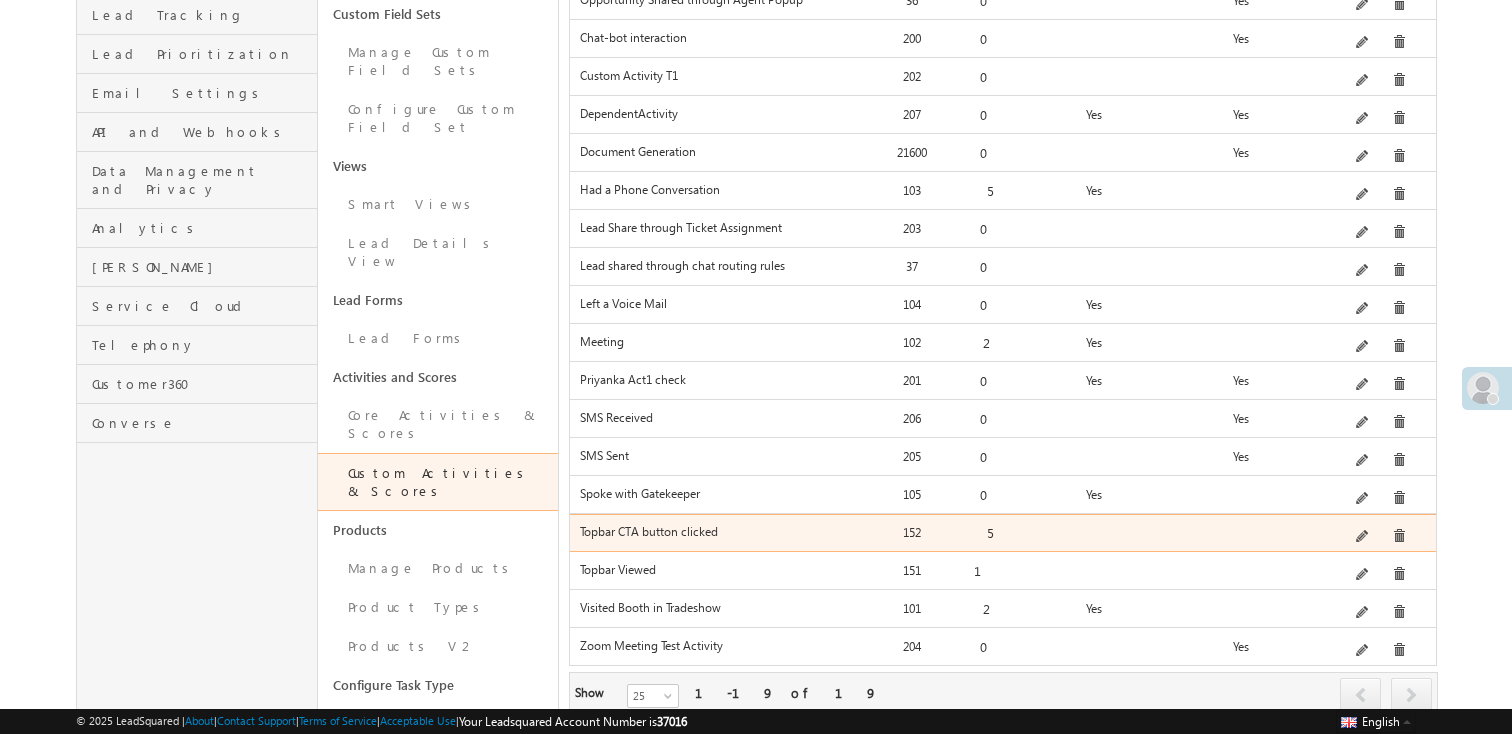 click on "**********" at bounding box center [1002, 533] 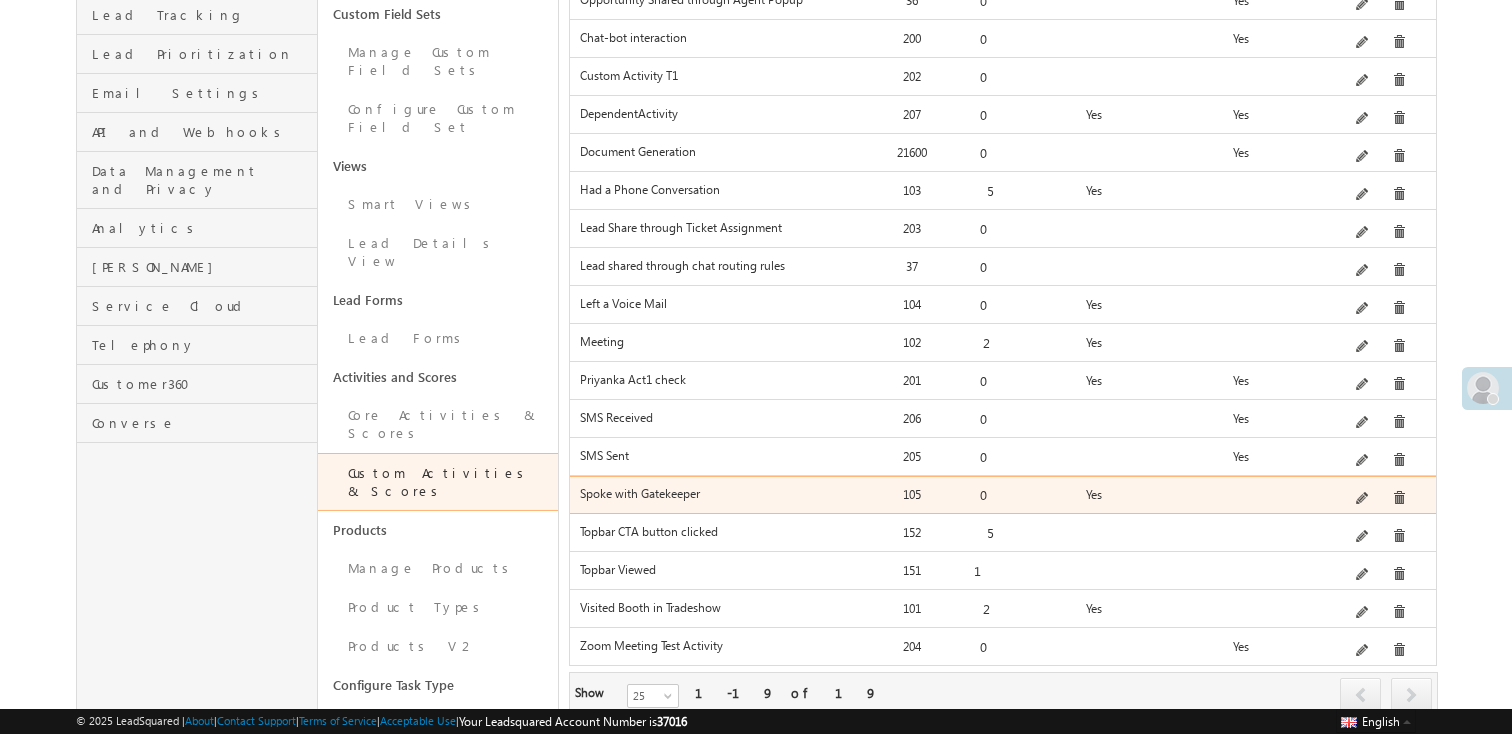 drag, startPoint x: 574, startPoint y: 457, endPoint x: 731, endPoint y: 456, distance: 157.00319 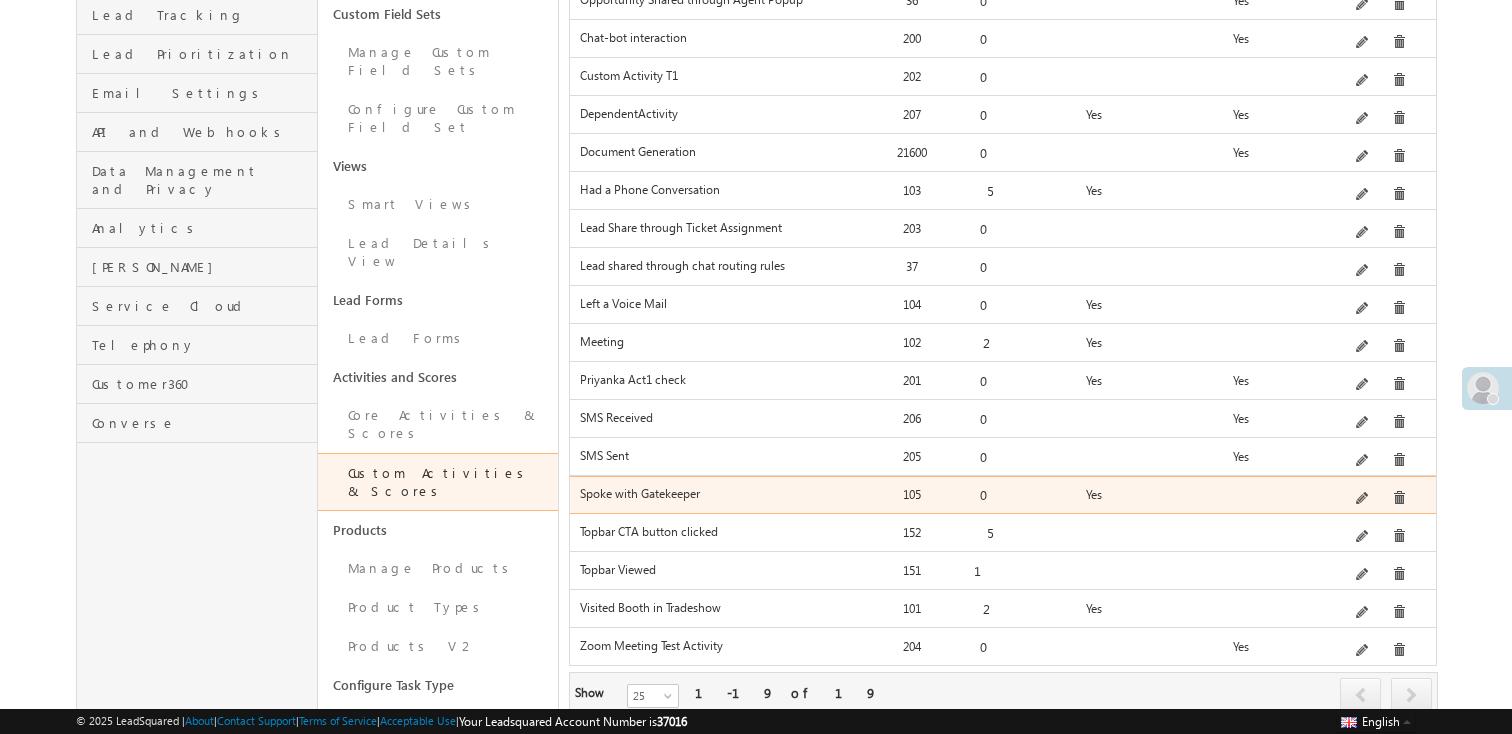 click on "Spoke with Gatekeeper" at bounding box center [721, 499] 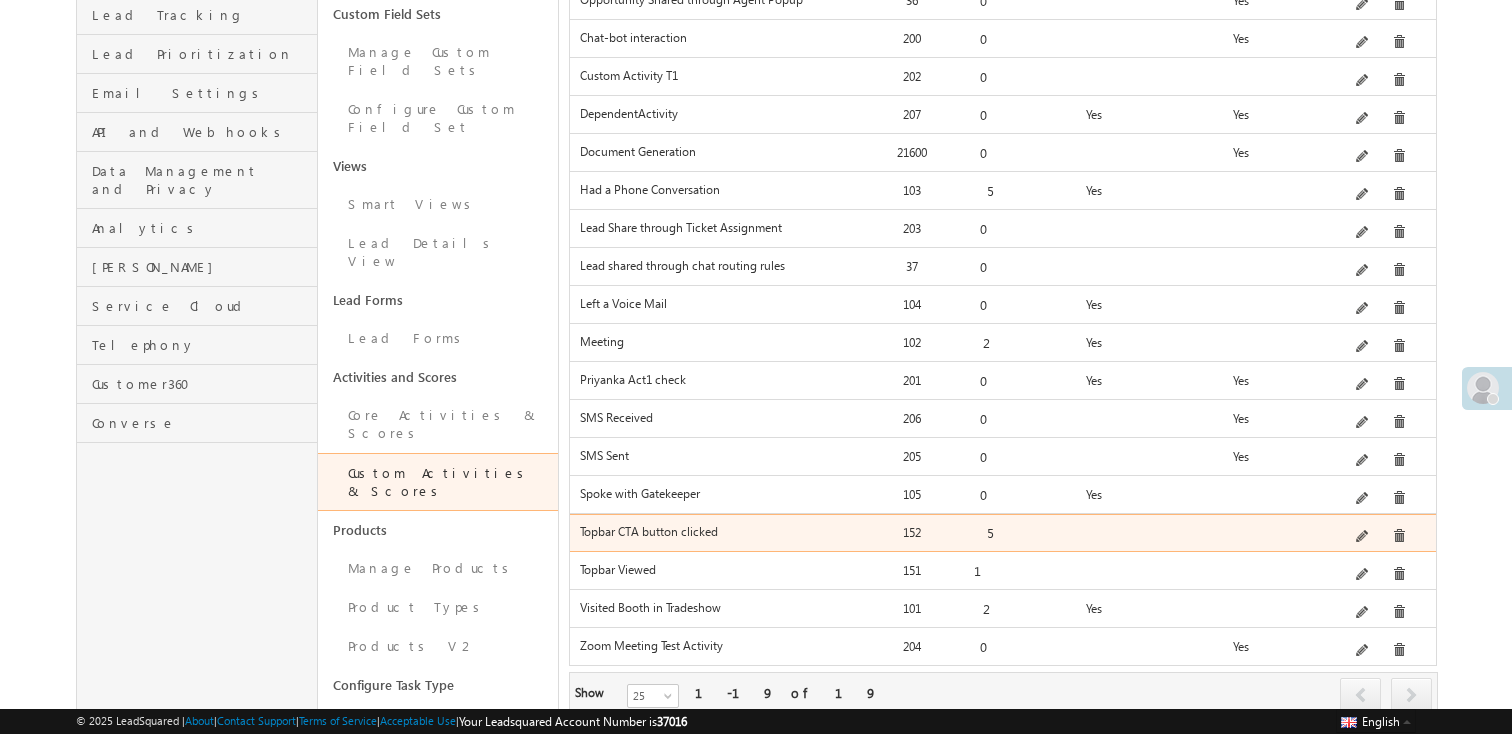 drag, startPoint x: 573, startPoint y: 498, endPoint x: 753, endPoint y: 497, distance: 180.00278 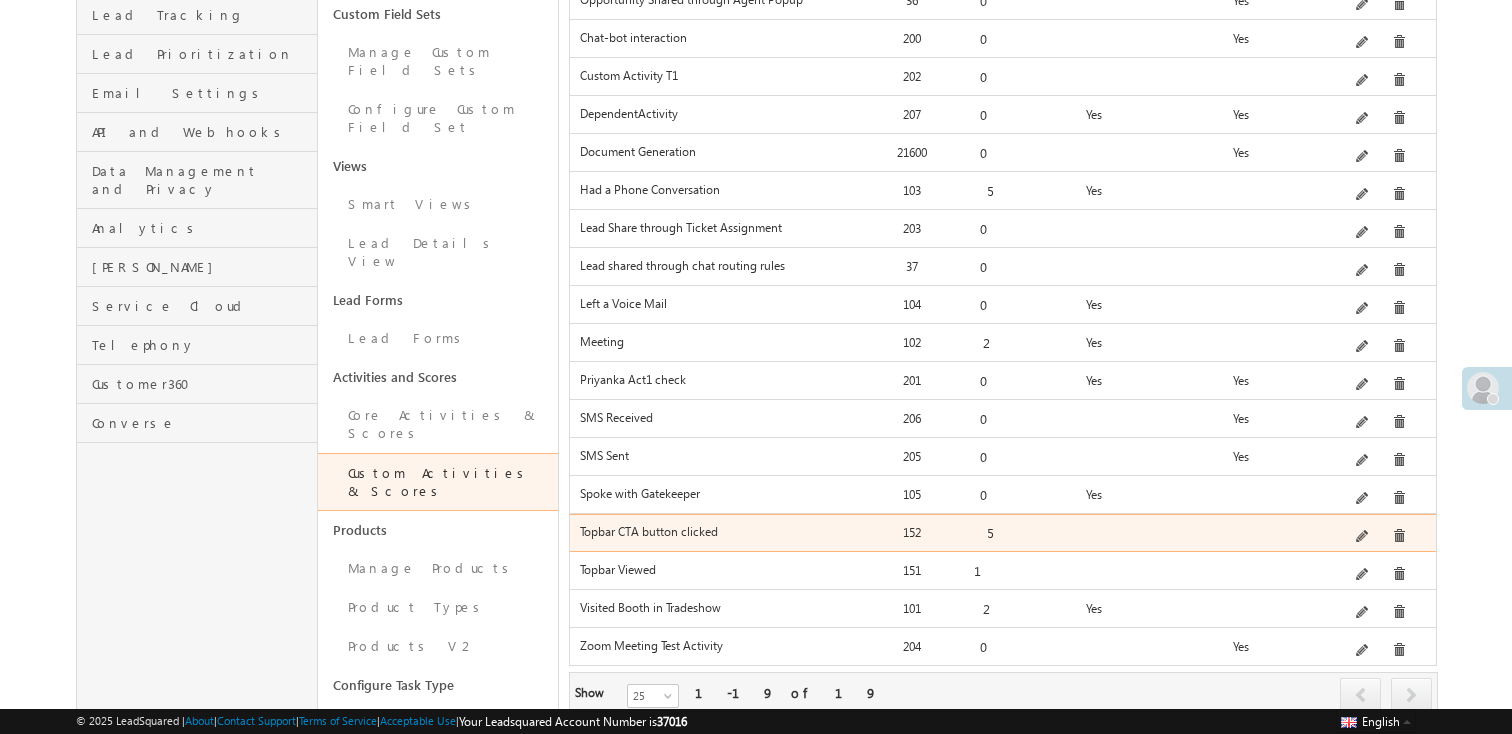 click on "Topbar CTA button clicked" at bounding box center (721, 537) 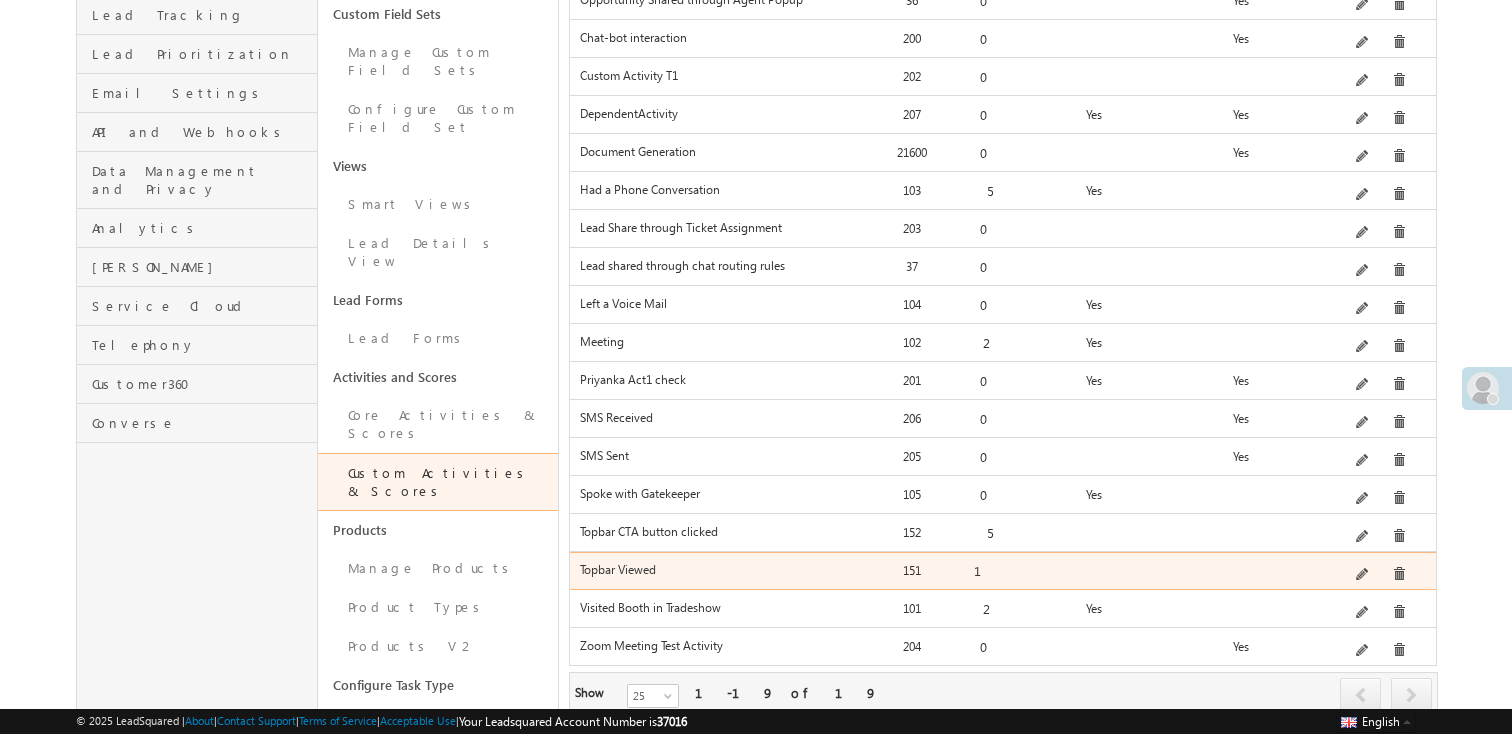 drag, startPoint x: 574, startPoint y: 536, endPoint x: 702, endPoint y: 535, distance: 128.0039 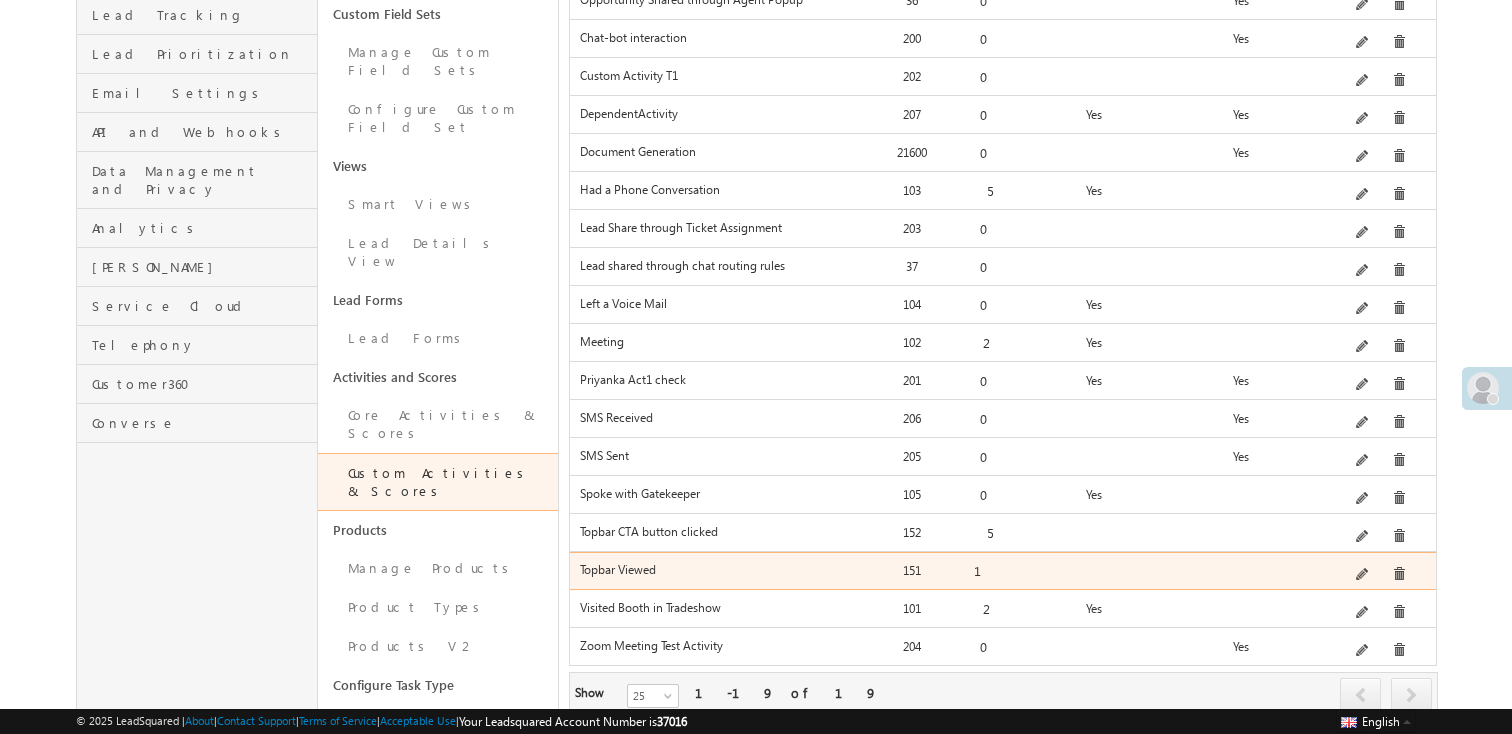 click on "Topbar Viewed" at bounding box center [721, 575] 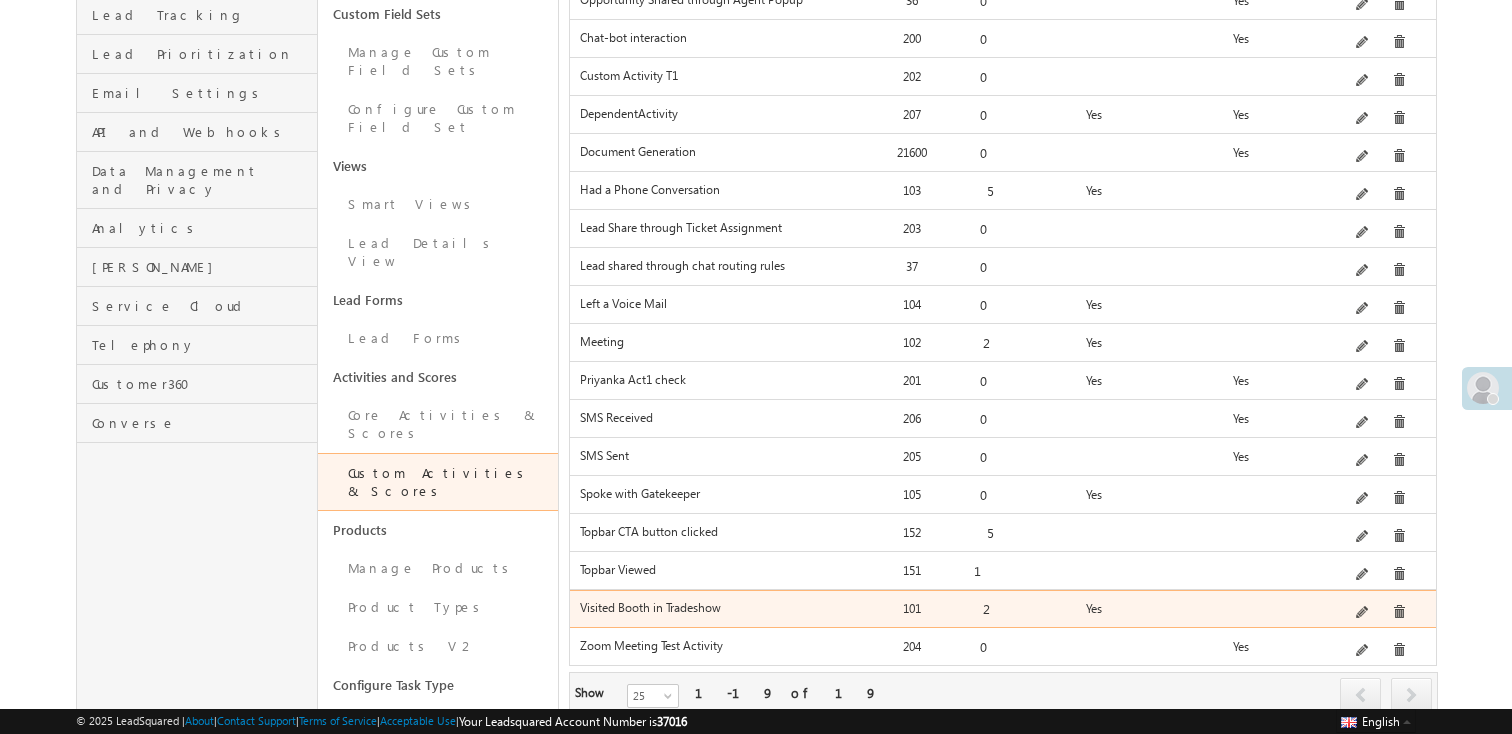 drag, startPoint x: 578, startPoint y: 575, endPoint x: 734, endPoint y: 579, distance: 156.05127 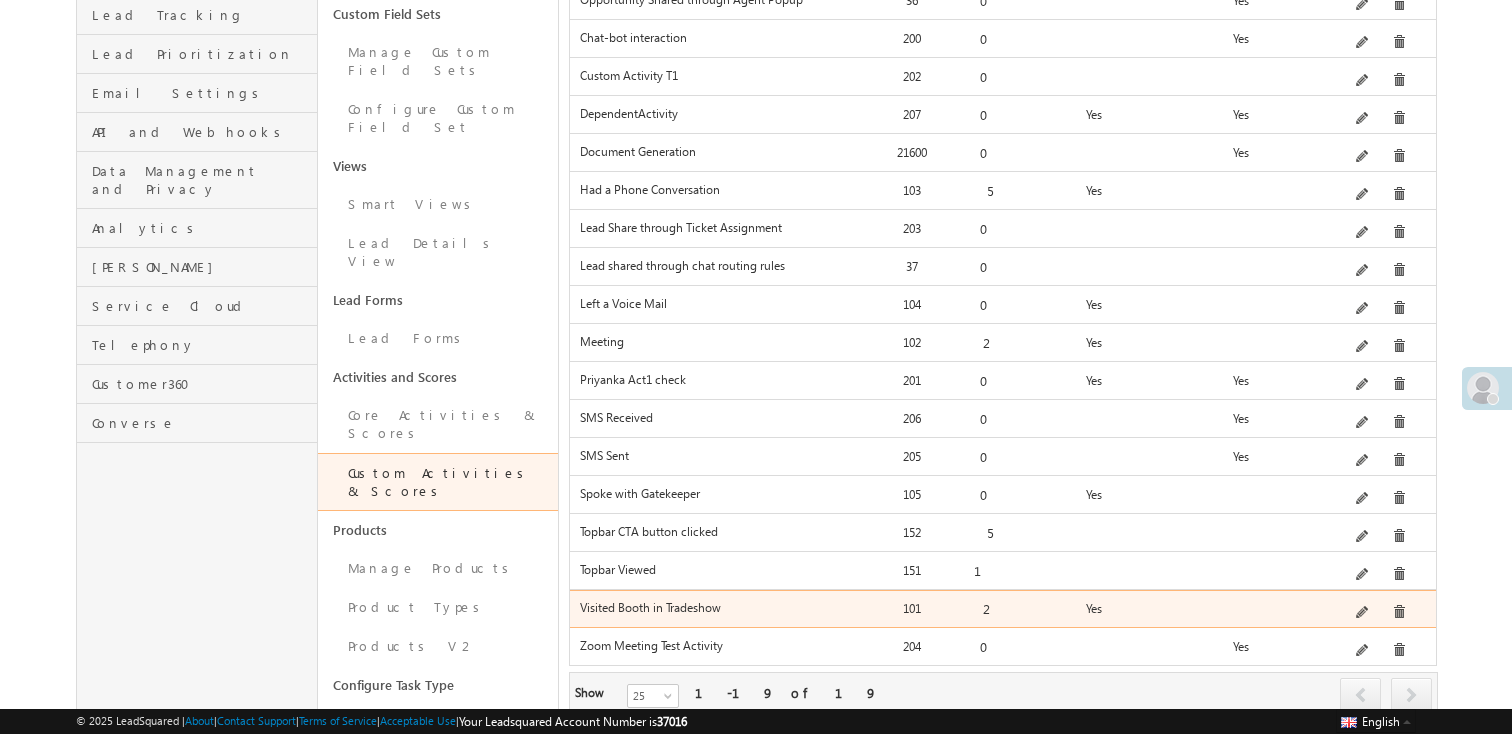 click on "Visited Booth in Tradeshow" at bounding box center [721, 613] 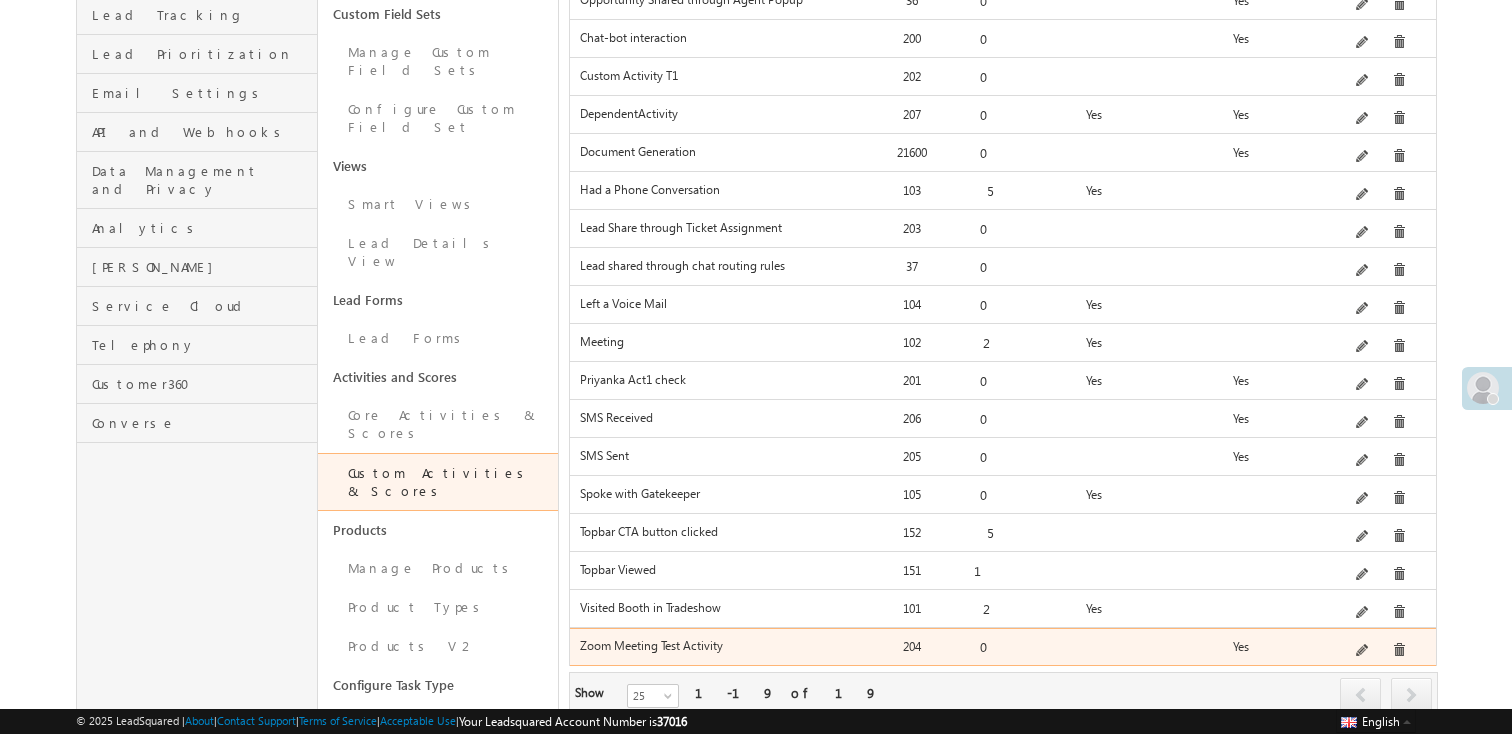 drag, startPoint x: 575, startPoint y: 614, endPoint x: 797, endPoint y: 613, distance: 222.00226 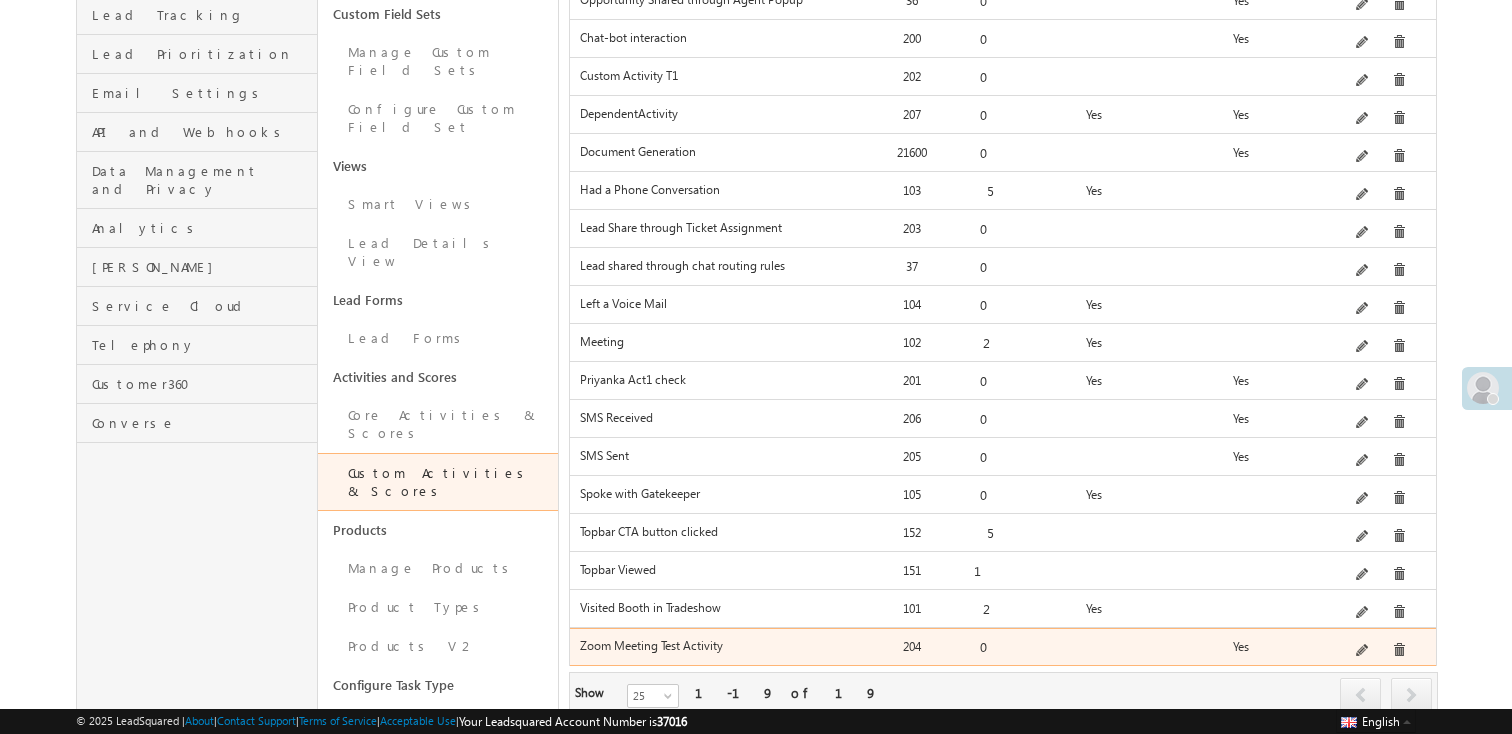 click on "Zoom Meeting Test Activity" at bounding box center (721, 651) 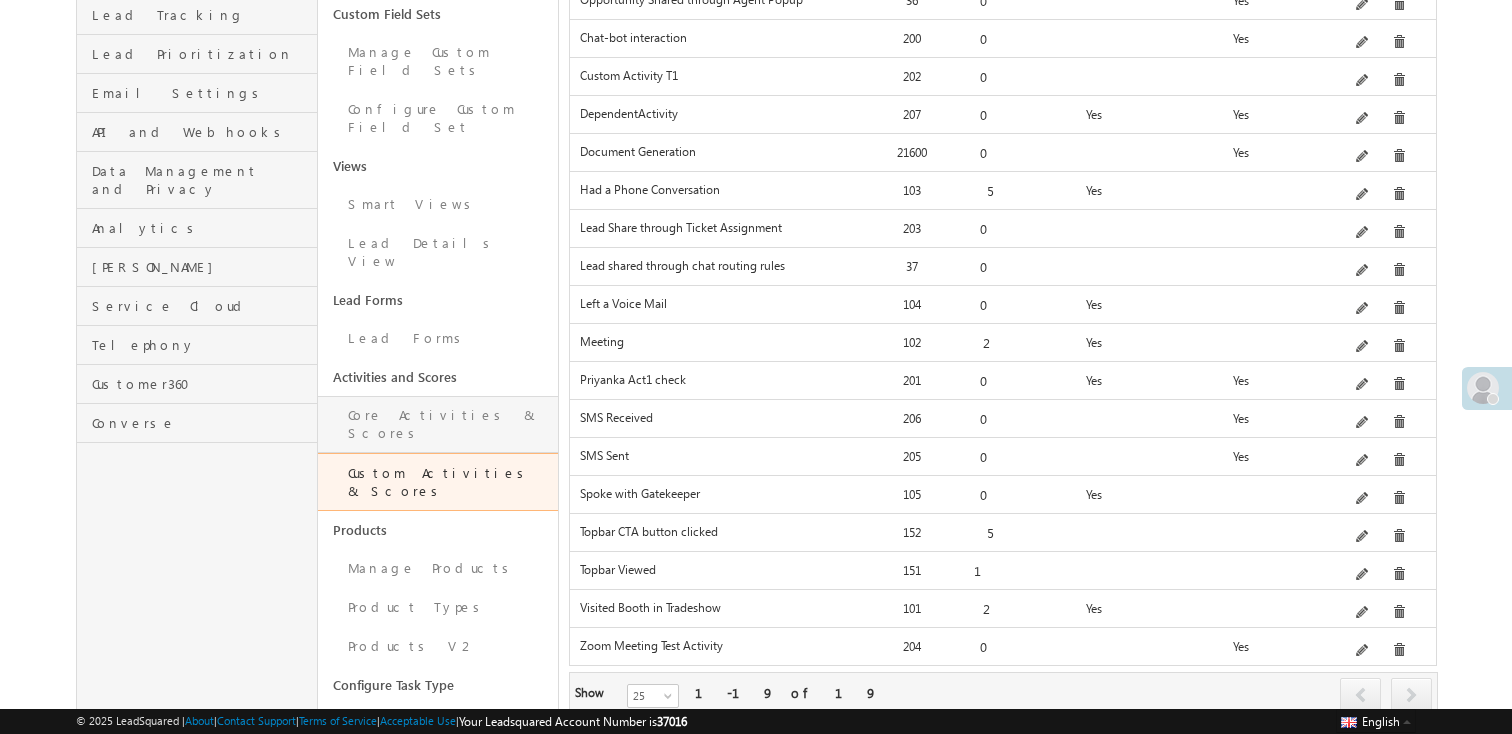 click on "Core Activities & Scores" at bounding box center [438, 424] 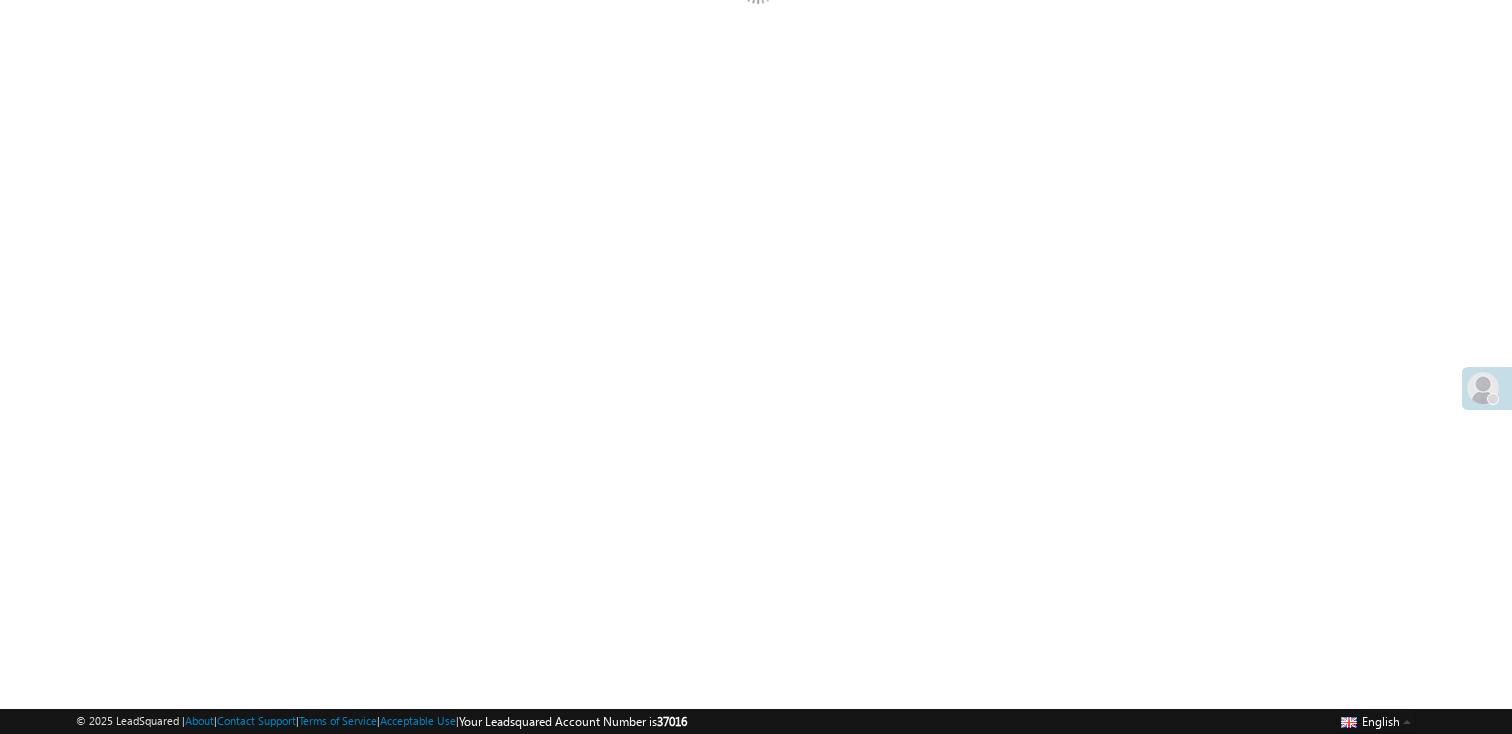 scroll, scrollTop: 263, scrollLeft: 0, axis: vertical 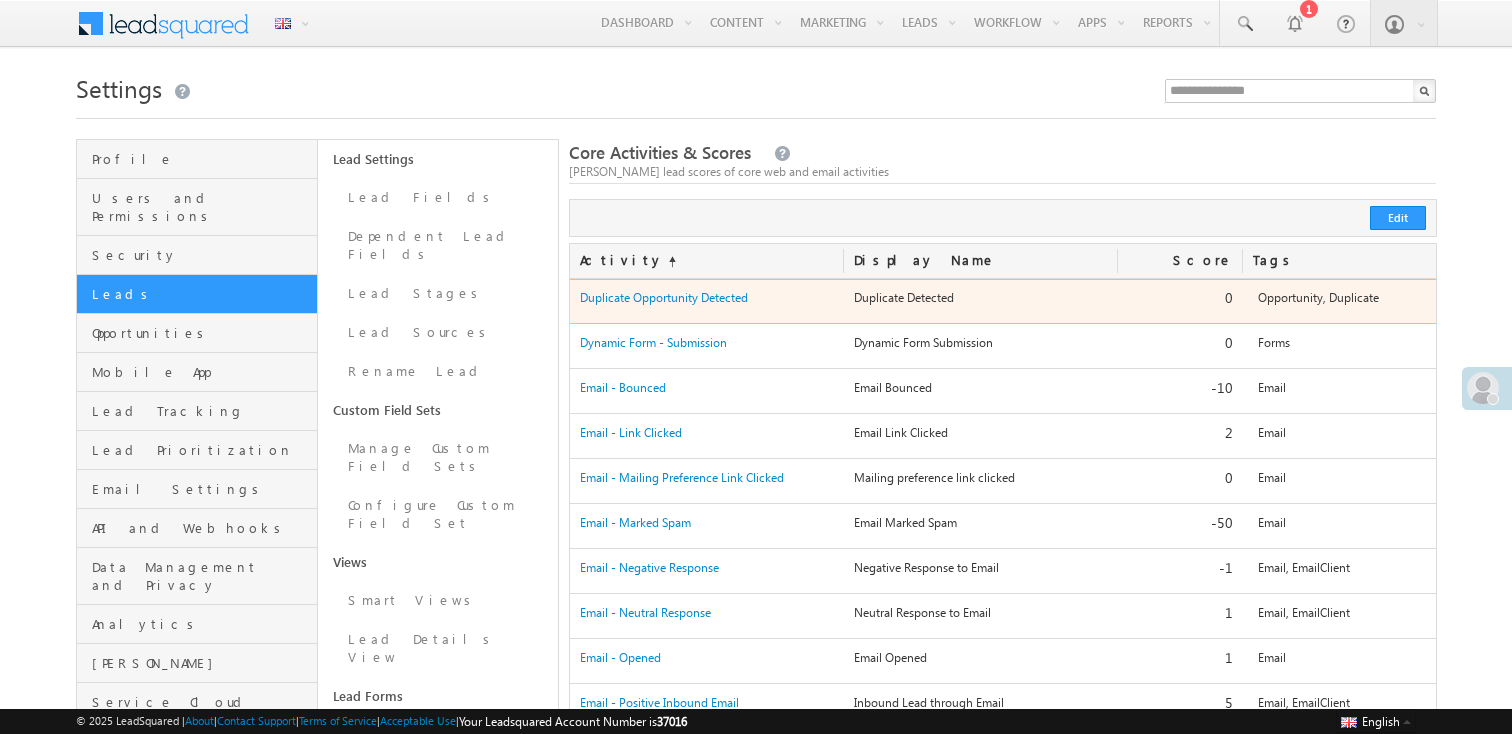 drag, startPoint x: 848, startPoint y: 303, endPoint x: 1025, endPoint y: 303, distance: 177 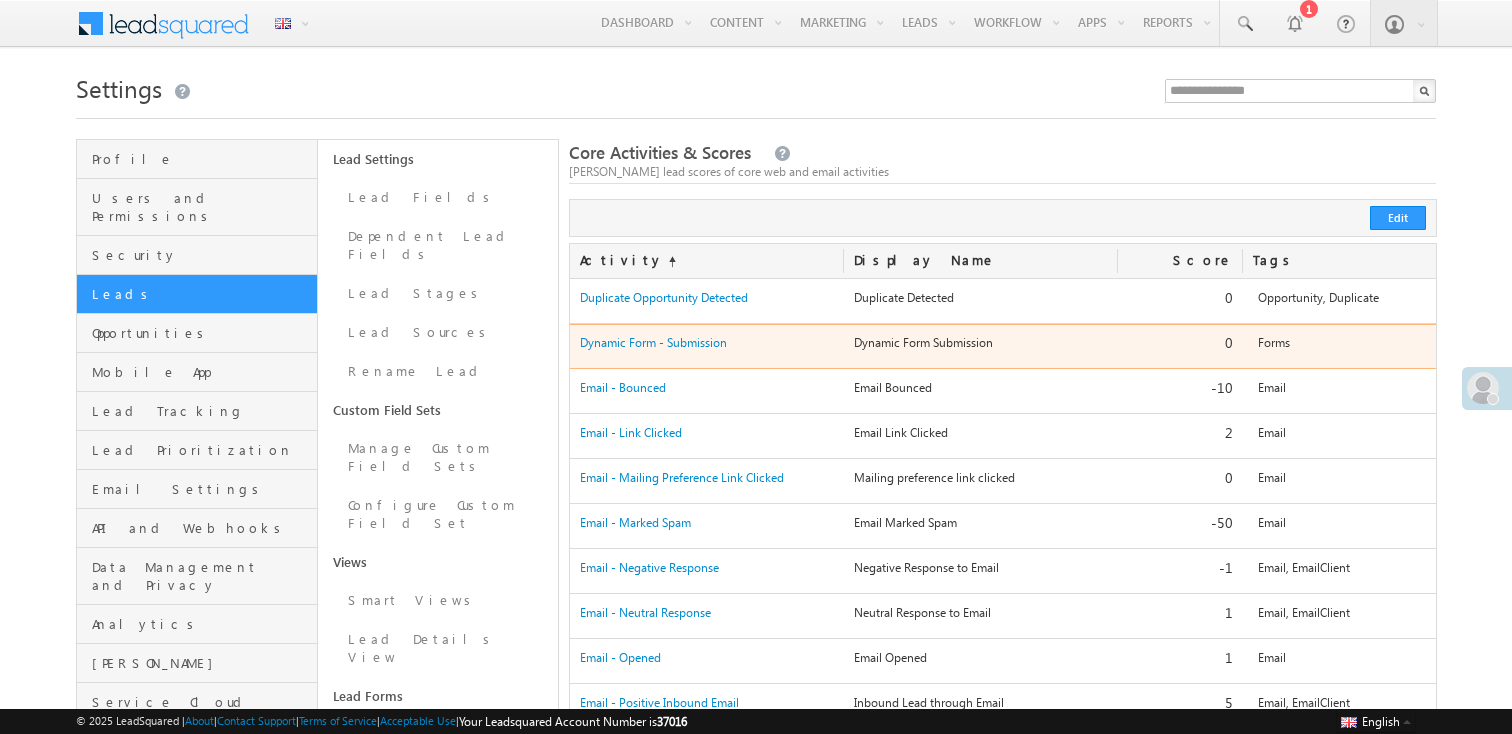 drag, startPoint x: 840, startPoint y: 335, endPoint x: 1028, endPoint y: 351, distance: 188.67963 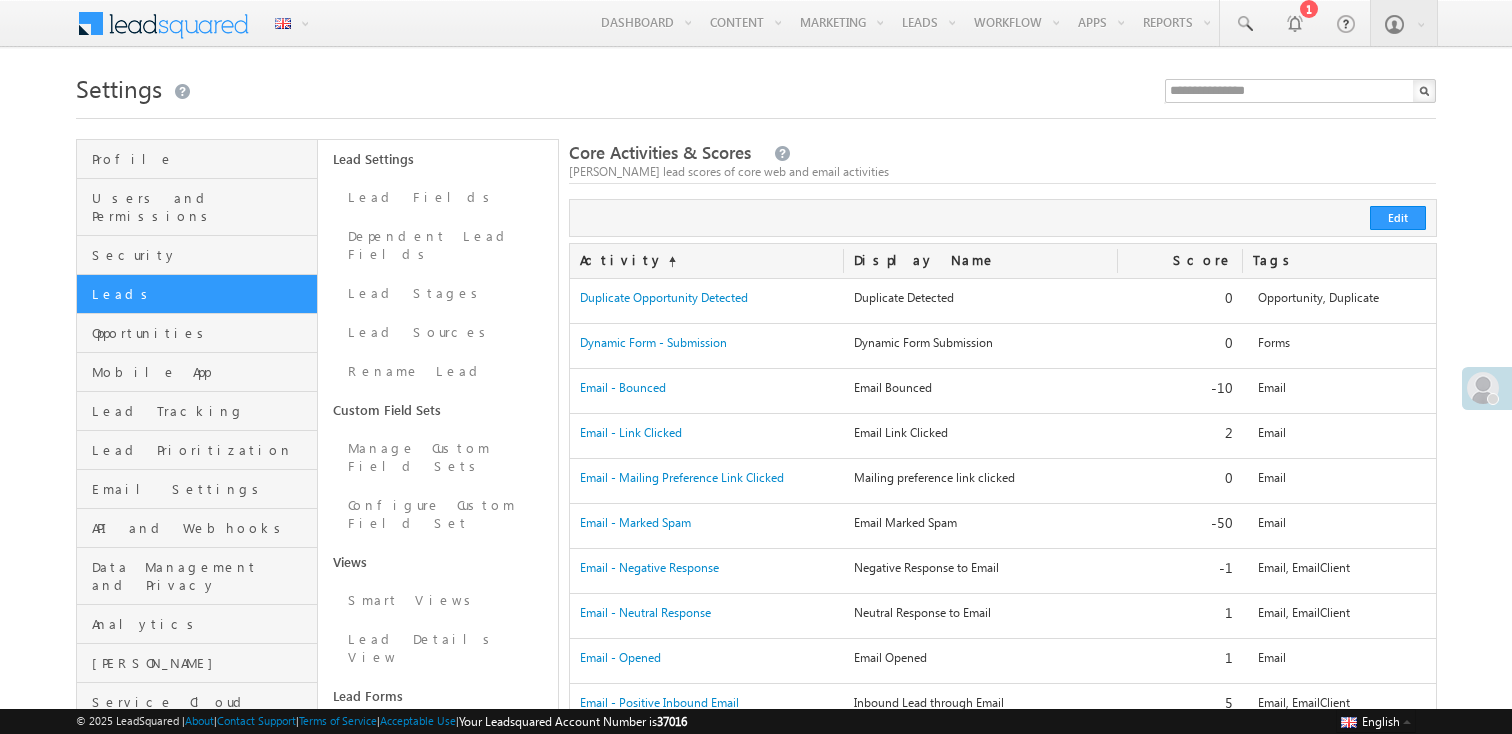 click on "Core Activities & Scores
Manage lead scores of core web and email activities" at bounding box center [1002, 162] 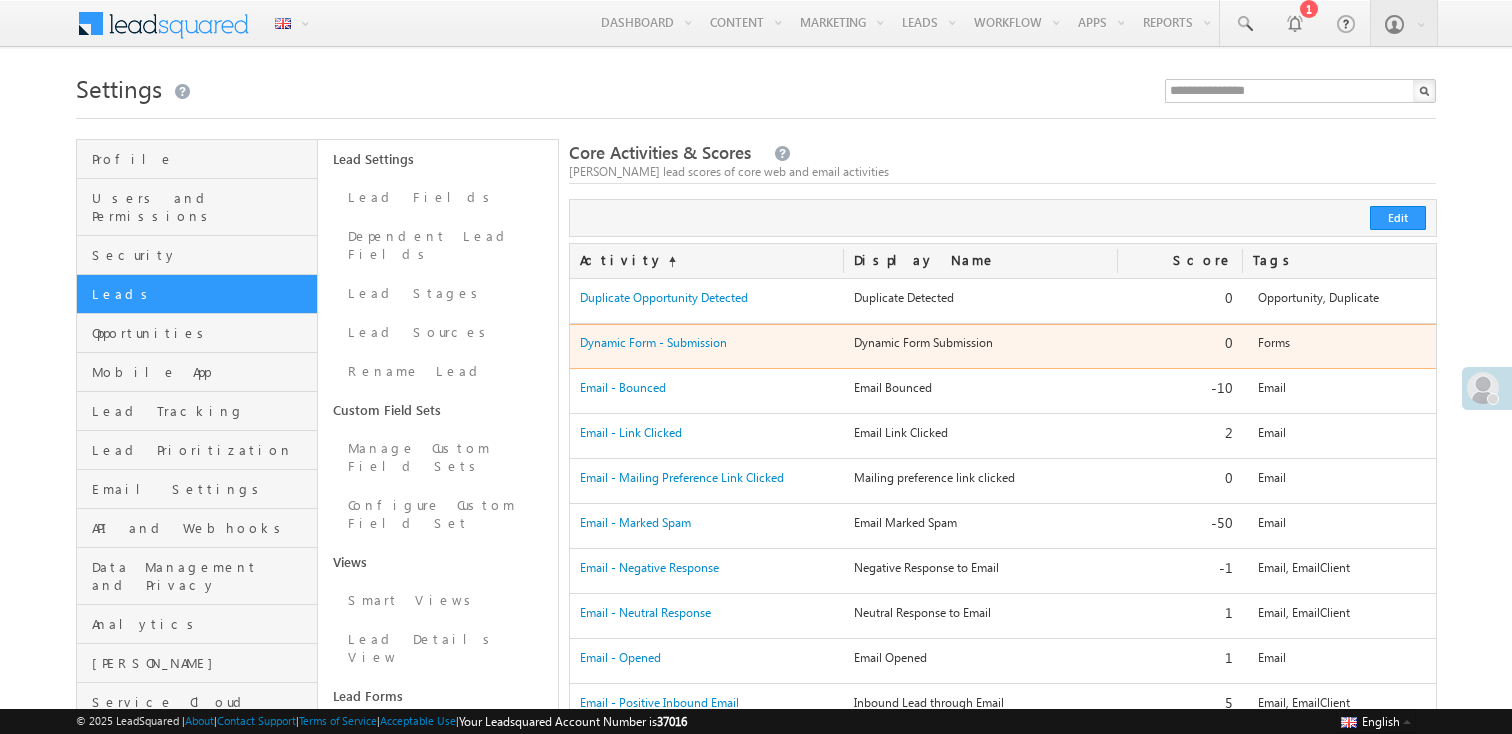 drag, startPoint x: 856, startPoint y: 342, endPoint x: 1001, endPoint y: 341, distance: 145.00345 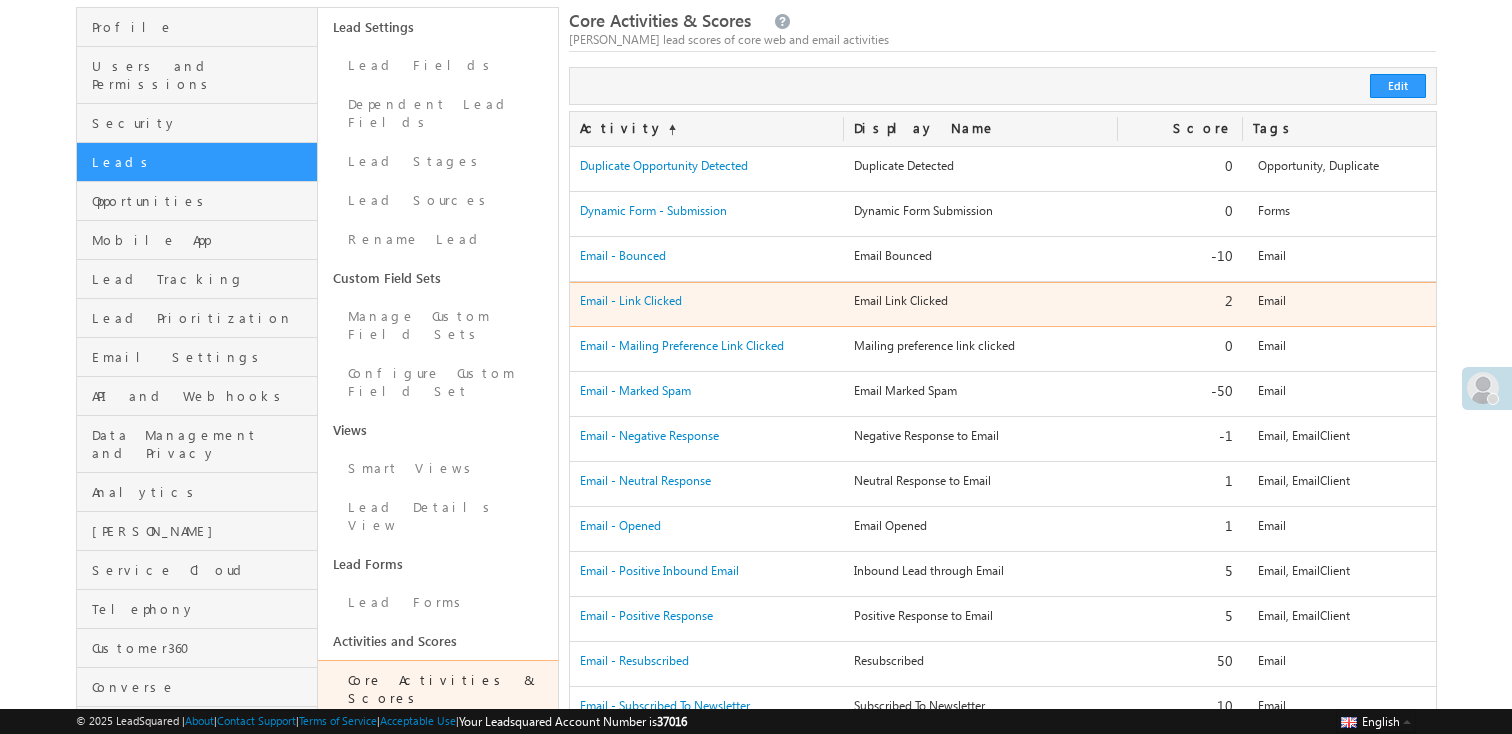 scroll, scrollTop: 77, scrollLeft: 0, axis: vertical 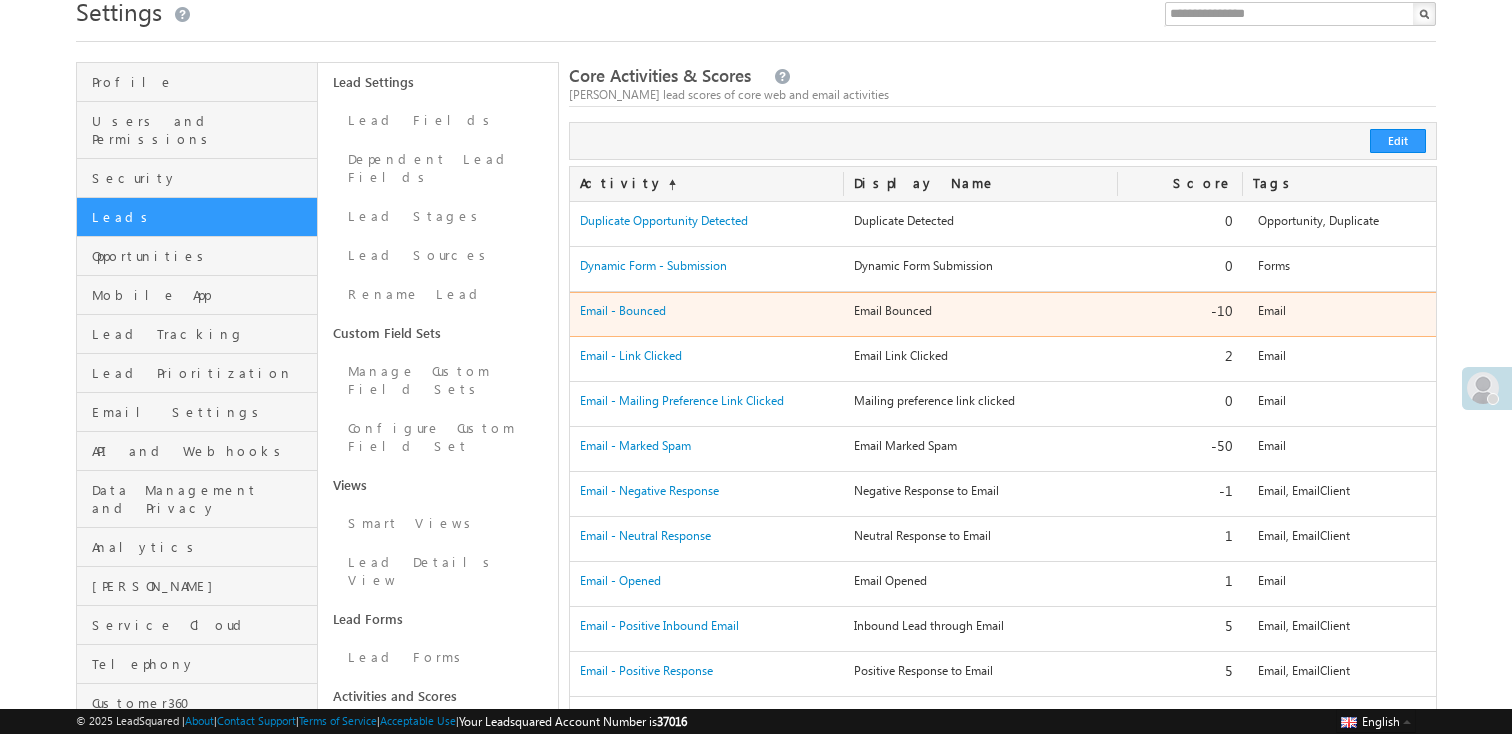 drag, startPoint x: 865, startPoint y: 306, endPoint x: 979, endPoint y: 306, distance: 114 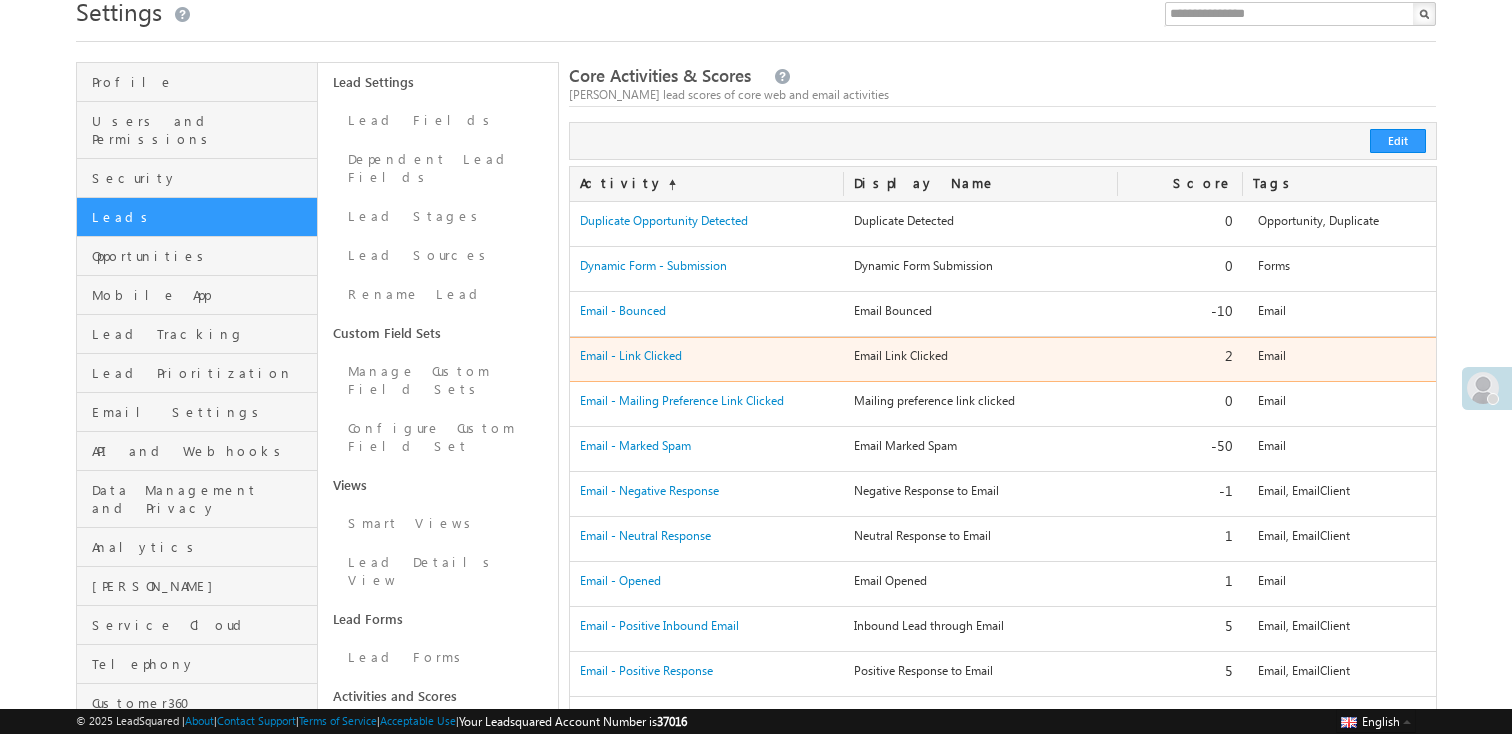 drag, startPoint x: 852, startPoint y: 352, endPoint x: 1020, endPoint y: 349, distance: 168.02678 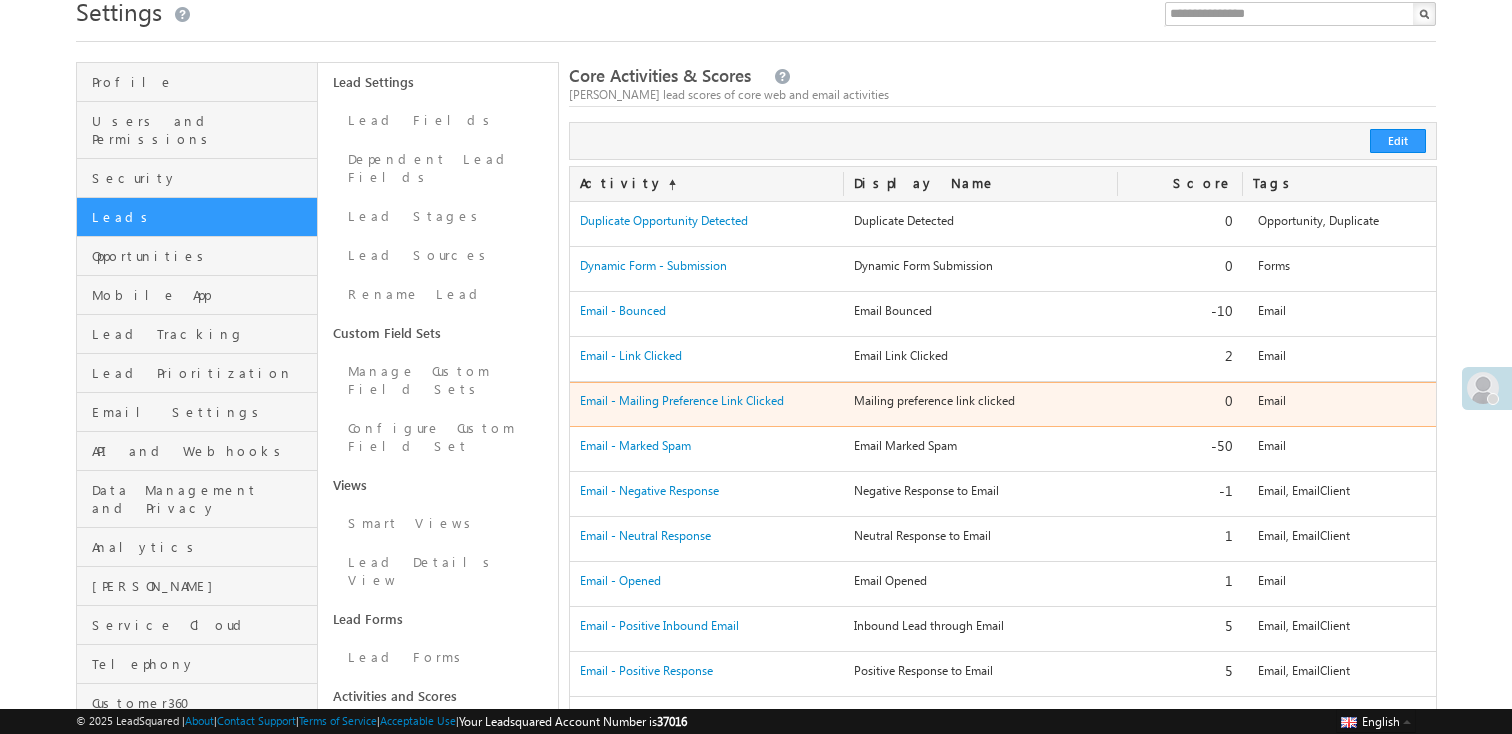 drag, startPoint x: 871, startPoint y: 402, endPoint x: 1039, endPoint y: 400, distance: 168.0119 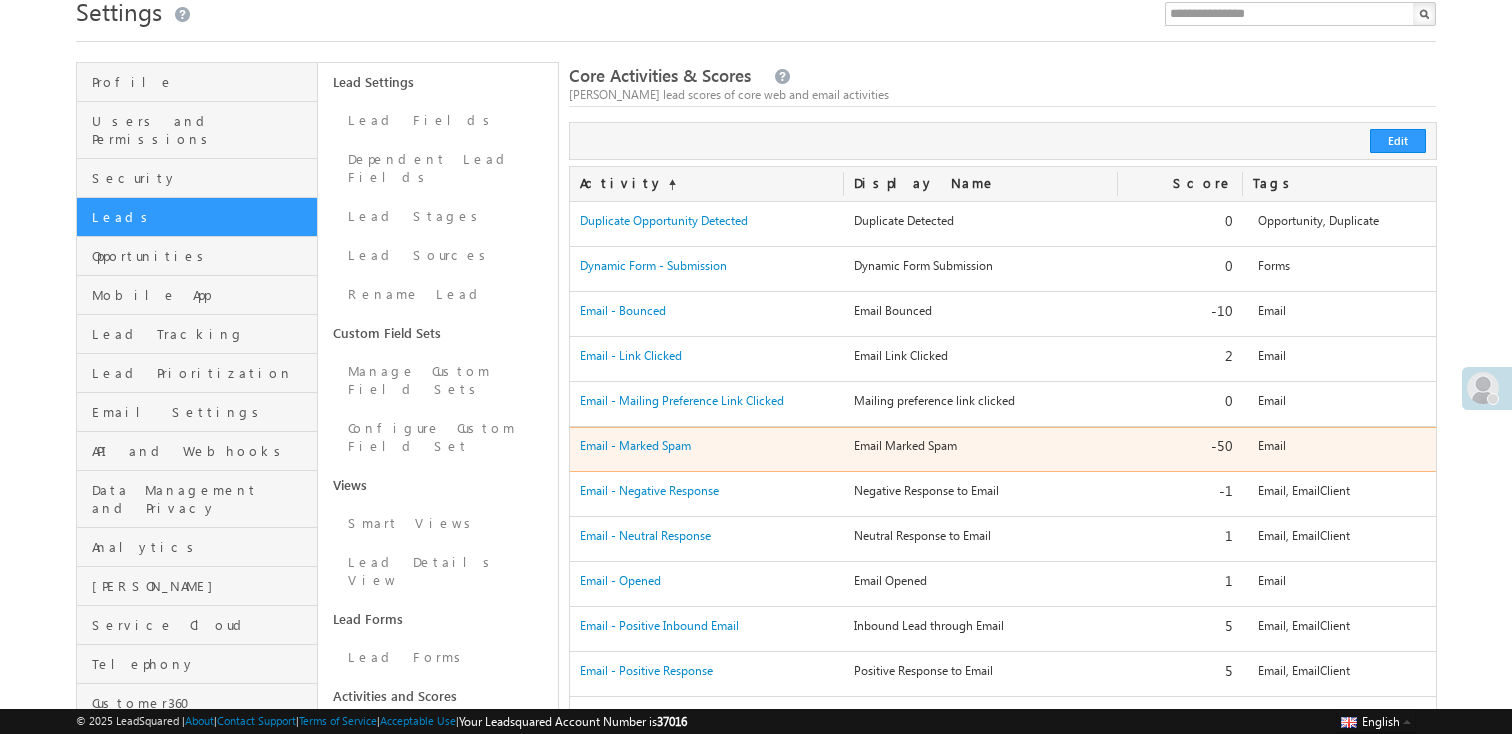 drag, startPoint x: 872, startPoint y: 444, endPoint x: 999, endPoint y: 441, distance: 127.03543 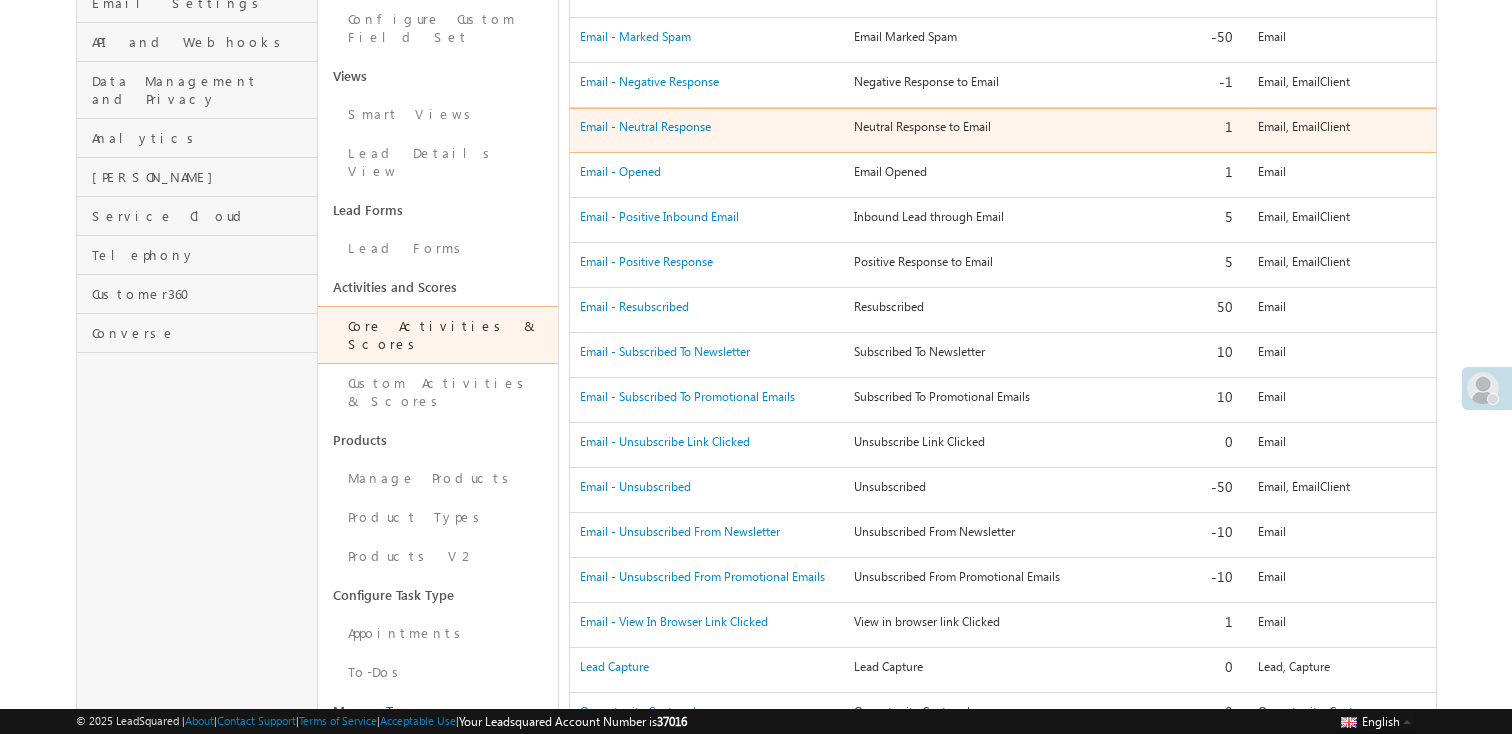 scroll, scrollTop: 506, scrollLeft: 0, axis: vertical 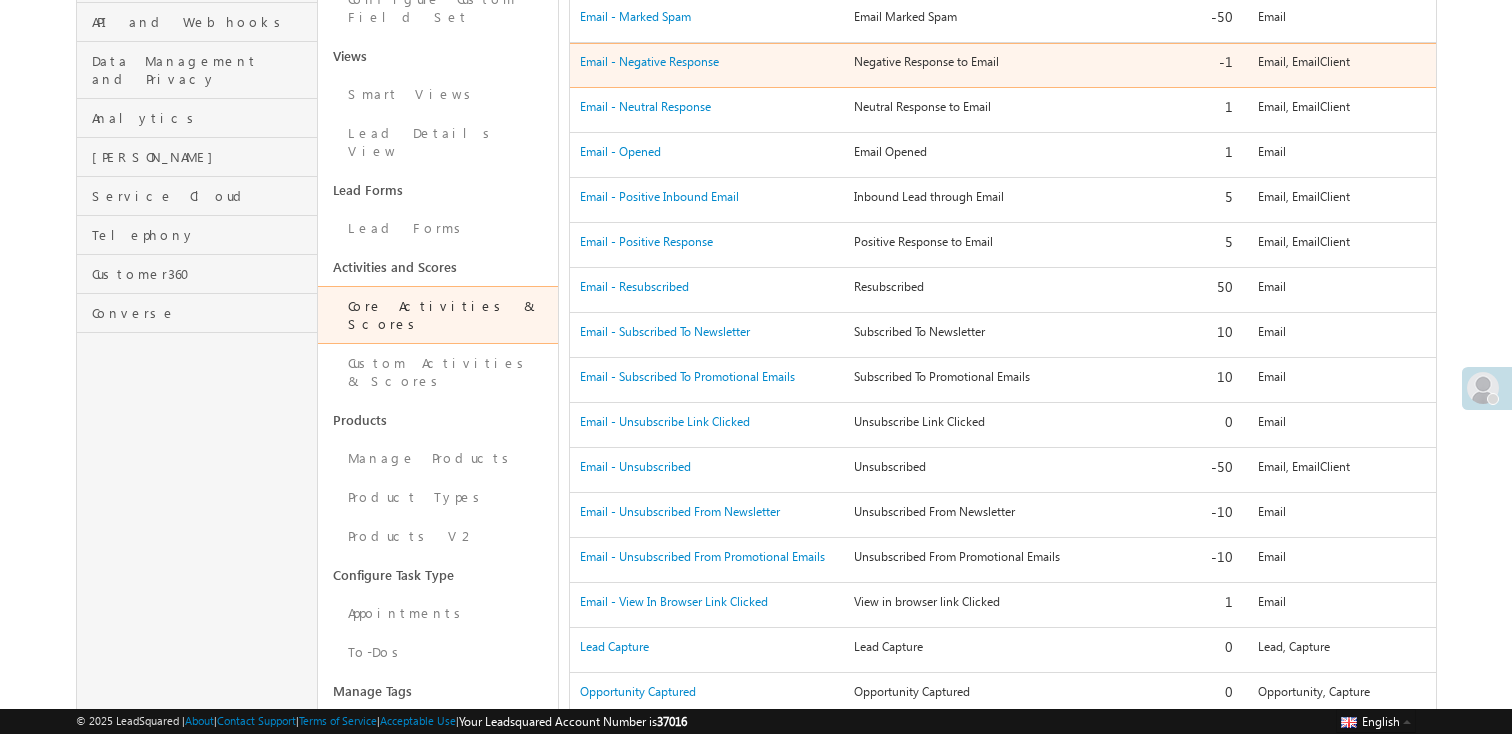 drag, startPoint x: 849, startPoint y: 61, endPoint x: 1022, endPoint y: 60, distance: 173.00288 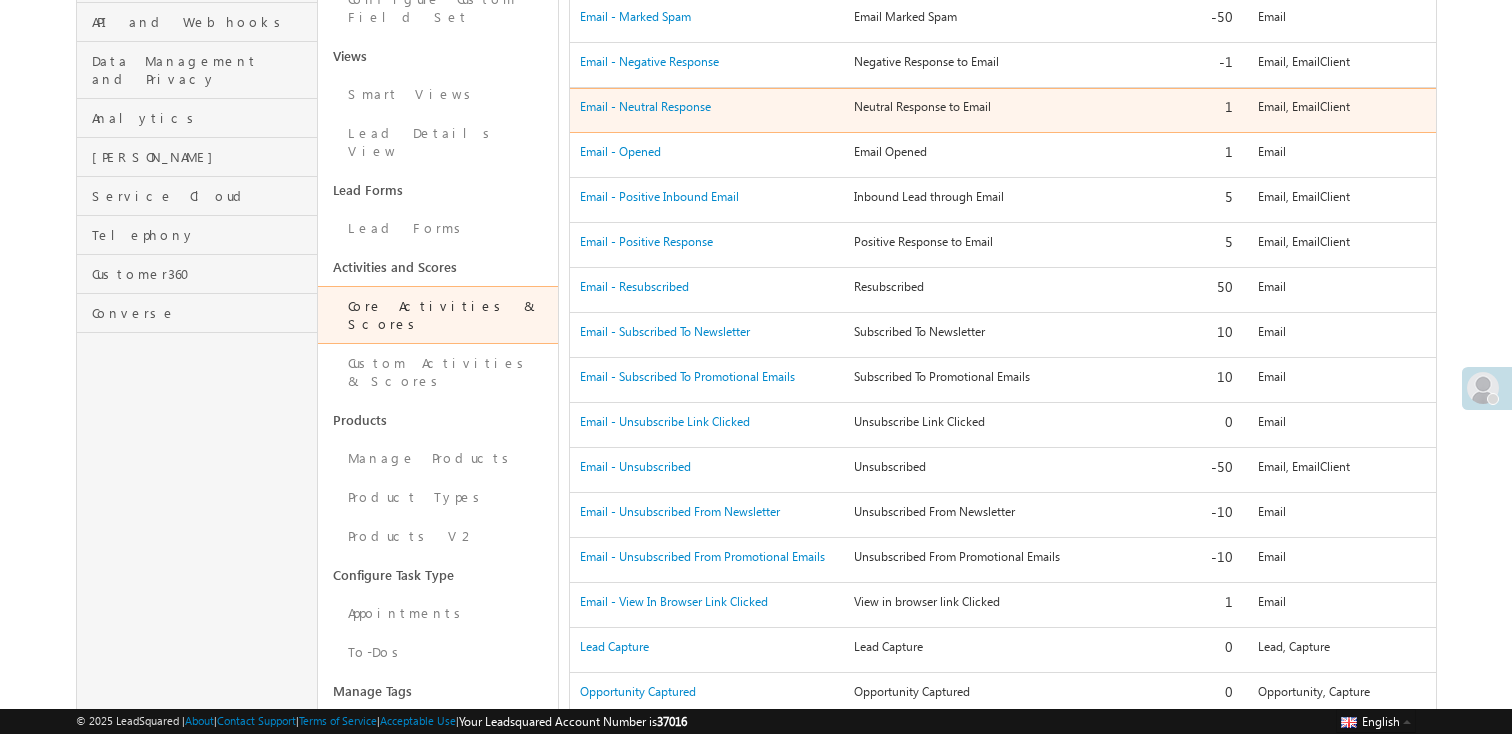 drag, startPoint x: 848, startPoint y: 103, endPoint x: 1032, endPoint y: 100, distance: 184.02446 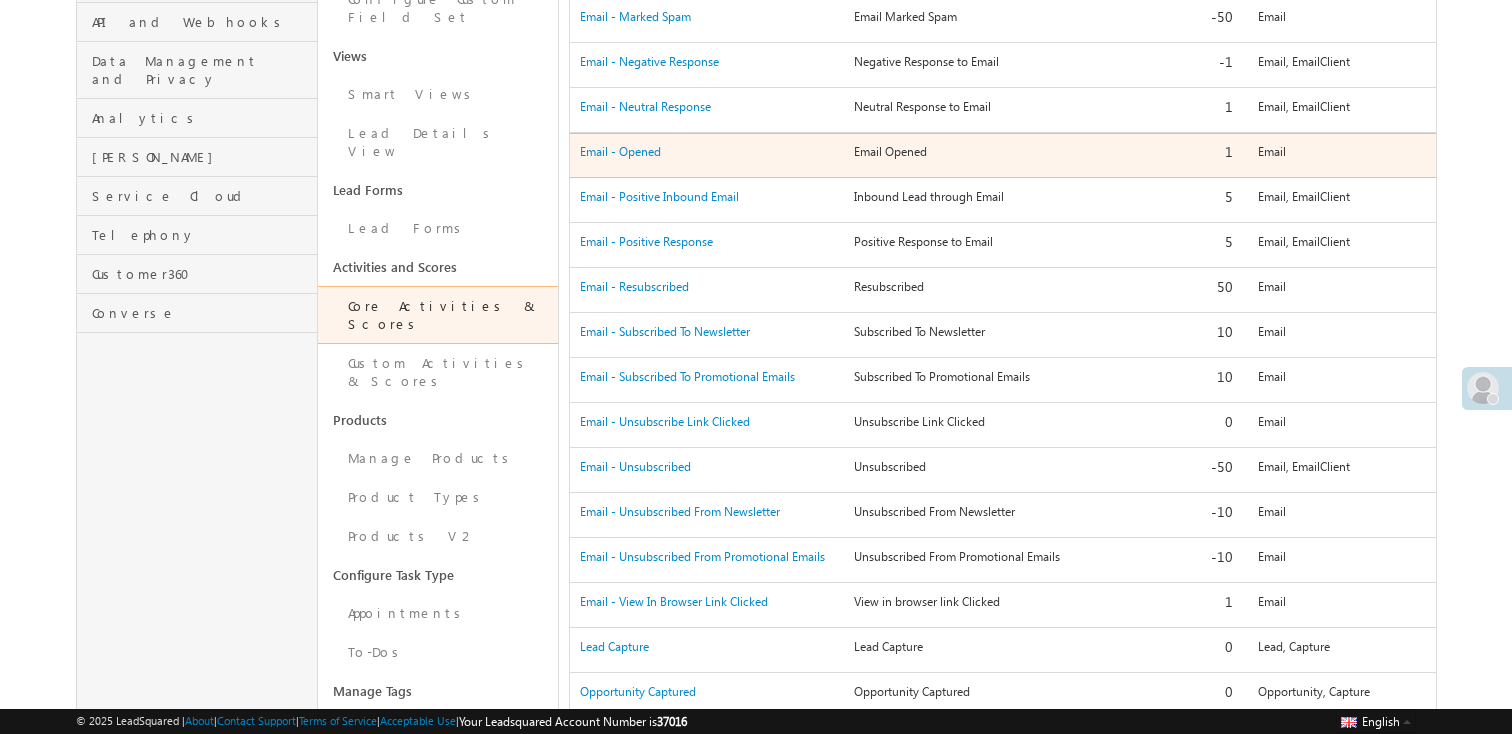 drag, startPoint x: 844, startPoint y: 154, endPoint x: 973, endPoint y: 154, distance: 129 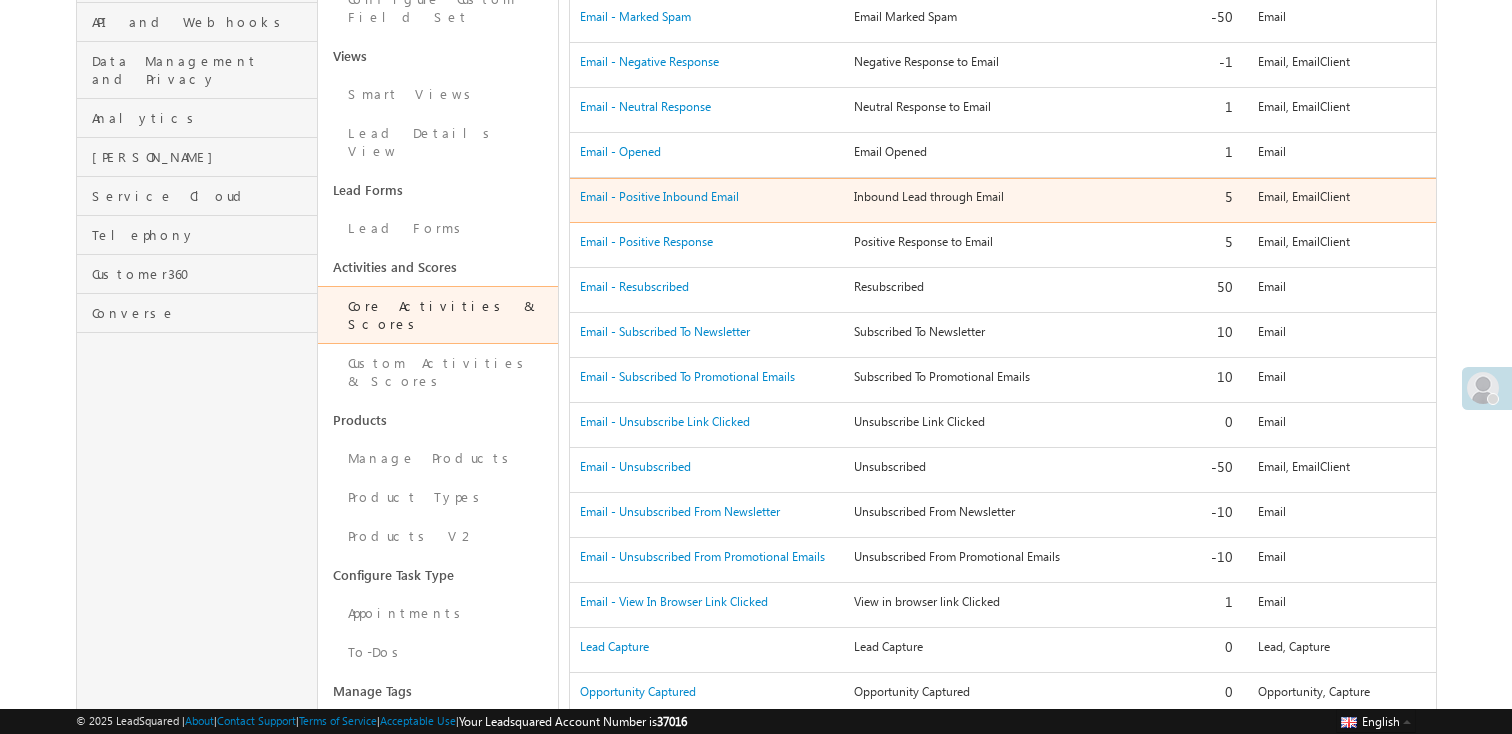 drag, startPoint x: 917, startPoint y: 200, endPoint x: 1061, endPoint y: 200, distance: 144 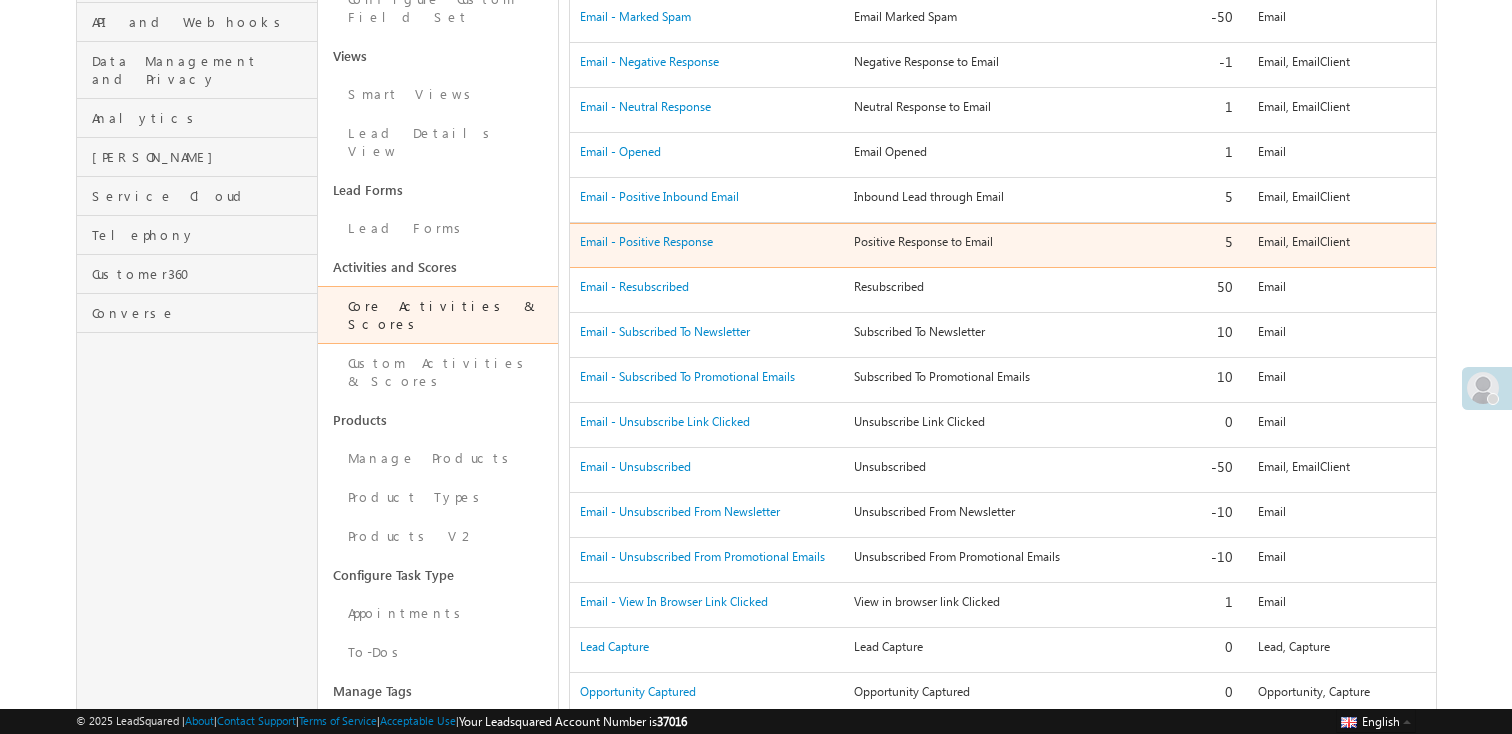 drag, startPoint x: 849, startPoint y: 241, endPoint x: 1017, endPoint y: 240, distance: 168.00298 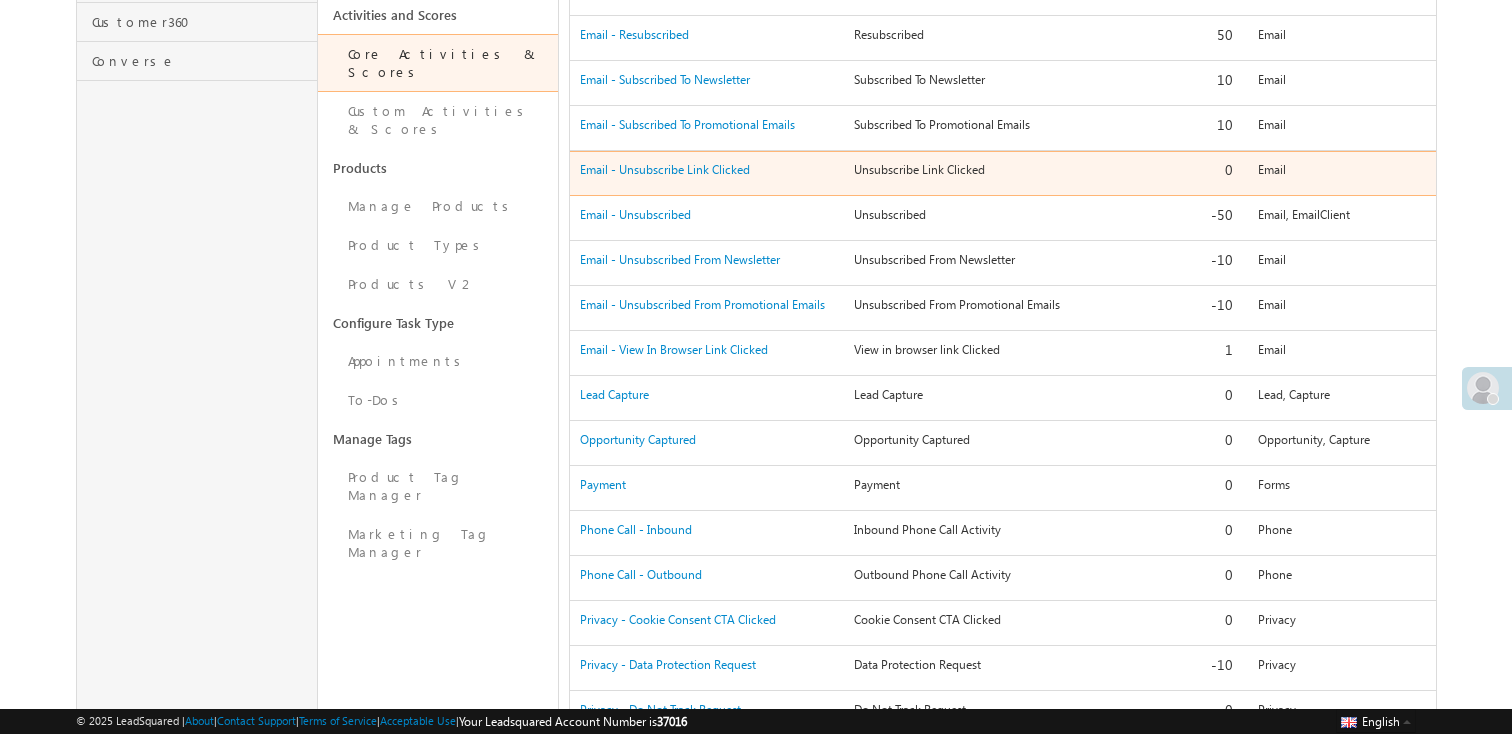 scroll, scrollTop: 760, scrollLeft: 0, axis: vertical 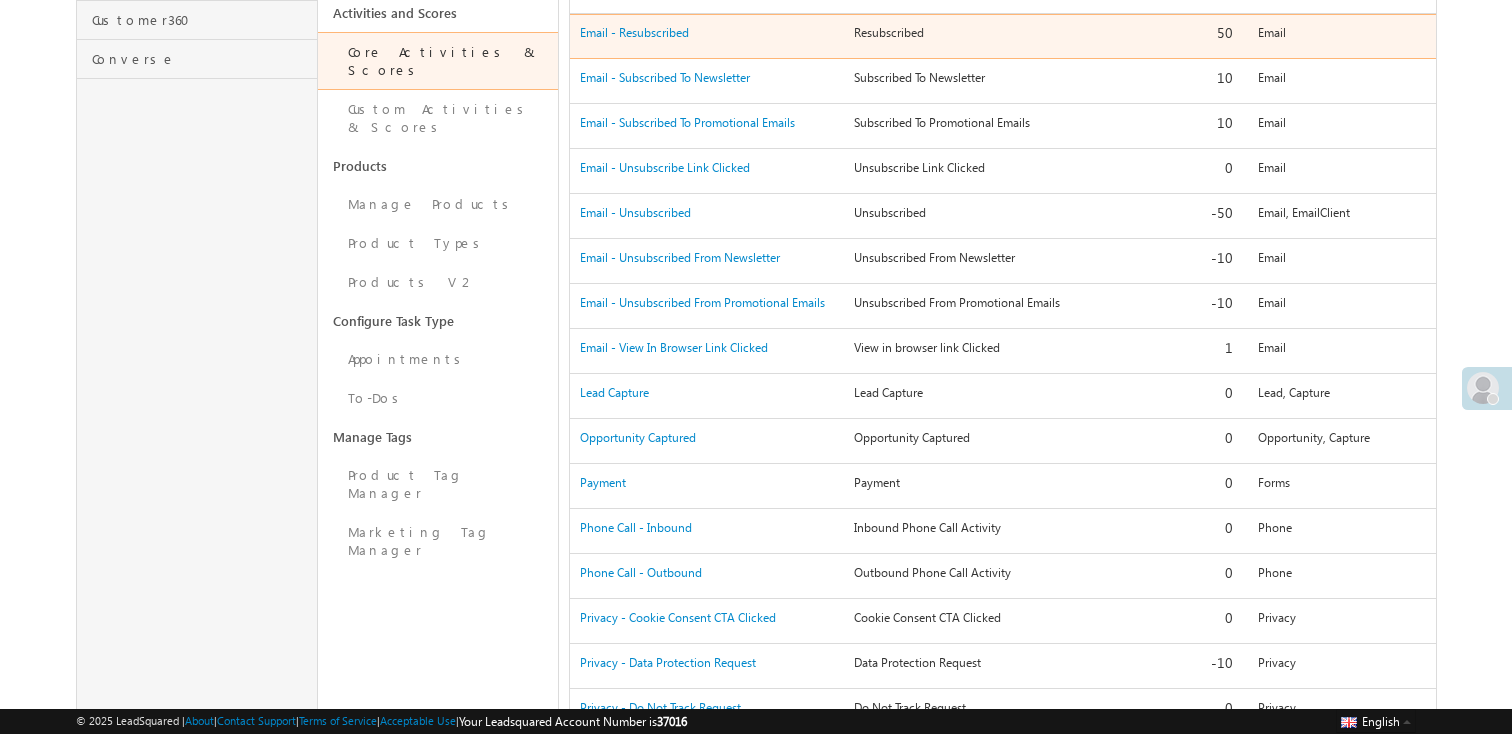 drag, startPoint x: 862, startPoint y: 37, endPoint x: 925, endPoint y: 37, distance: 63 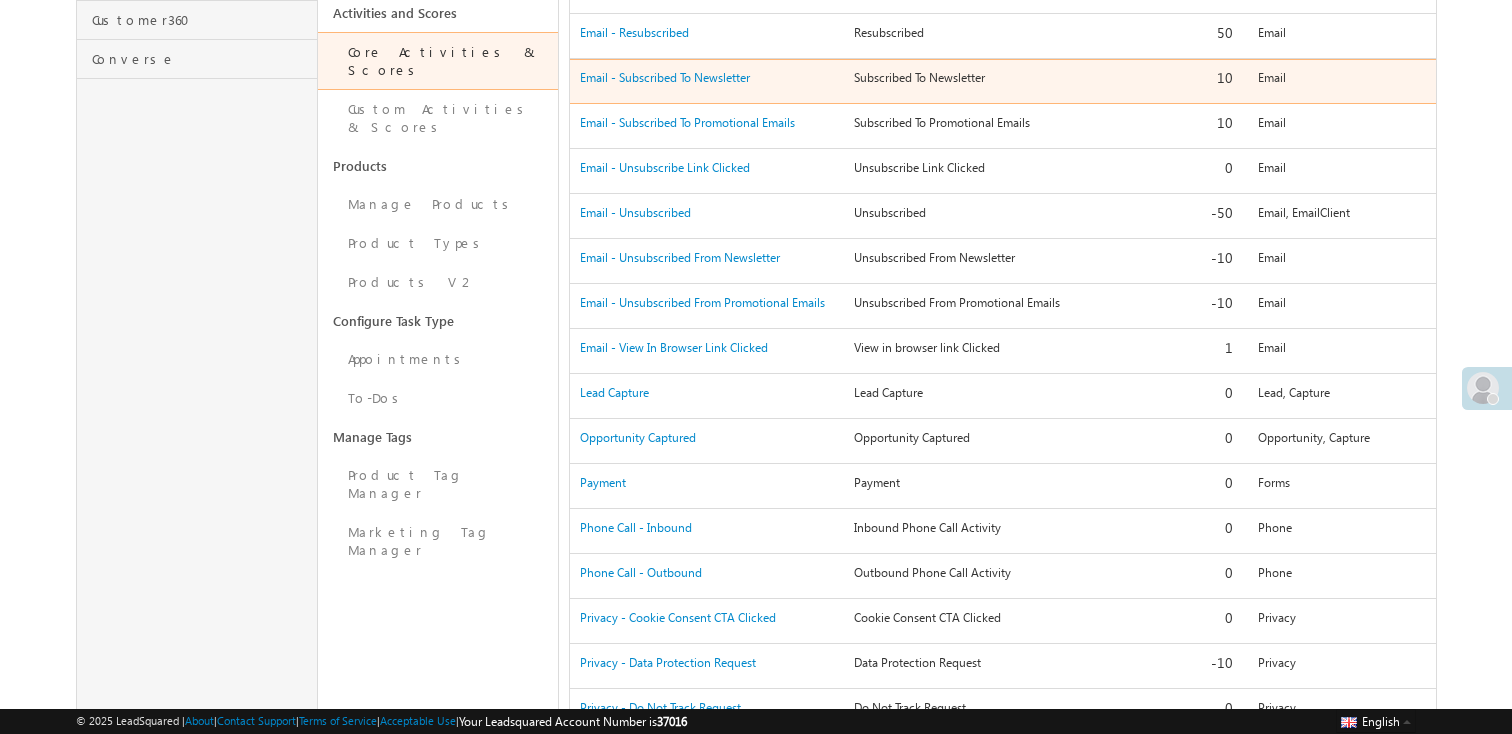 drag, startPoint x: 850, startPoint y: 77, endPoint x: 986, endPoint y: 77, distance: 136 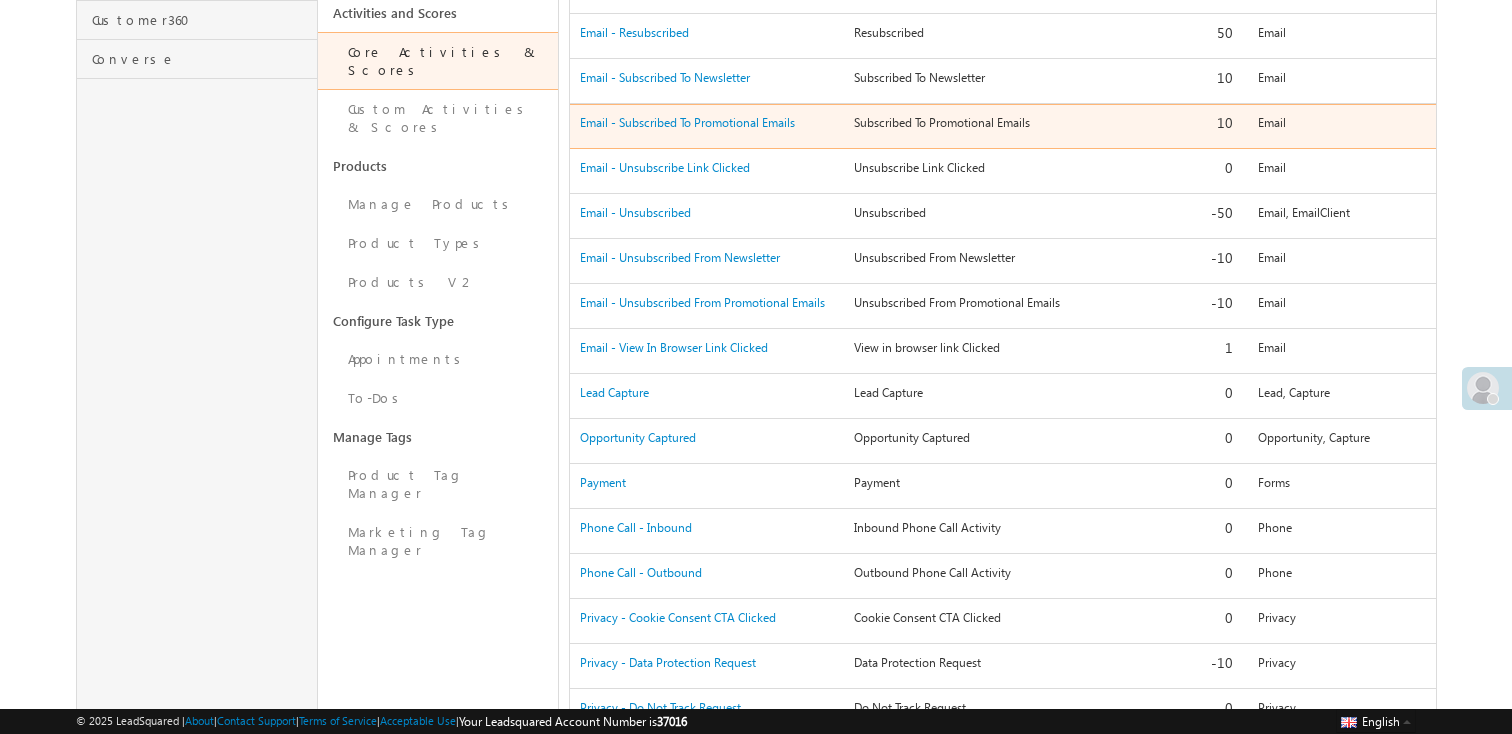 drag, startPoint x: 845, startPoint y: 118, endPoint x: 1067, endPoint y: 117, distance: 222.00226 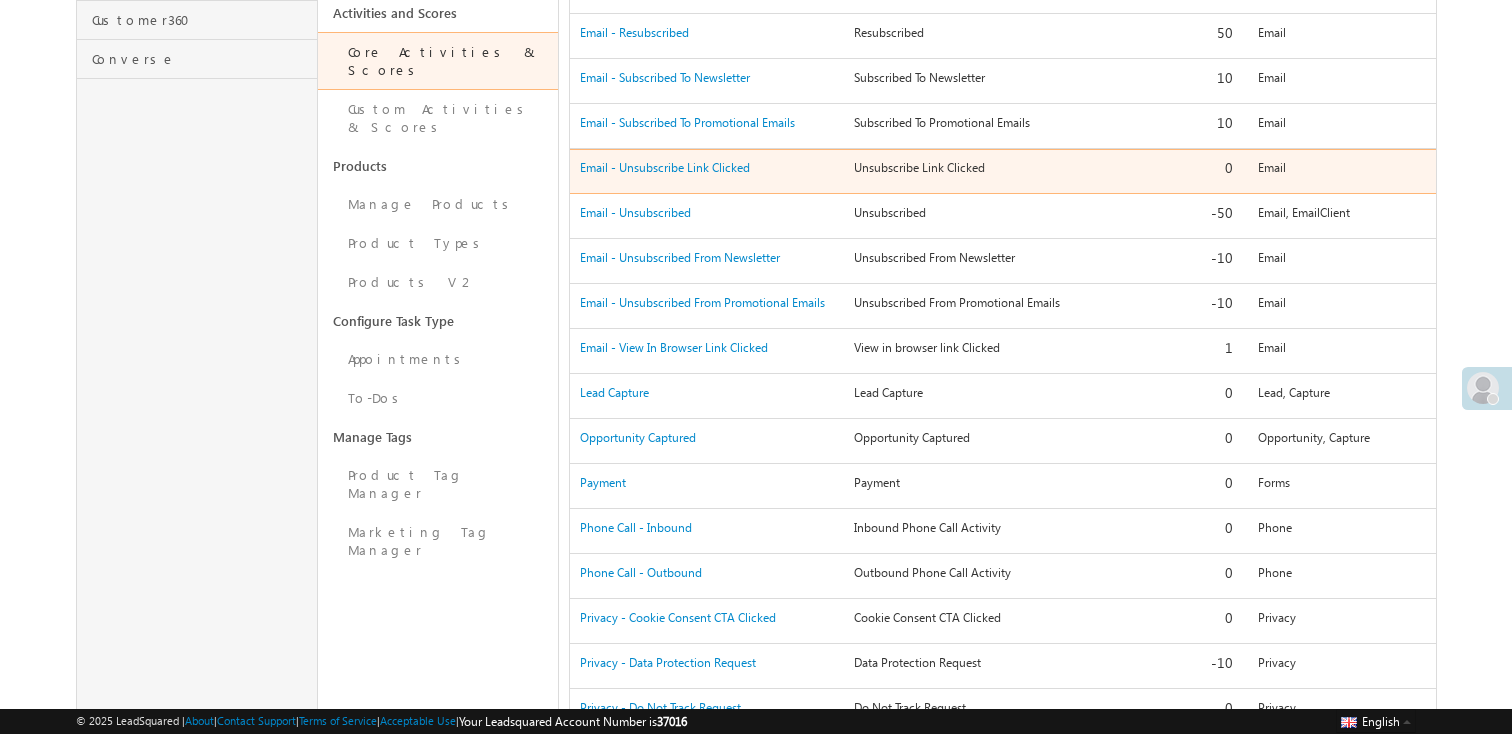 drag, startPoint x: 852, startPoint y: 163, endPoint x: 1060, endPoint y: 162, distance: 208.00241 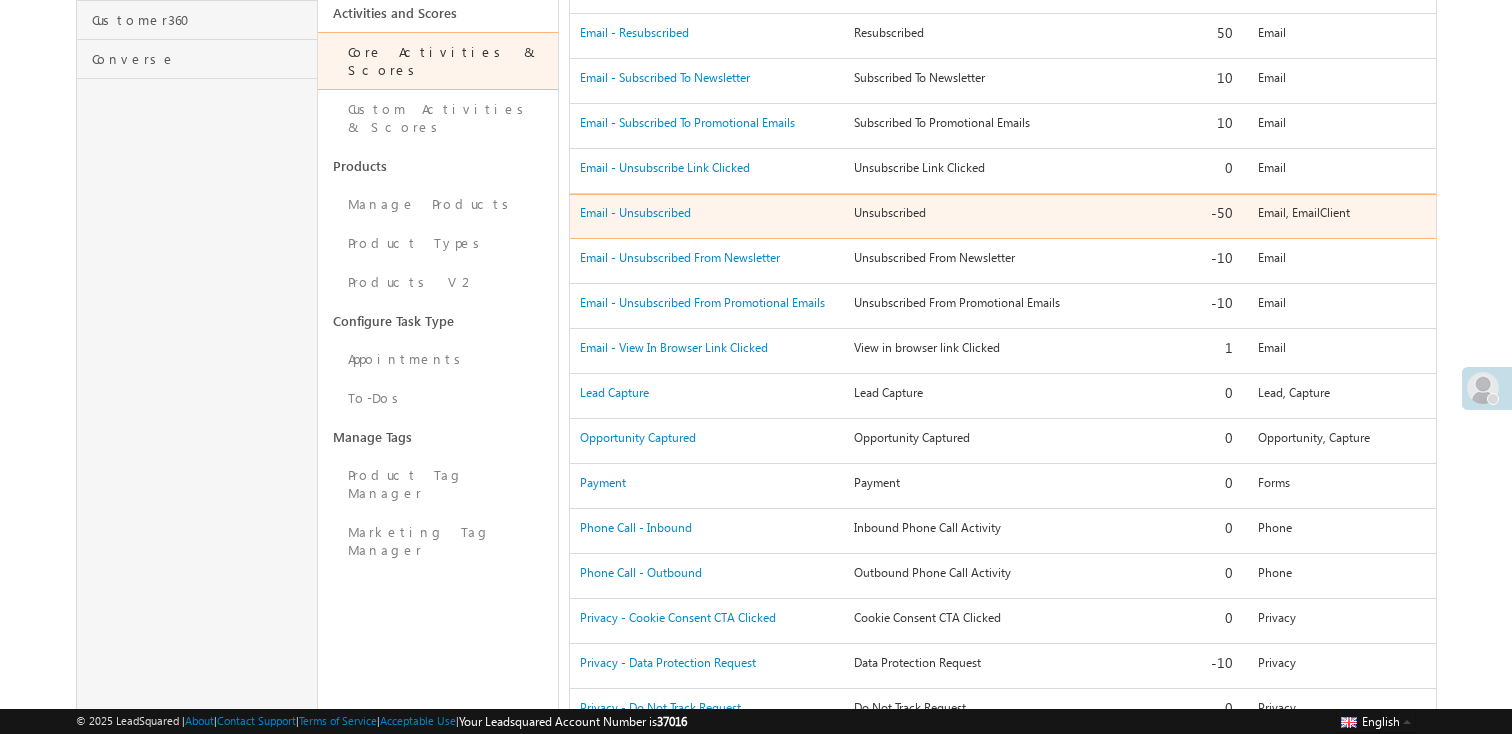 drag, startPoint x: 881, startPoint y: 213, endPoint x: 938, endPoint y: 213, distance: 57 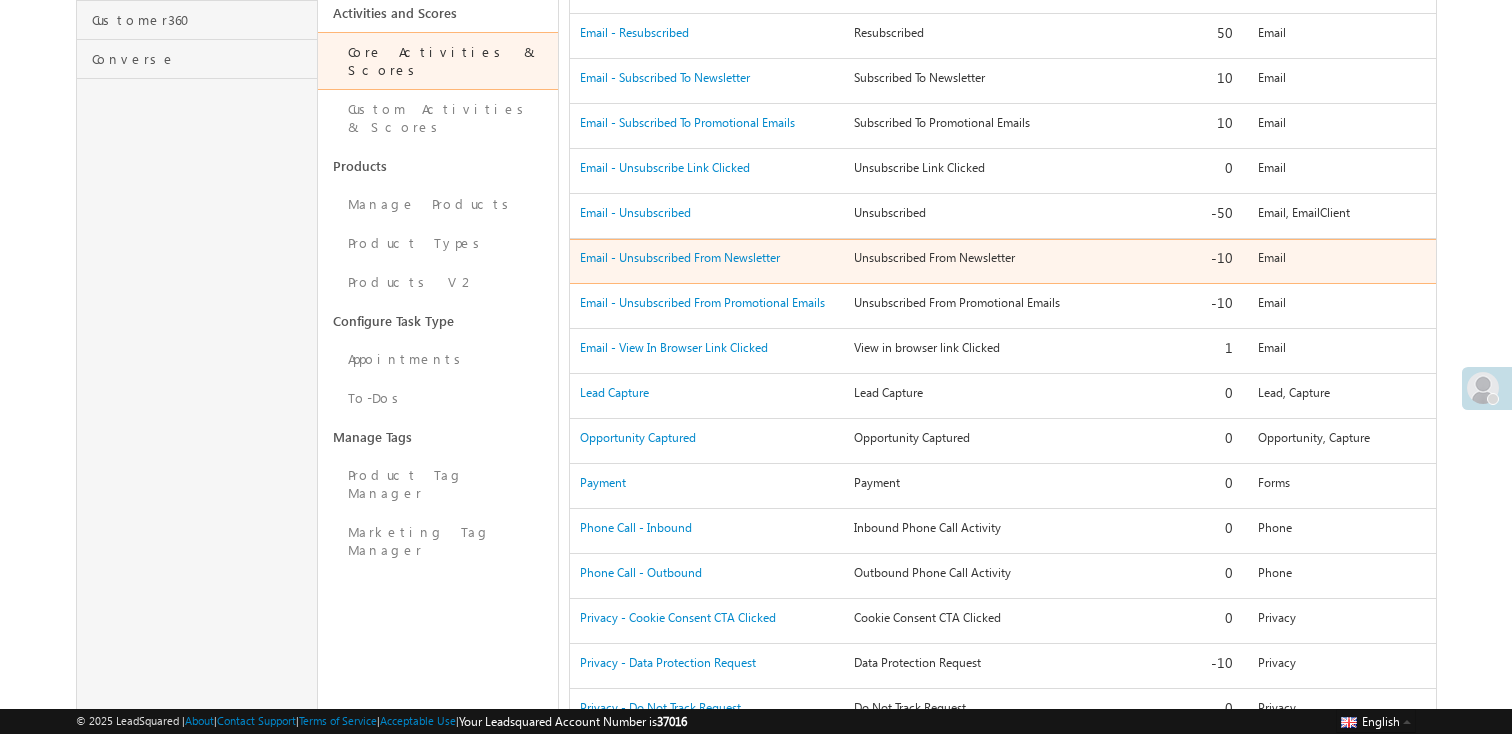drag, startPoint x: 845, startPoint y: 254, endPoint x: 1055, endPoint y: 253, distance: 210.00238 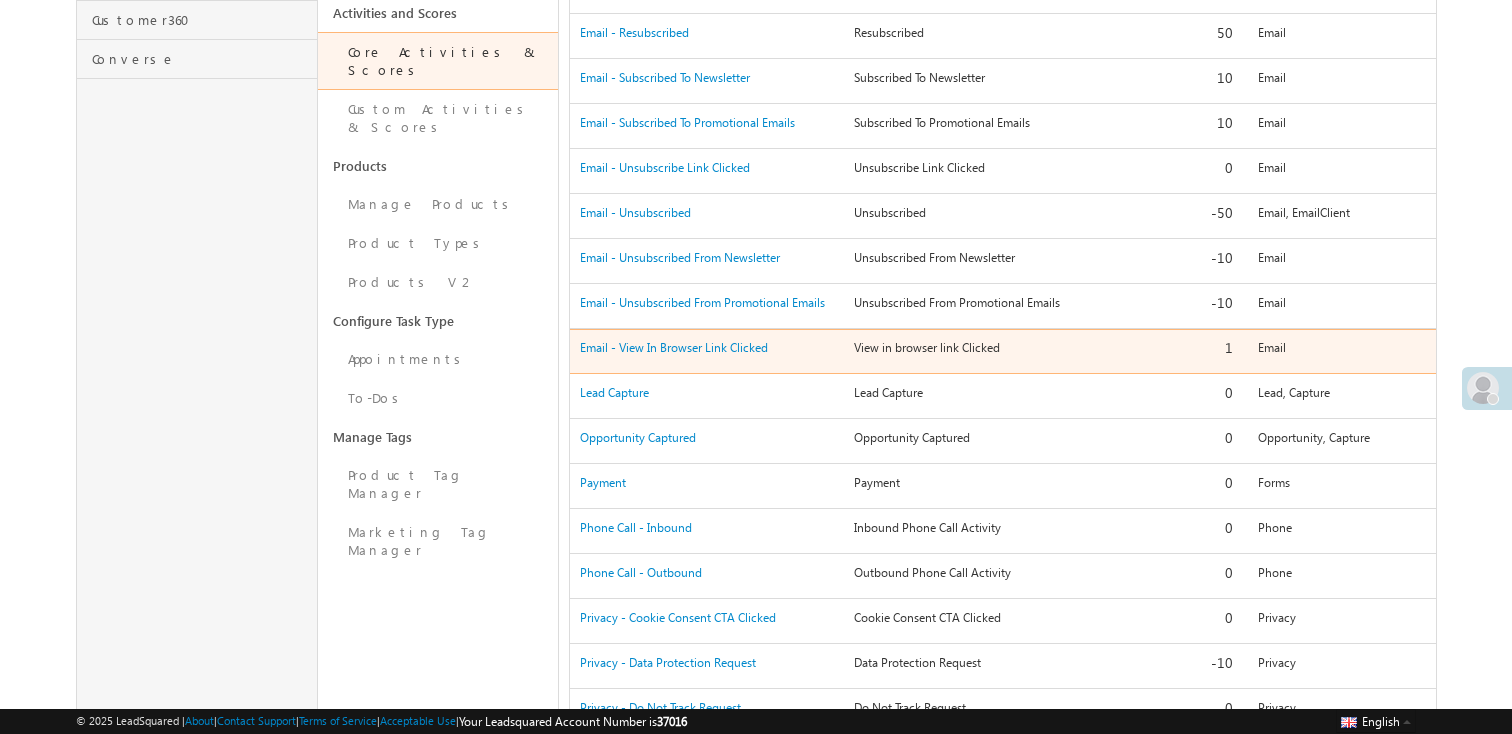 drag, startPoint x: 850, startPoint y: 353, endPoint x: 1052, endPoint y: 351, distance: 202.0099 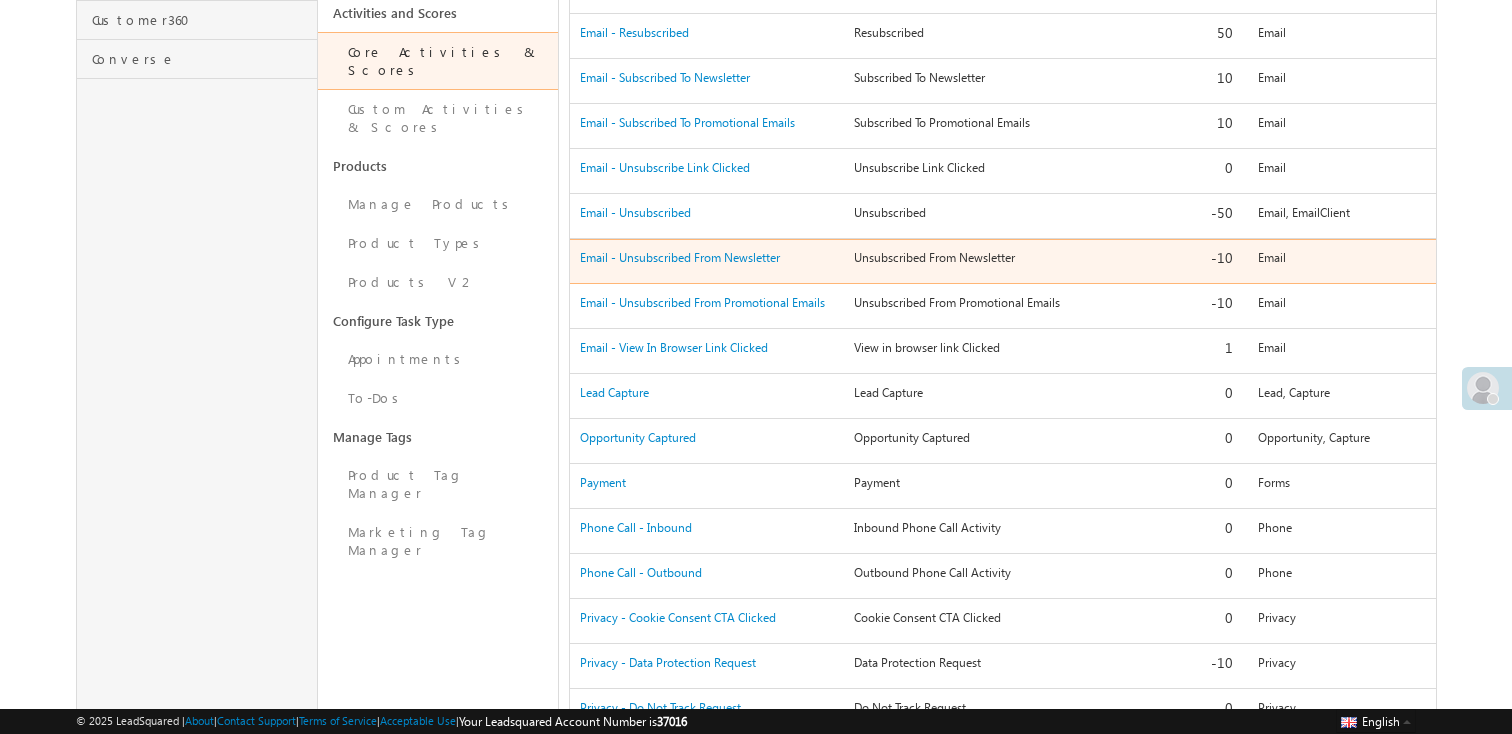 drag, startPoint x: 846, startPoint y: 256, endPoint x: 1089, endPoint y: 254, distance: 243.00822 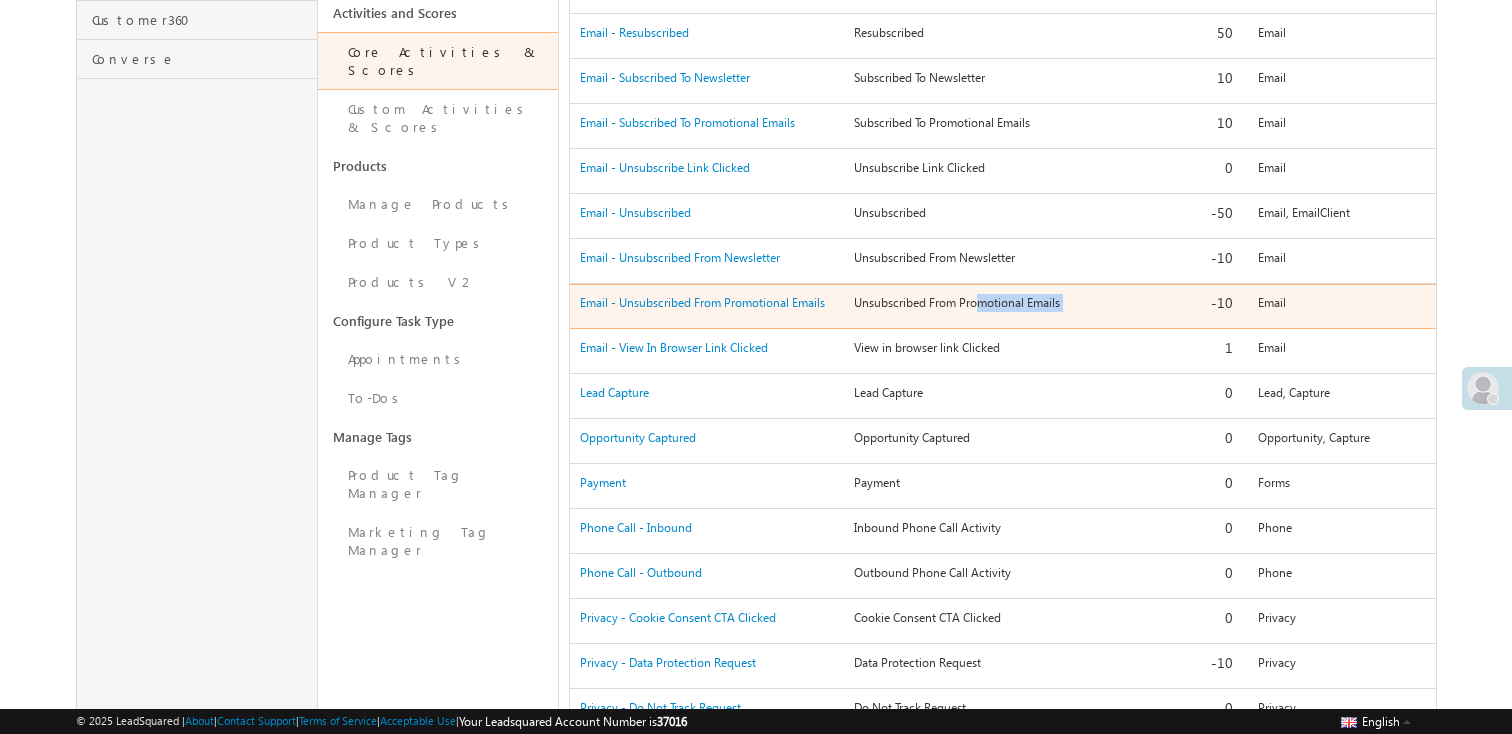 drag, startPoint x: 853, startPoint y: 304, endPoint x: 1167, endPoint y: 303, distance: 314.0016 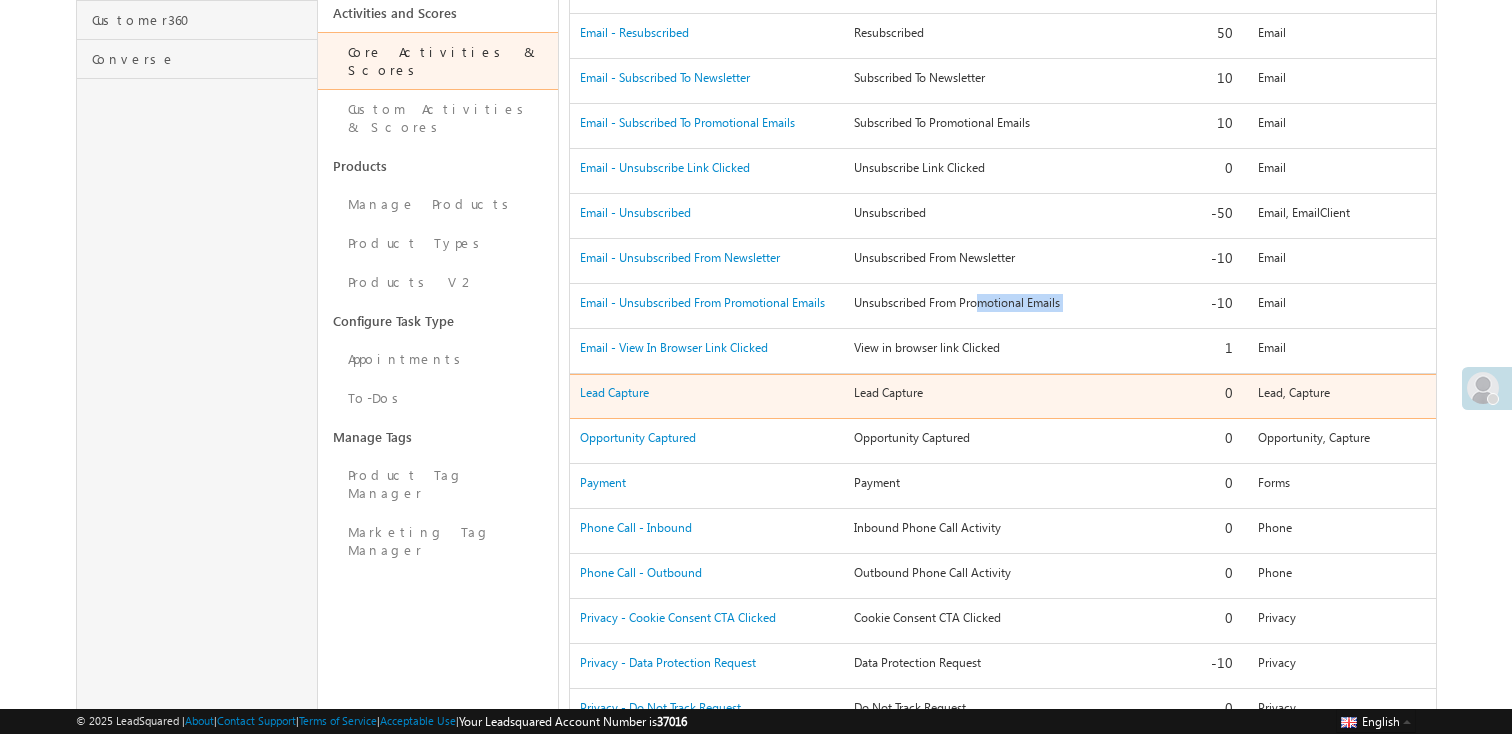 drag, startPoint x: 845, startPoint y: 397, endPoint x: 957, endPoint y: 397, distance: 112 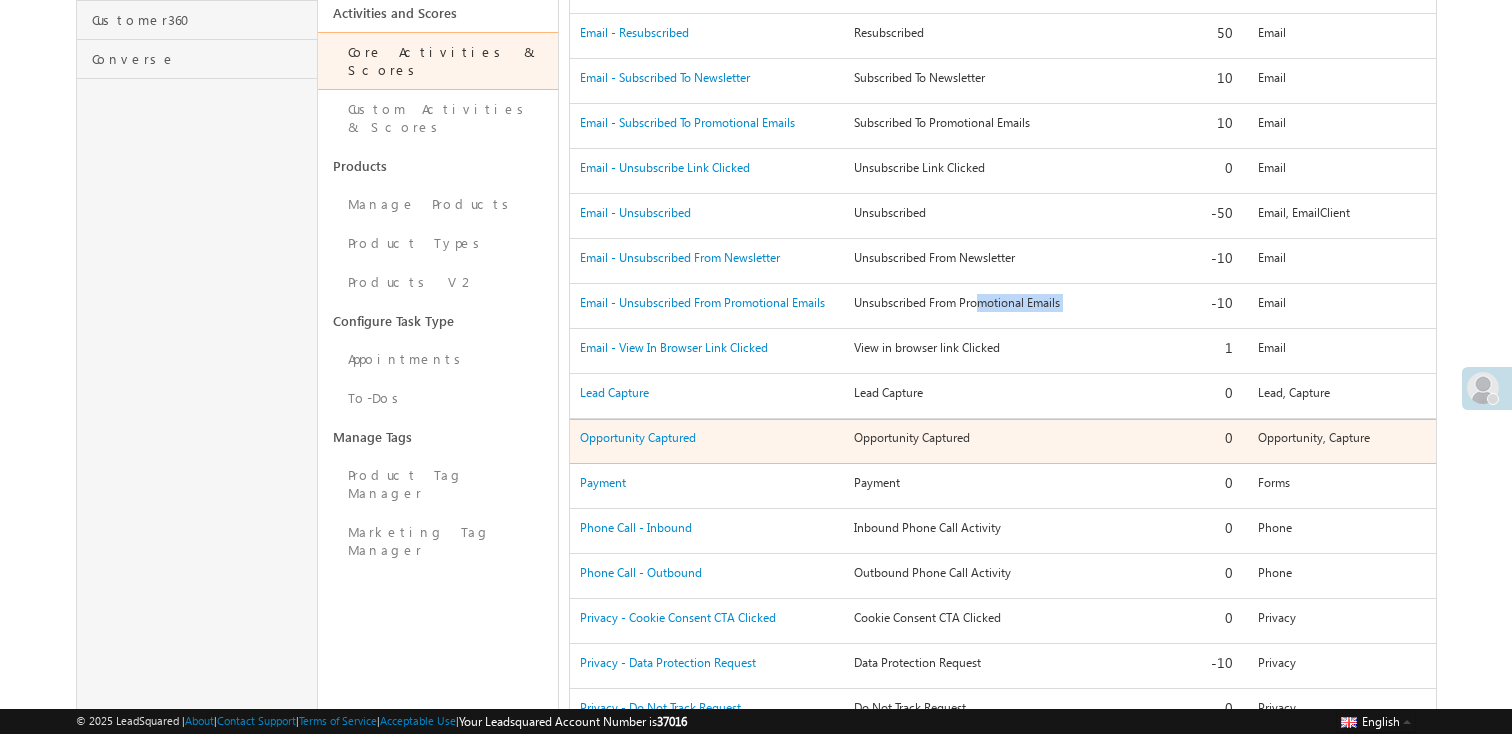 drag, startPoint x: 845, startPoint y: 433, endPoint x: 1061, endPoint y: 431, distance: 216.00926 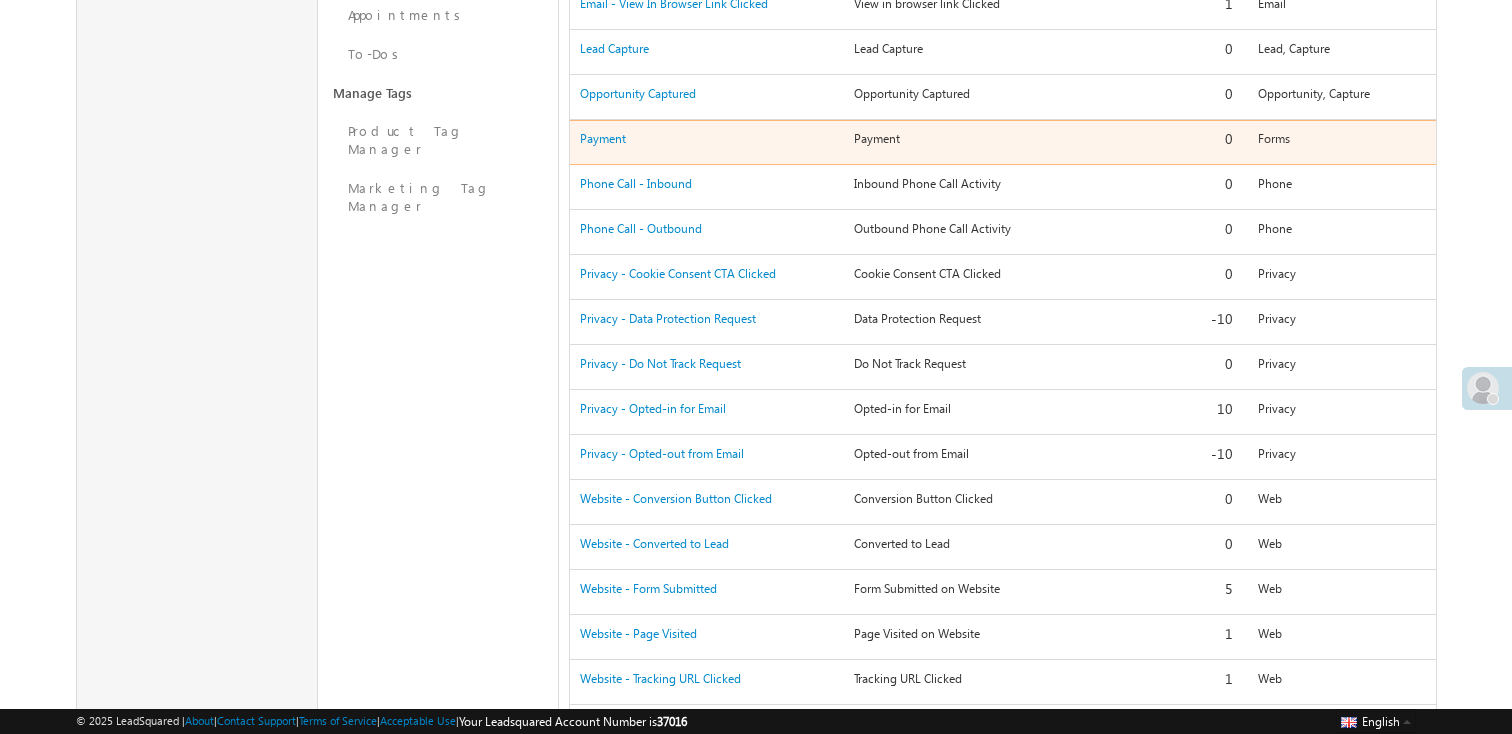 scroll, scrollTop: 1149, scrollLeft: 0, axis: vertical 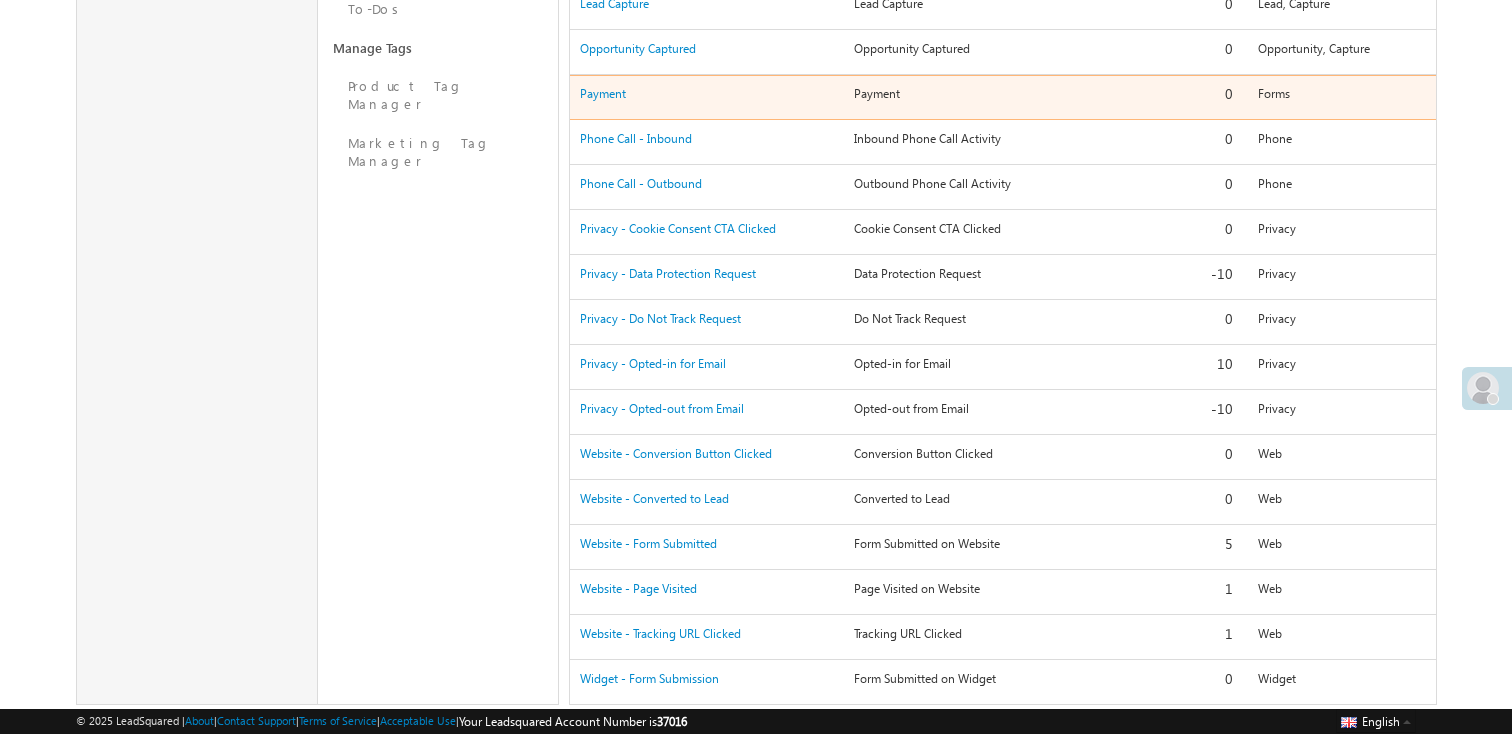 drag, startPoint x: 849, startPoint y: 89, endPoint x: 918, endPoint y: 89, distance: 69 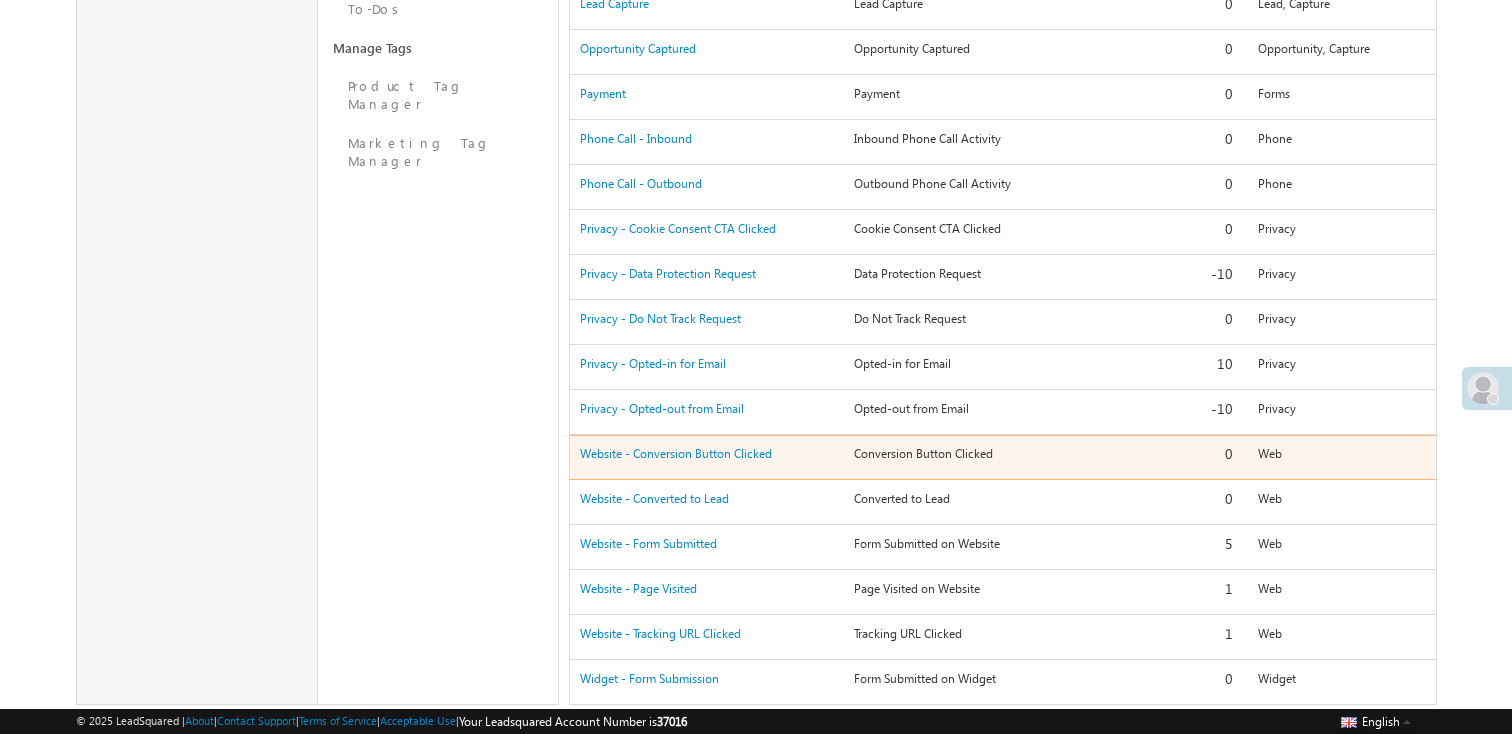 scroll, scrollTop: 1201, scrollLeft: 0, axis: vertical 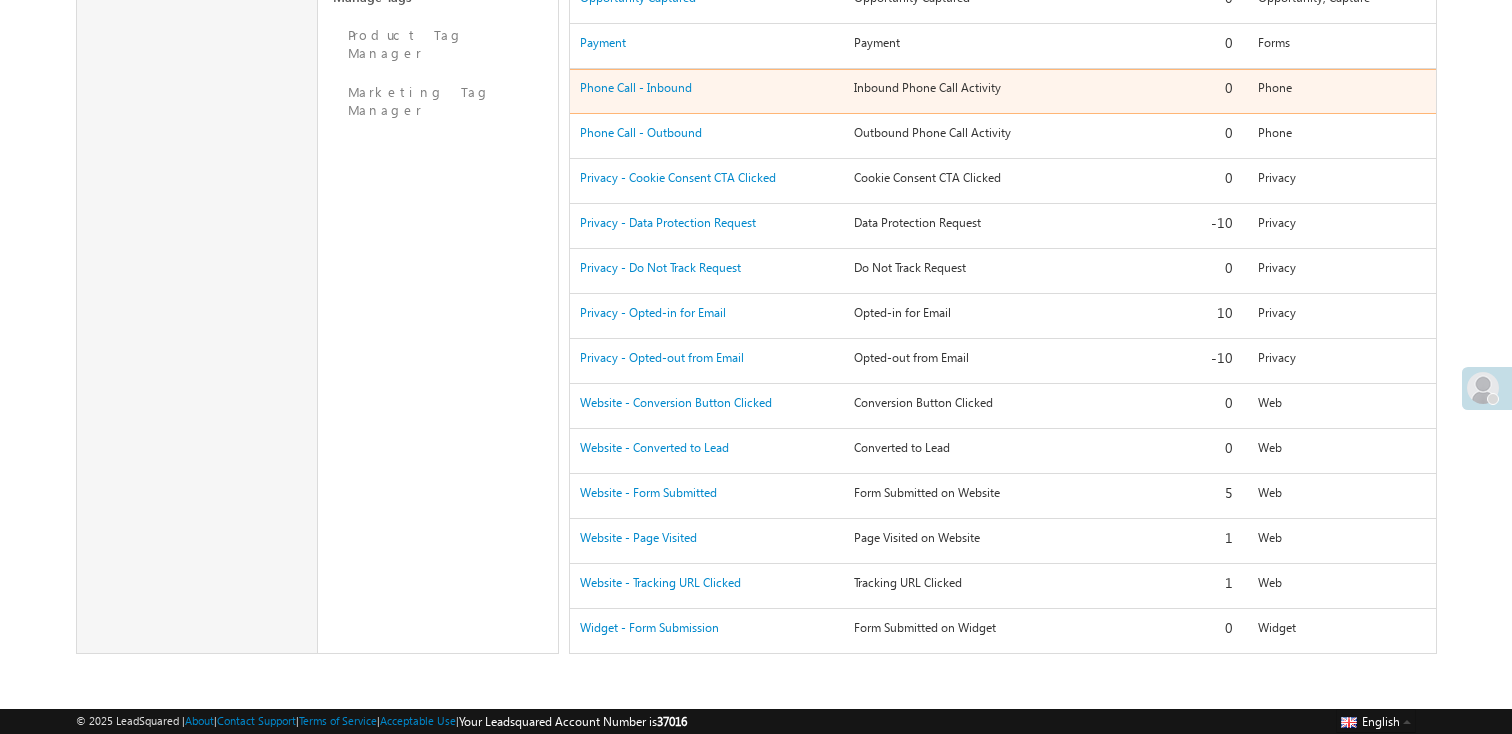 drag, startPoint x: 848, startPoint y: 83, endPoint x: 1087, endPoint y: 81, distance: 239.00836 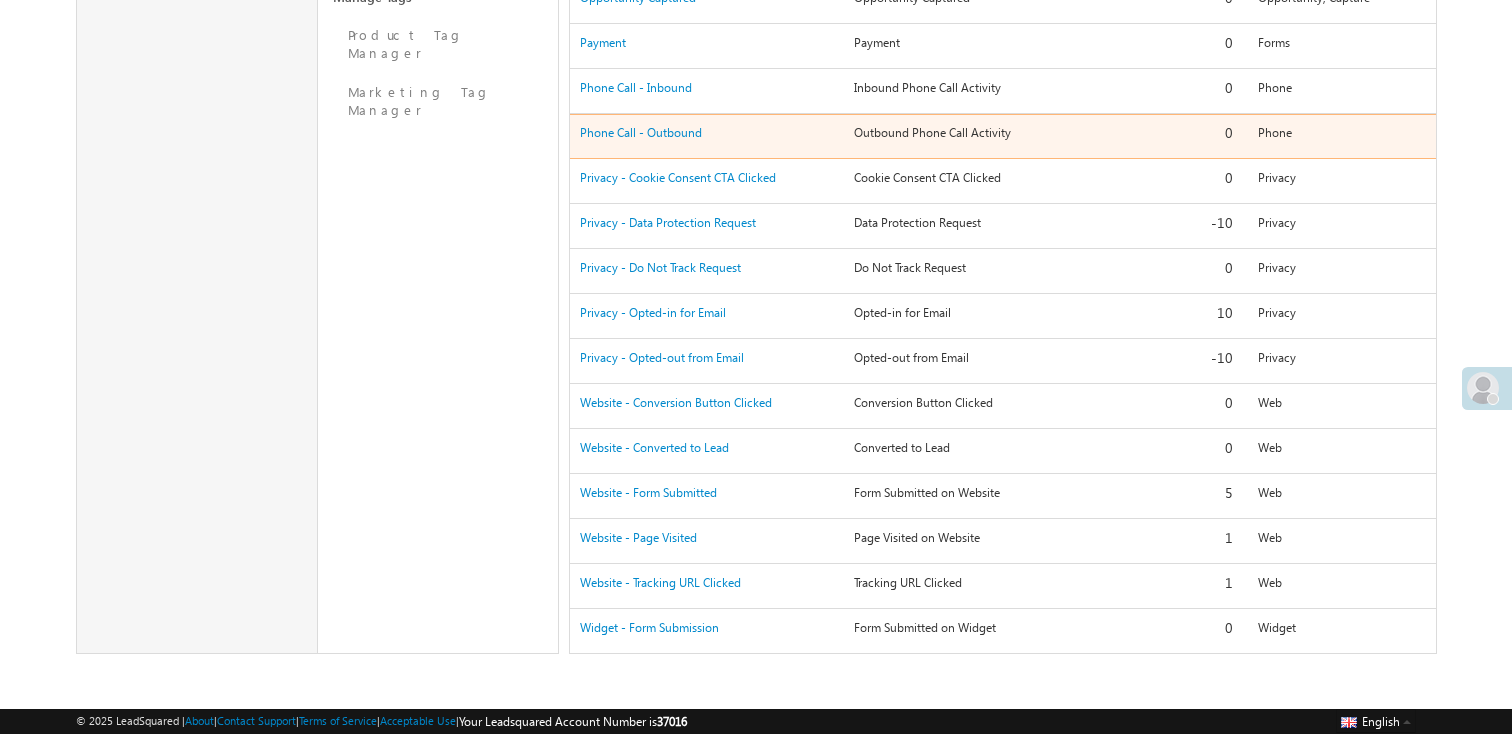 drag, startPoint x: 843, startPoint y: 127, endPoint x: 1085, endPoint y: 124, distance: 242.0186 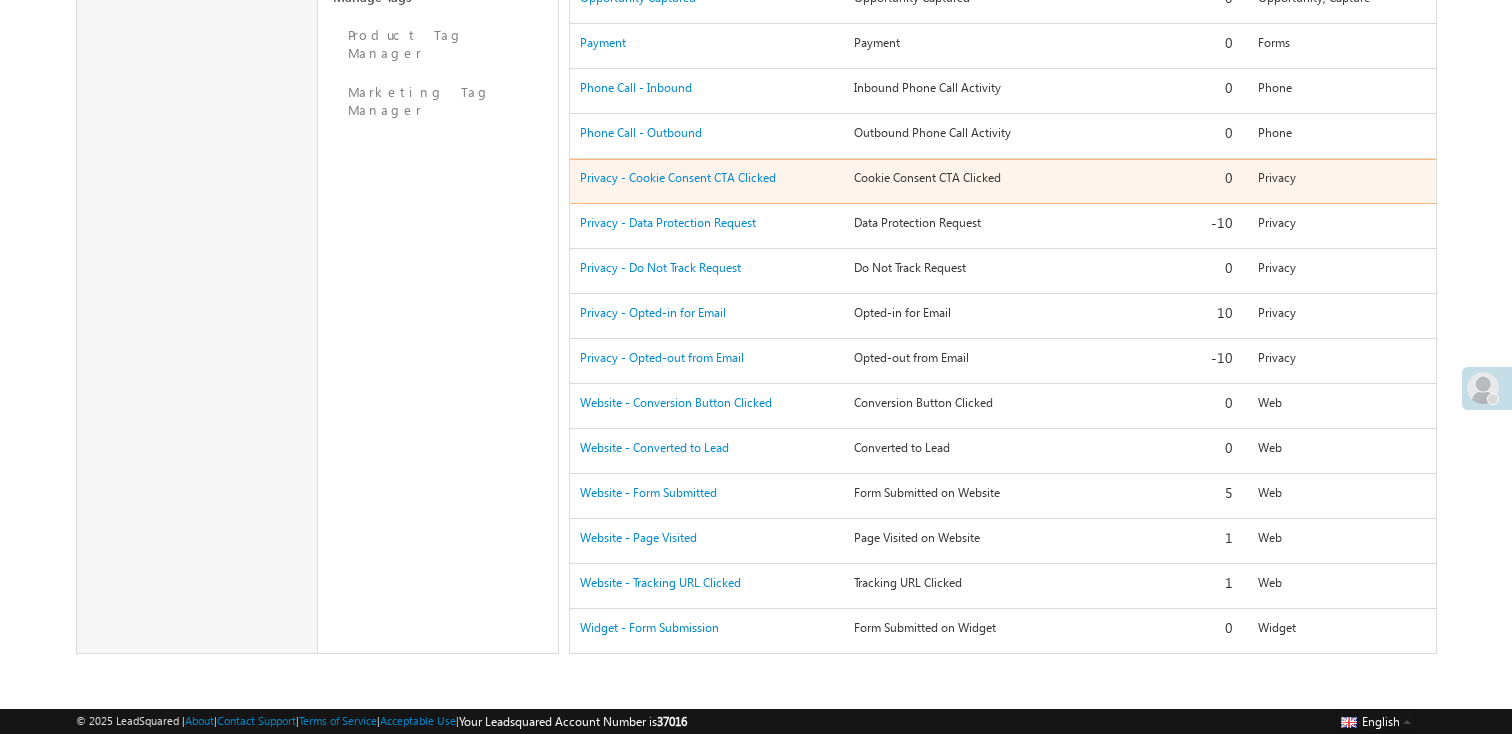 drag, startPoint x: 853, startPoint y: 178, endPoint x: 1039, endPoint y: 178, distance: 186 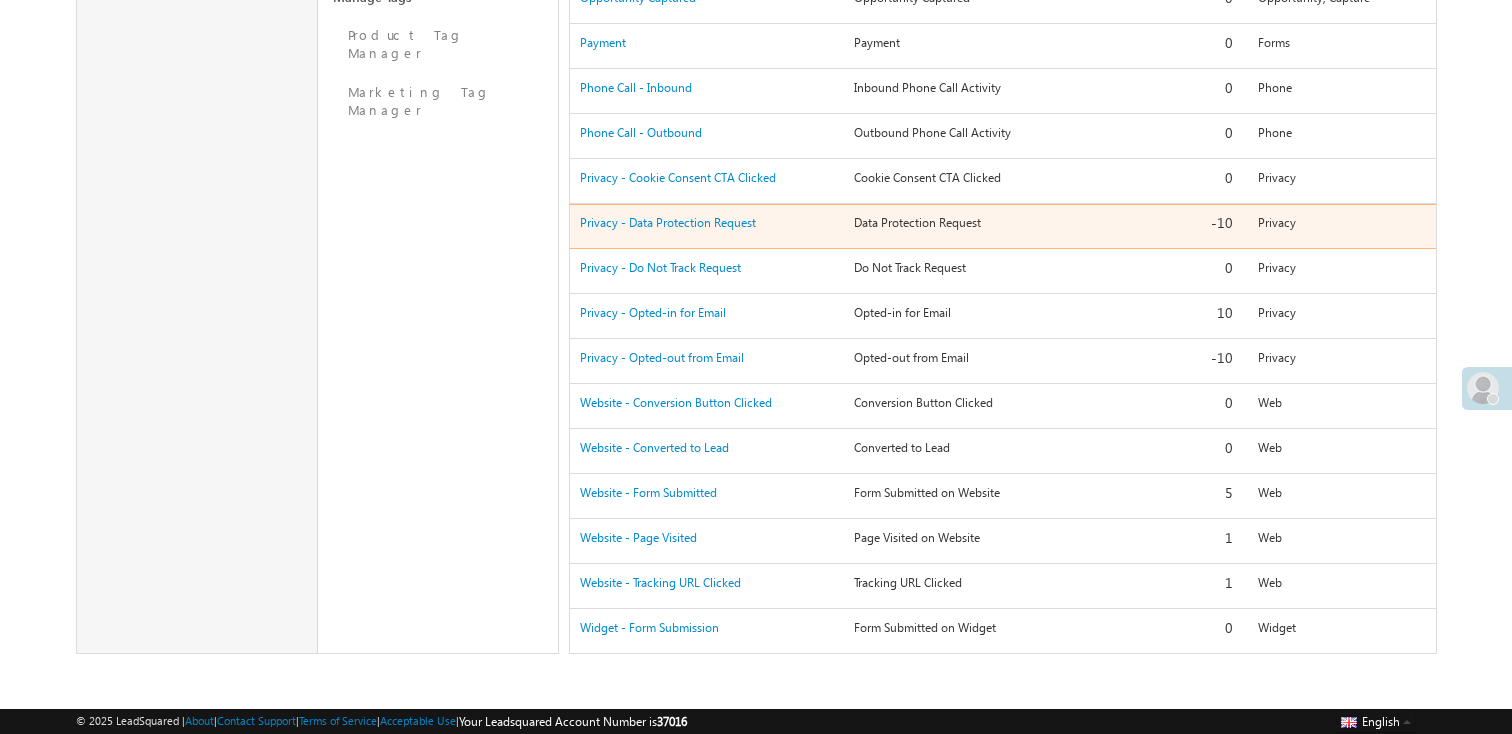 drag, startPoint x: 855, startPoint y: 223, endPoint x: 999, endPoint y: 223, distance: 144 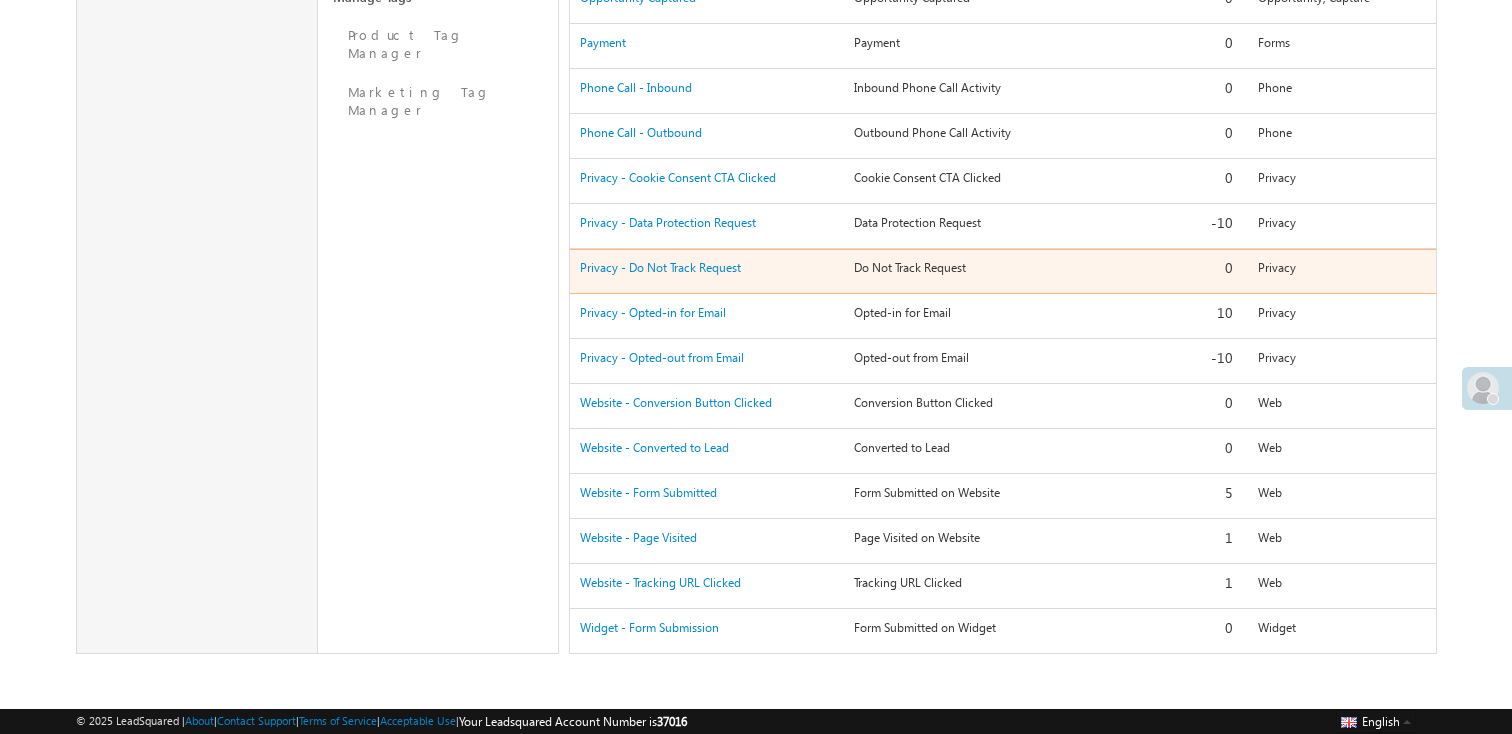 drag, startPoint x: 856, startPoint y: 270, endPoint x: 1007, endPoint y: 271, distance: 151.00331 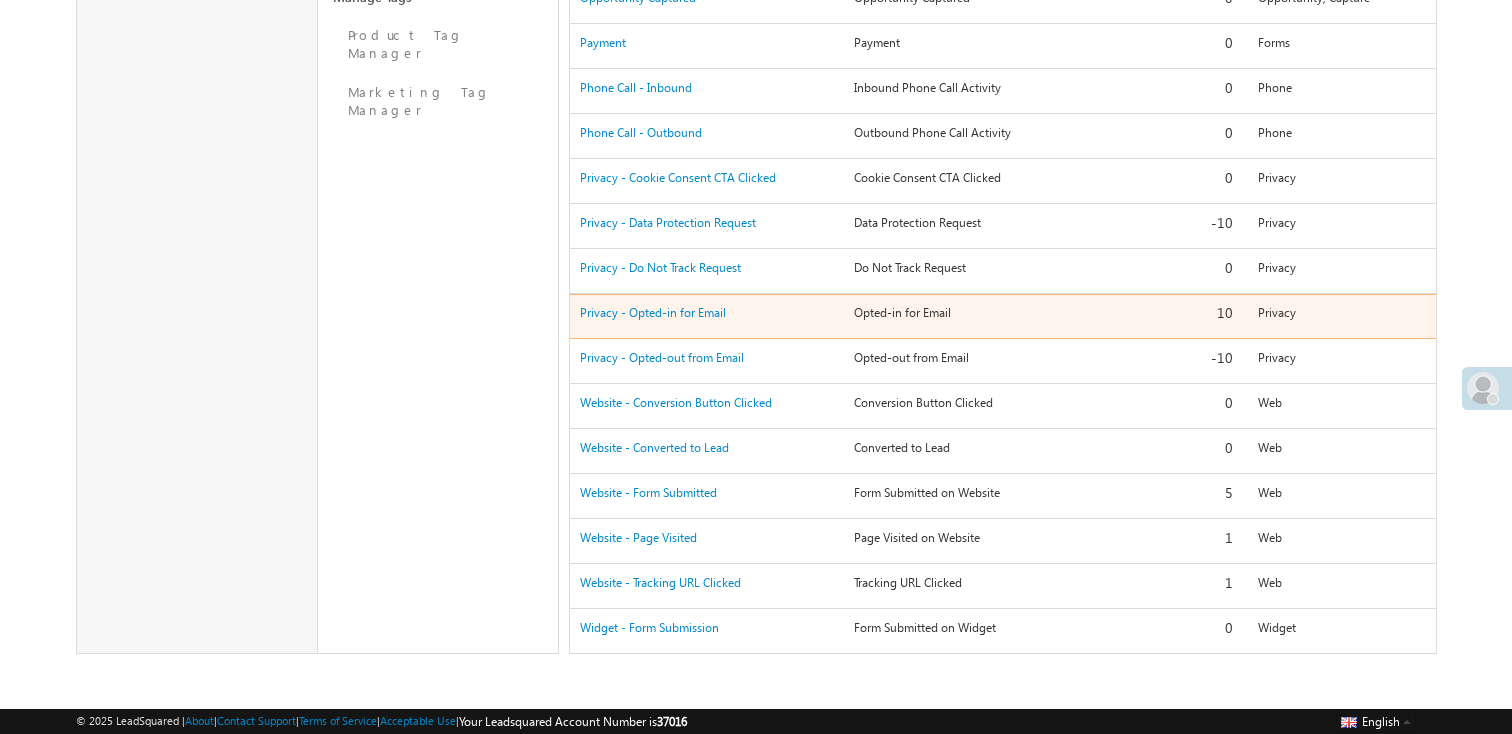 drag, startPoint x: 848, startPoint y: 316, endPoint x: 990, endPoint y: 316, distance: 142 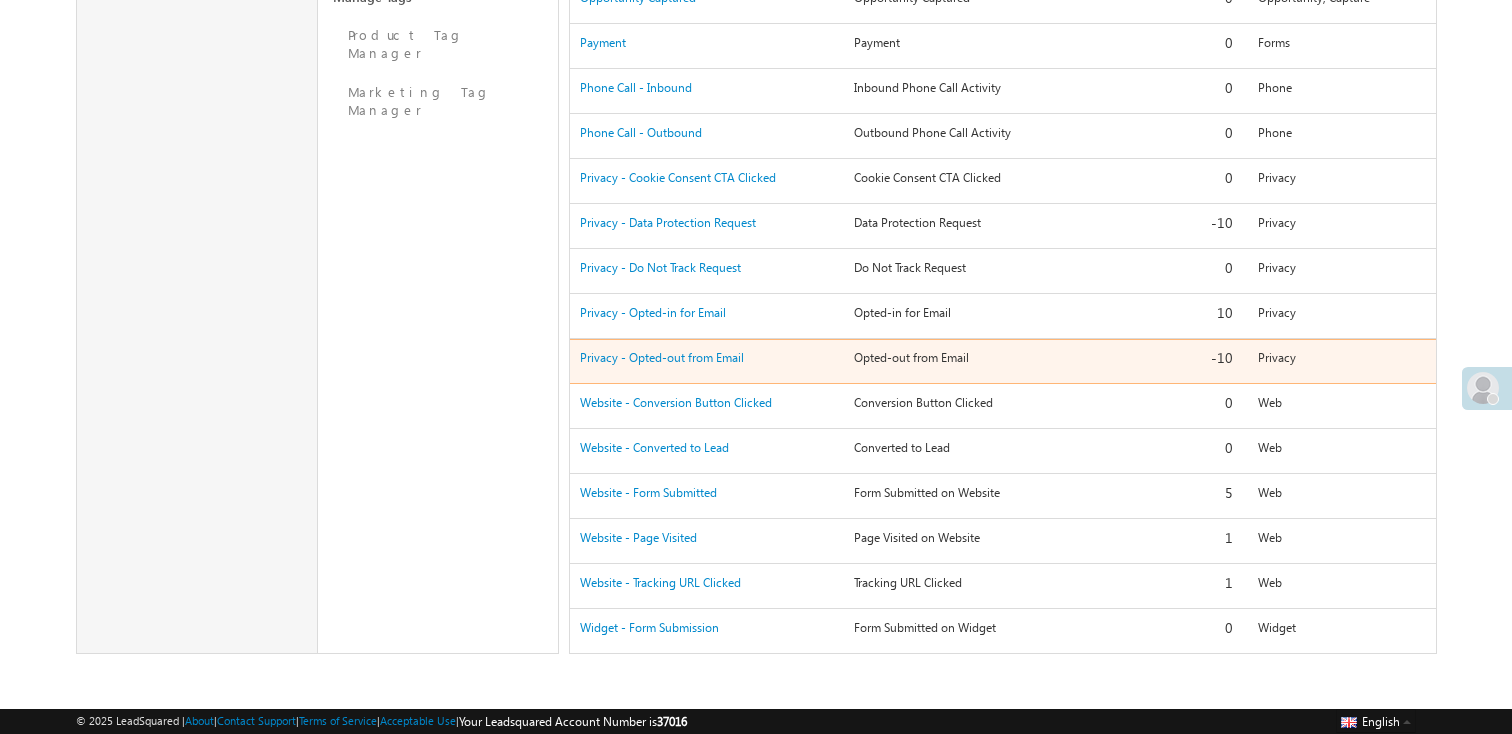 drag, startPoint x: 849, startPoint y: 362, endPoint x: 999, endPoint y: 361, distance: 150.00333 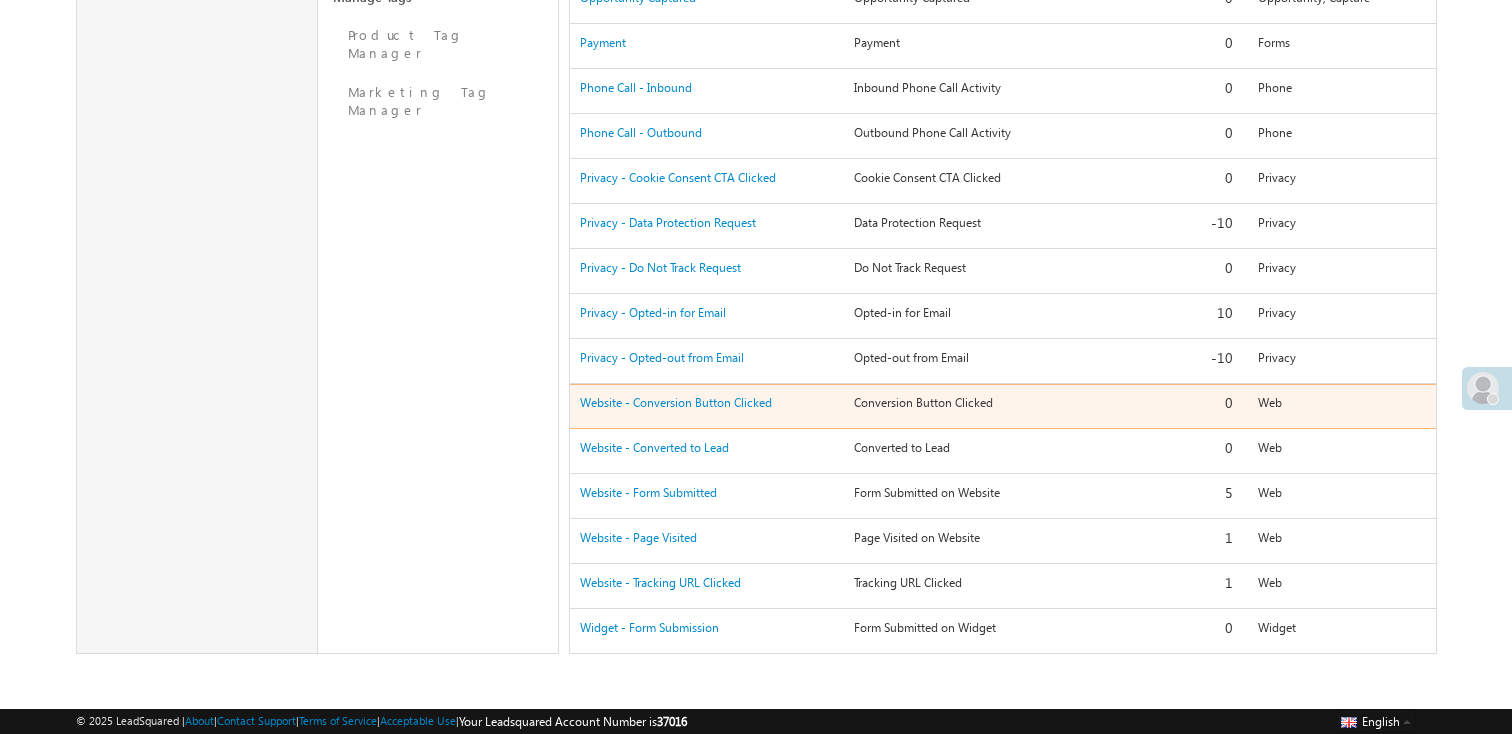 drag, startPoint x: 855, startPoint y: 404, endPoint x: 1013, endPoint y: 404, distance: 158 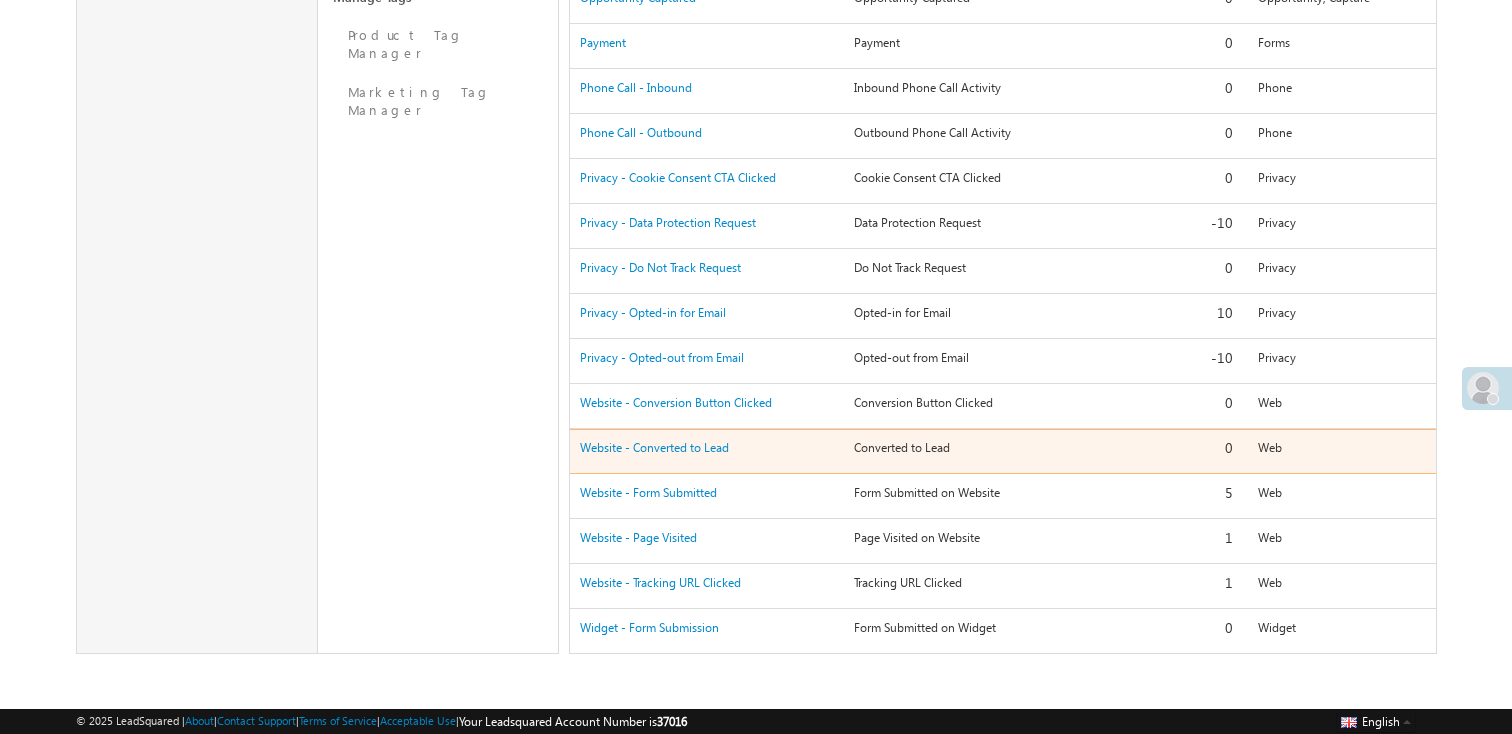 drag, startPoint x: 920, startPoint y: 441, endPoint x: 982, endPoint y: 440, distance: 62.008064 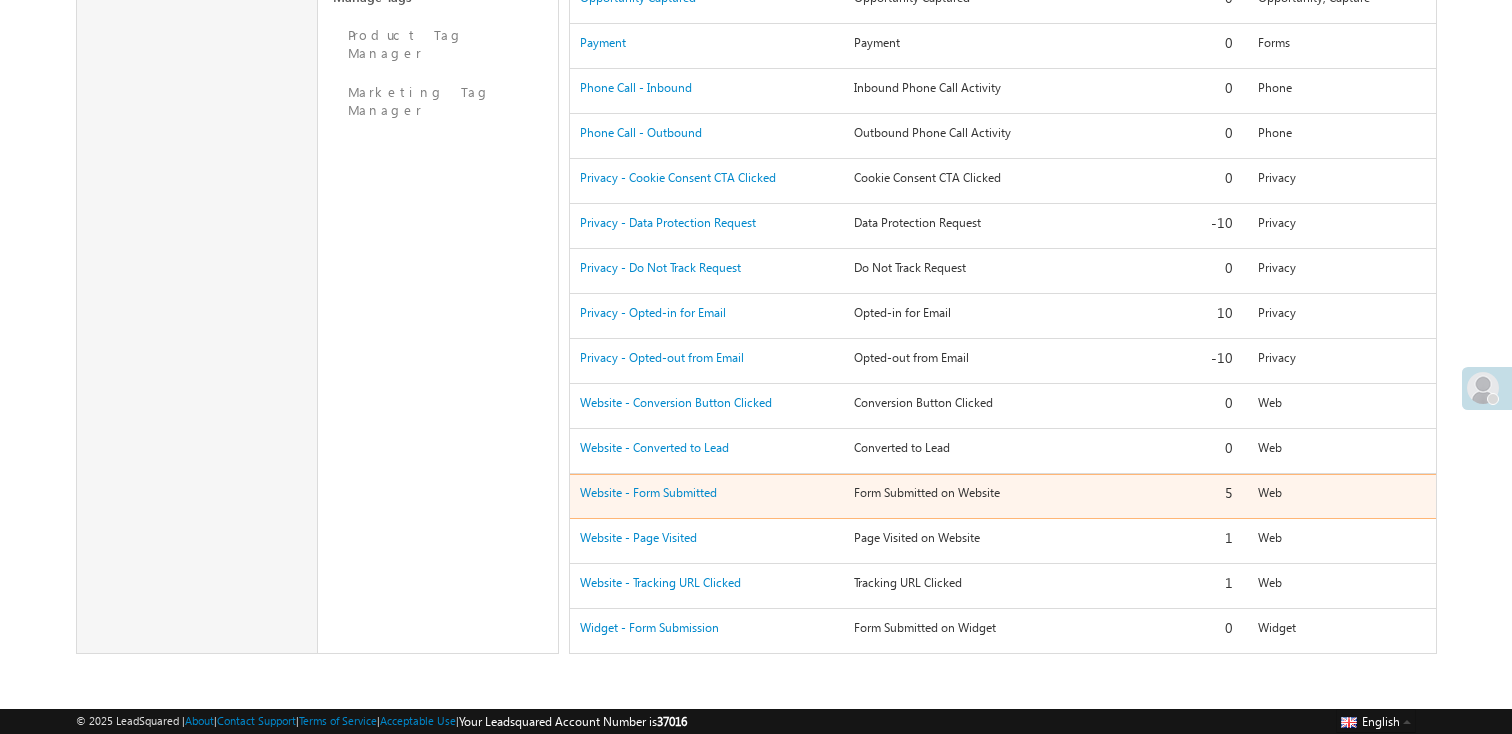 drag, startPoint x: 850, startPoint y: 494, endPoint x: 1050, endPoint y: 493, distance: 200.0025 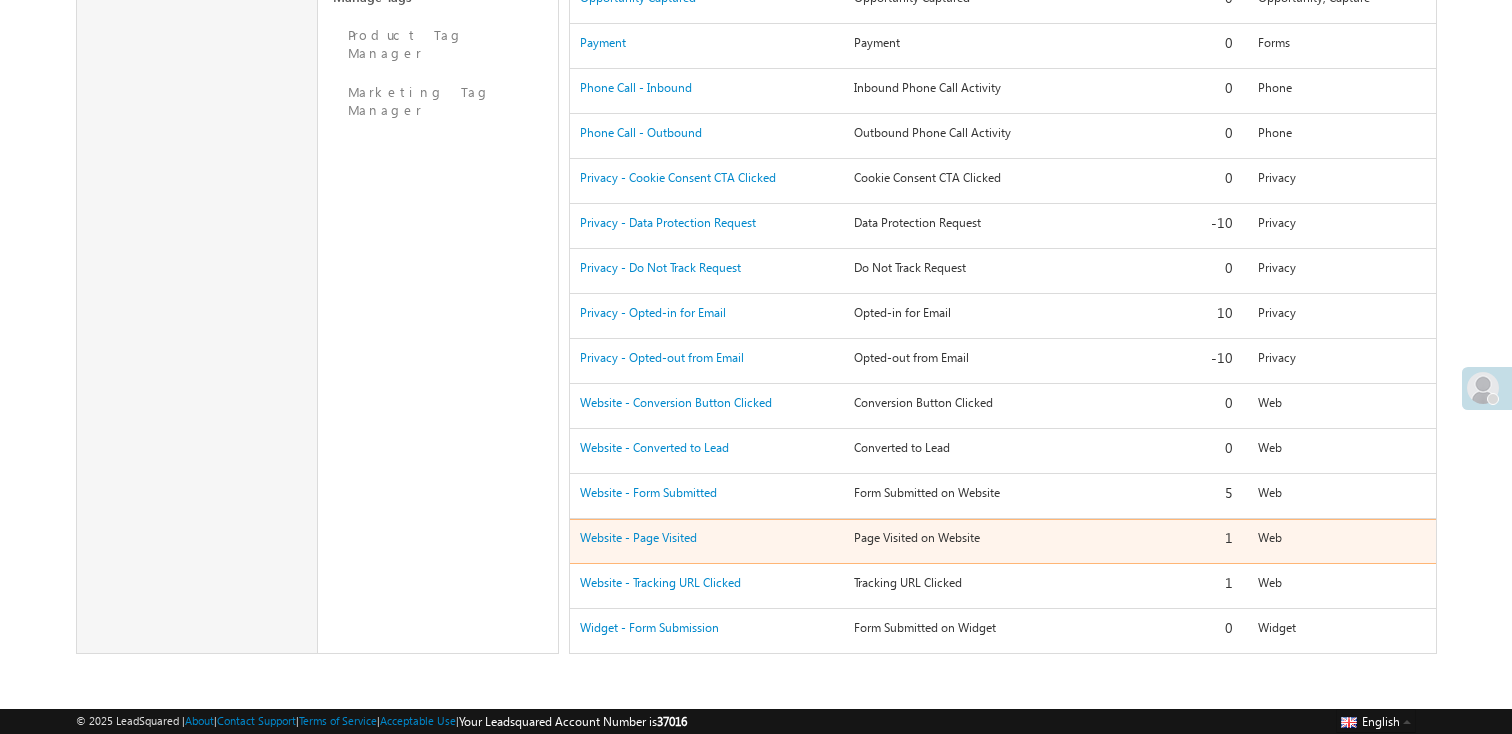 drag, startPoint x: 850, startPoint y: 530, endPoint x: 989, endPoint y: 530, distance: 139 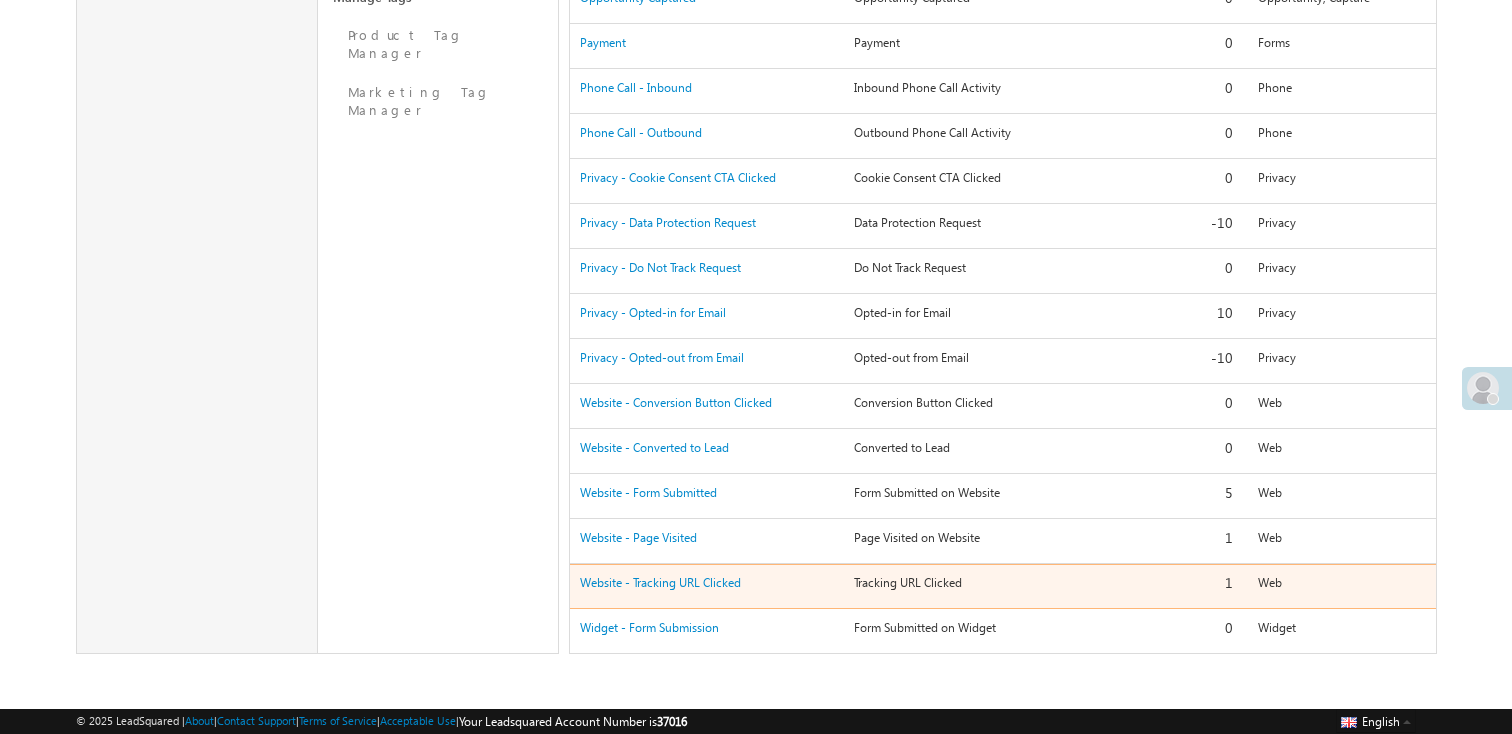 drag, startPoint x: 850, startPoint y: 581, endPoint x: 986, endPoint y: 581, distance: 136 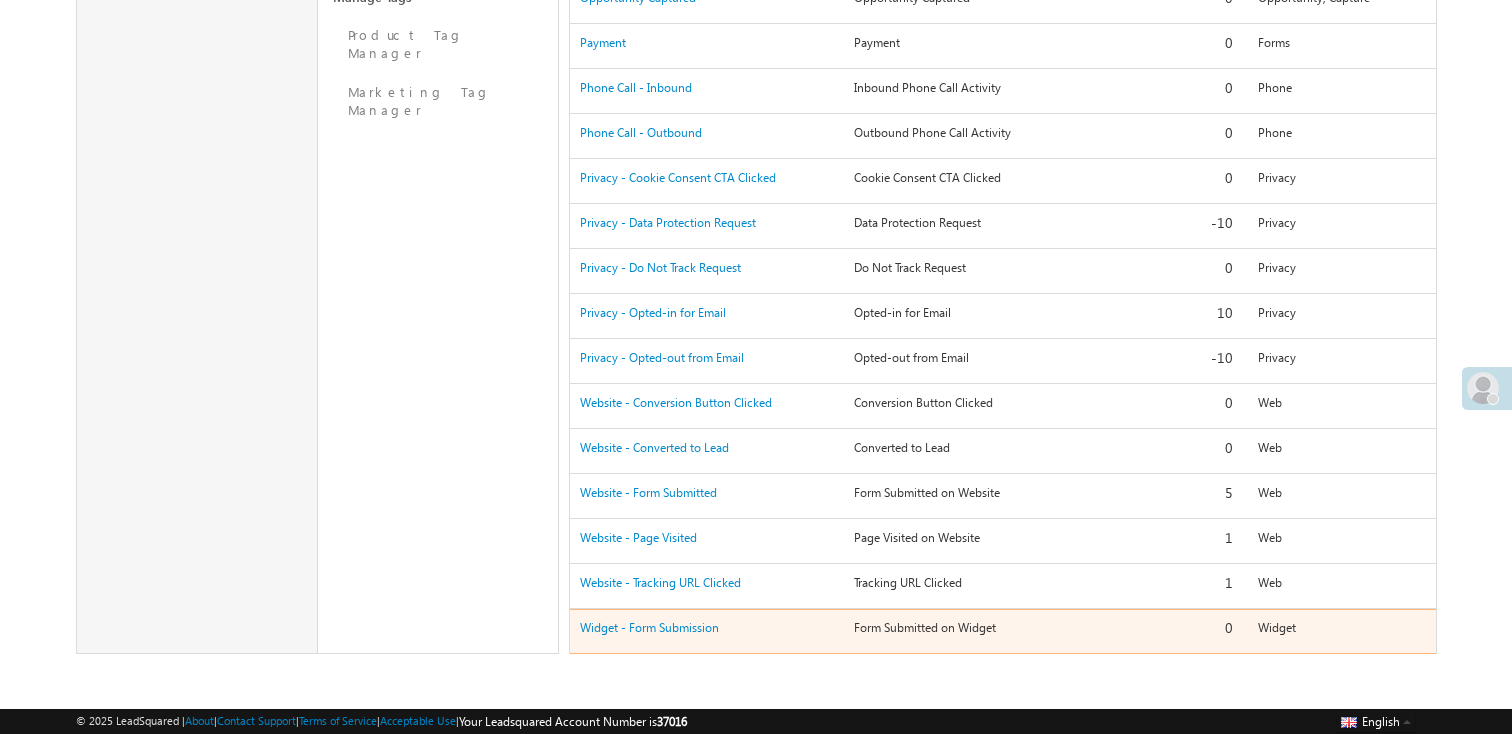 drag, startPoint x: 852, startPoint y: 630, endPoint x: 1009, endPoint y: 630, distance: 157 